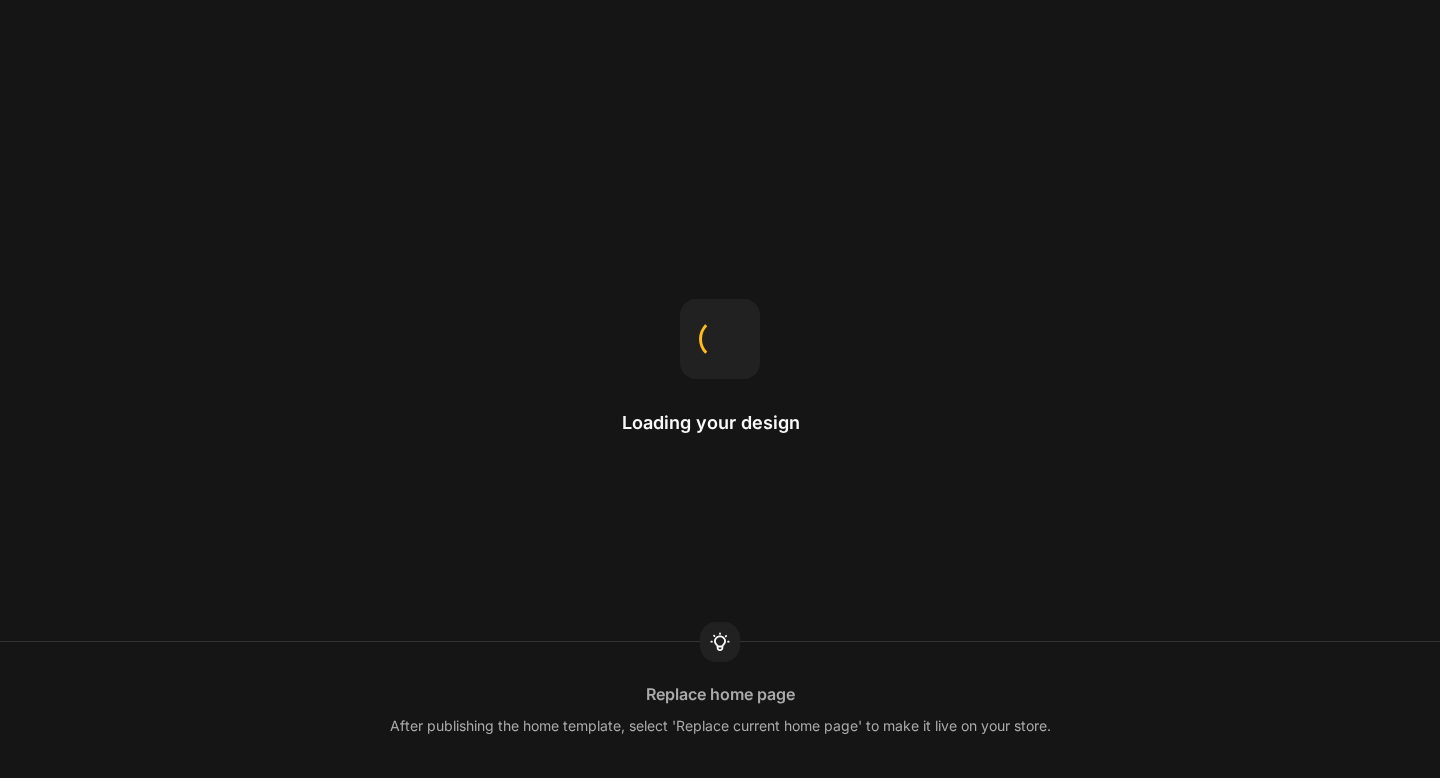scroll, scrollTop: 0, scrollLeft: 0, axis: both 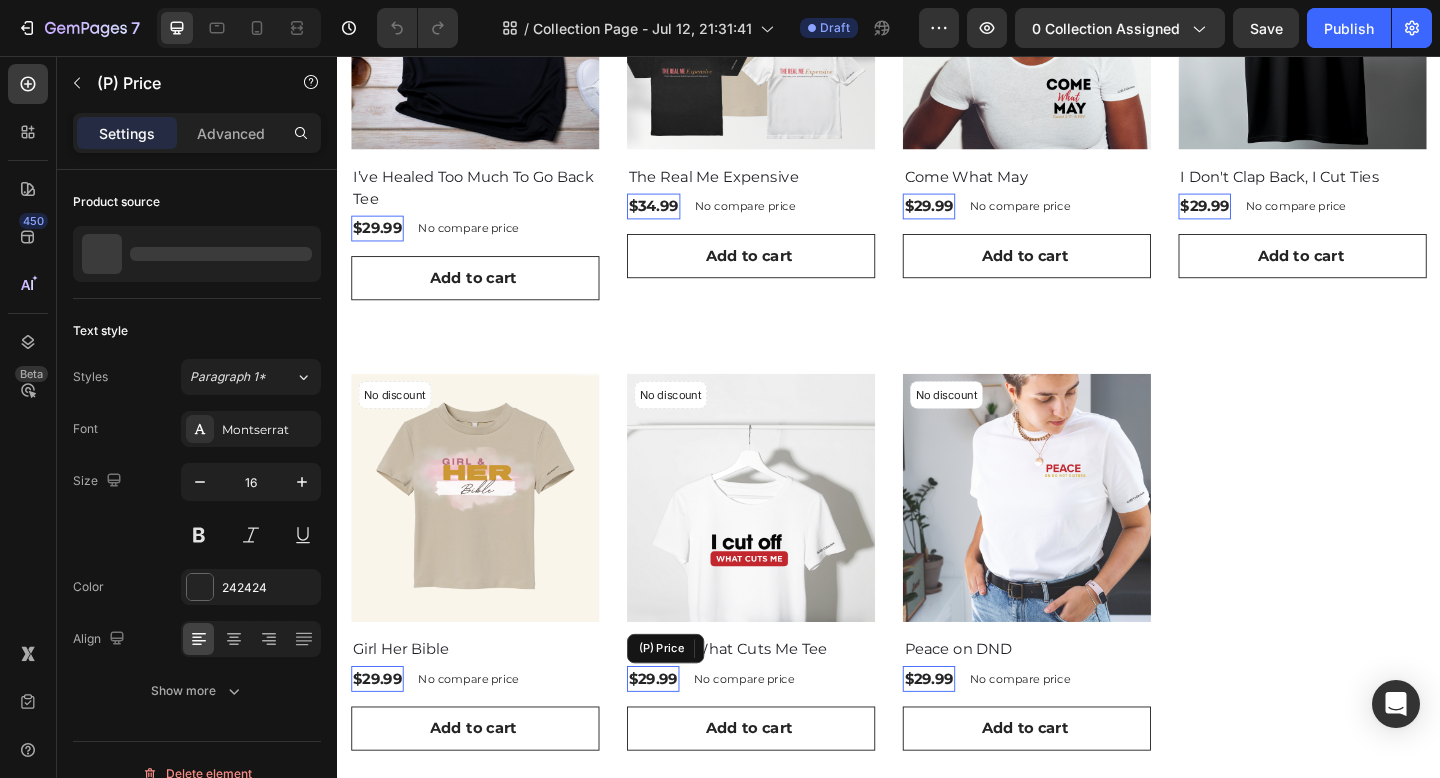 click on "$29.99" at bounding box center [380, 244] 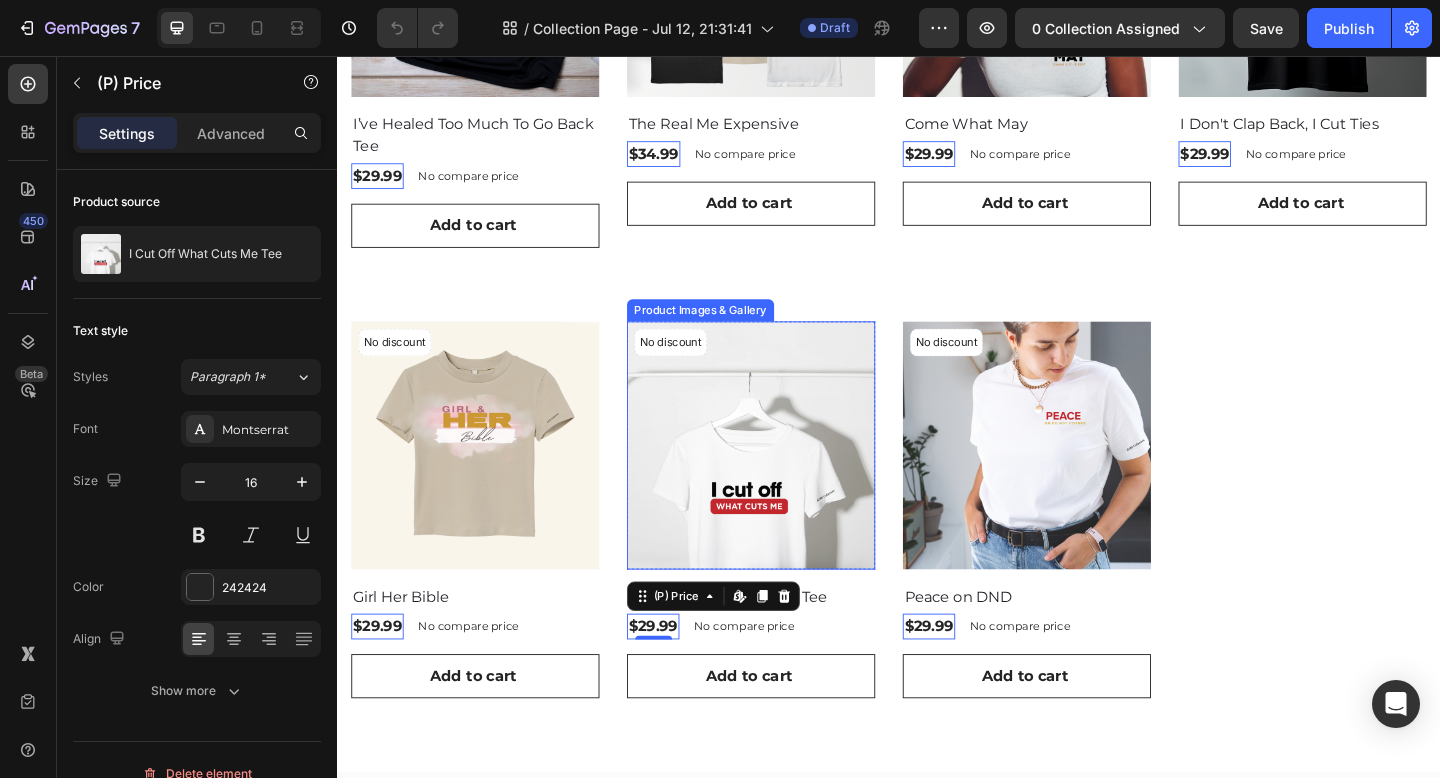 scroll, scrollTop: 723, scrollLeft: 0, axis: vertical 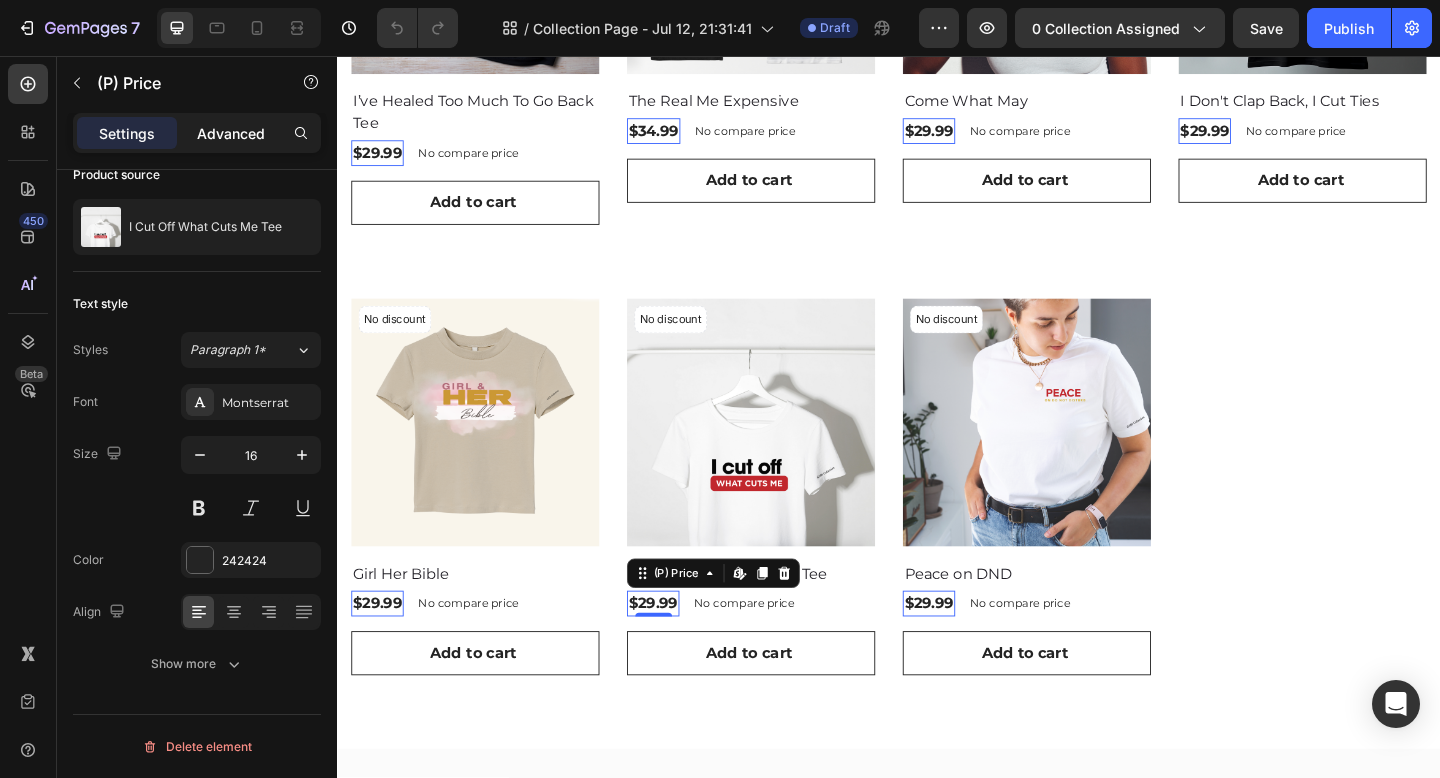 click on "Advanced" at bounding box center [231, 133] 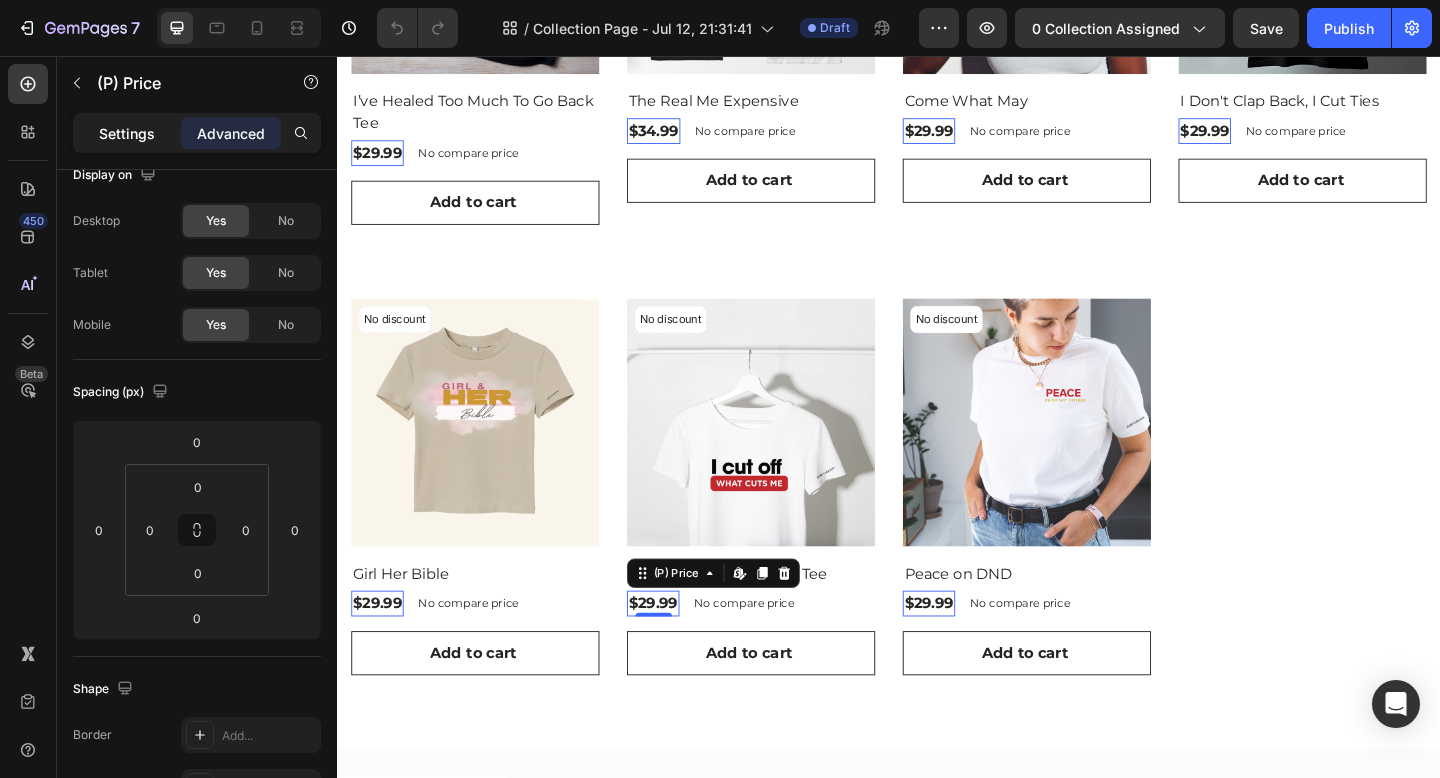 click on "Settings" at bounding box center (127, 133) 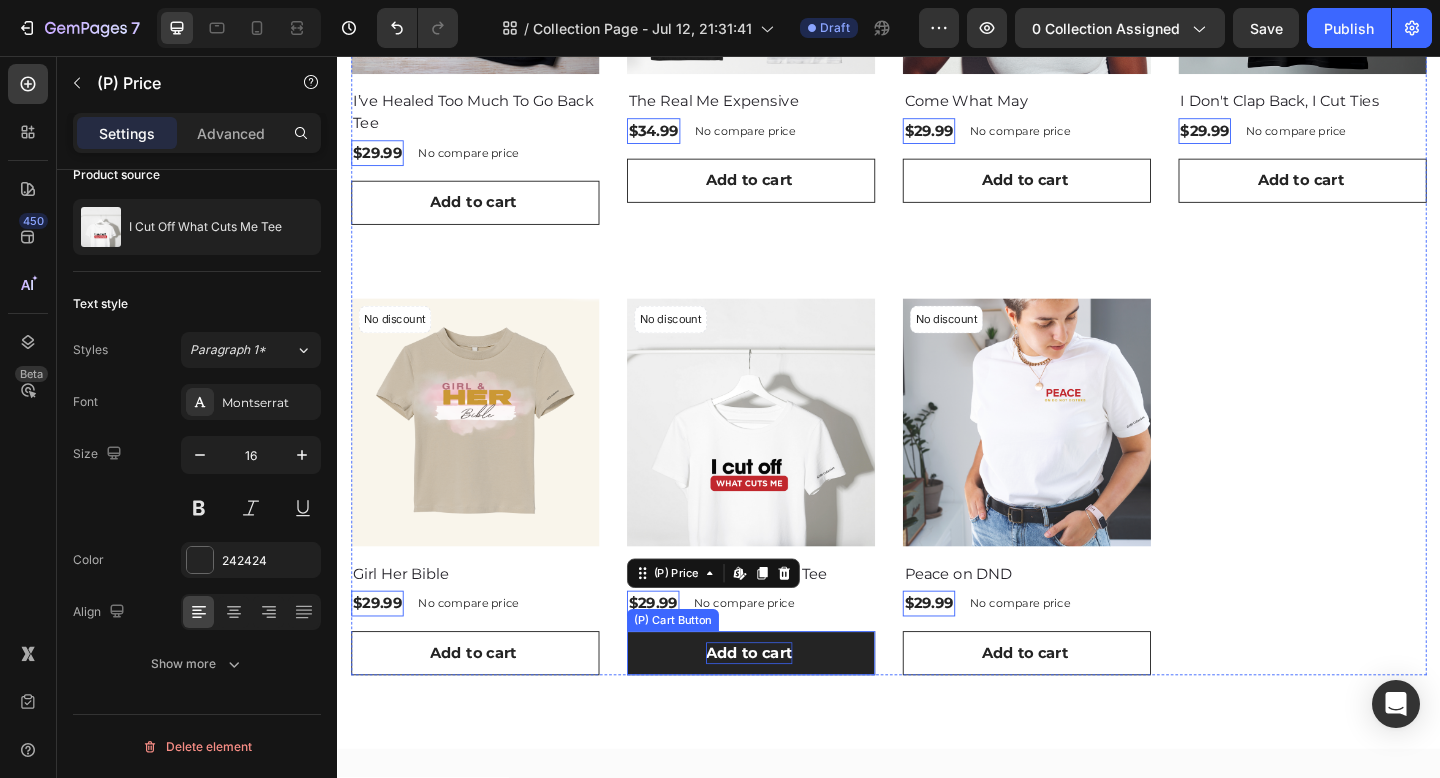 click on "Add to cart" at bounding box center (785, 706) 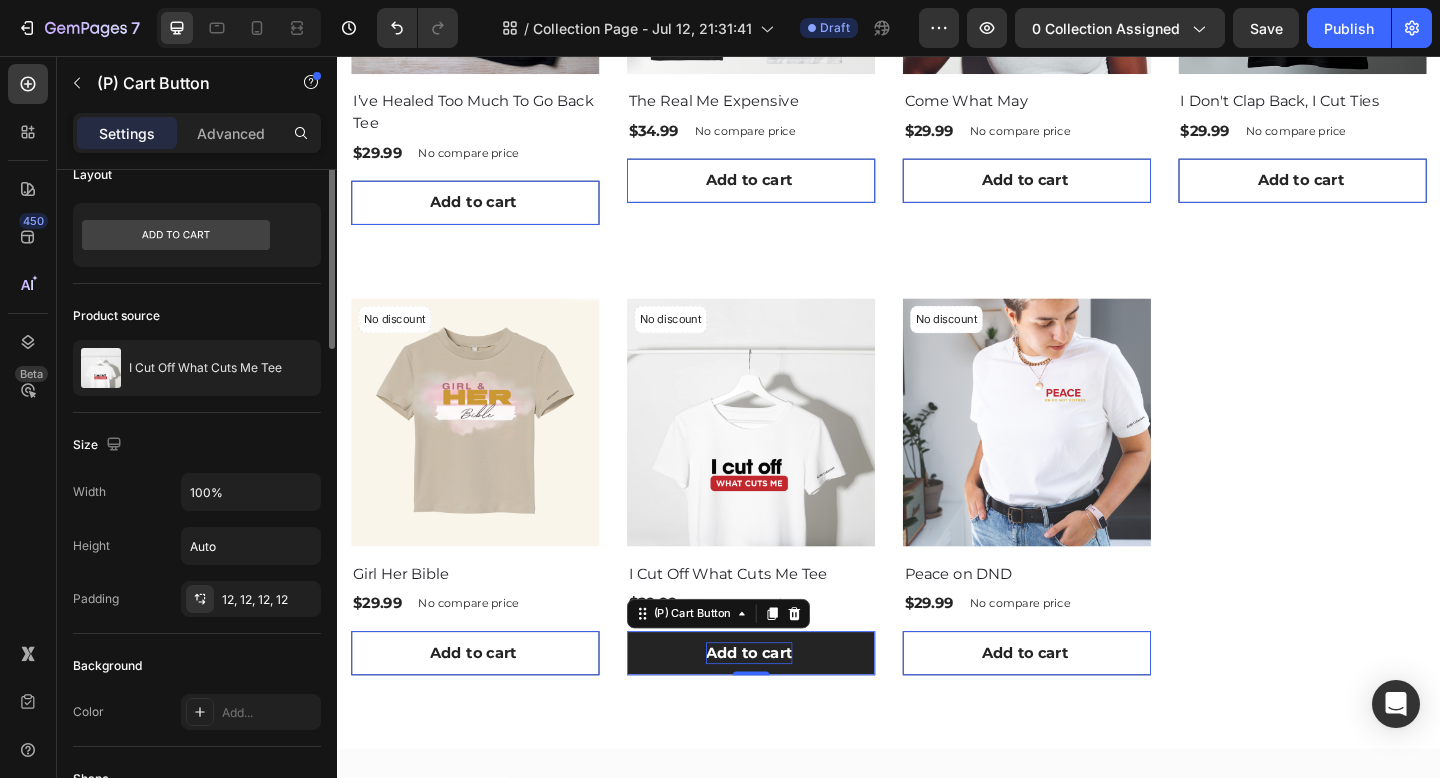 scroll, scrollTop: 0, scrollLeft: 0, axis: both 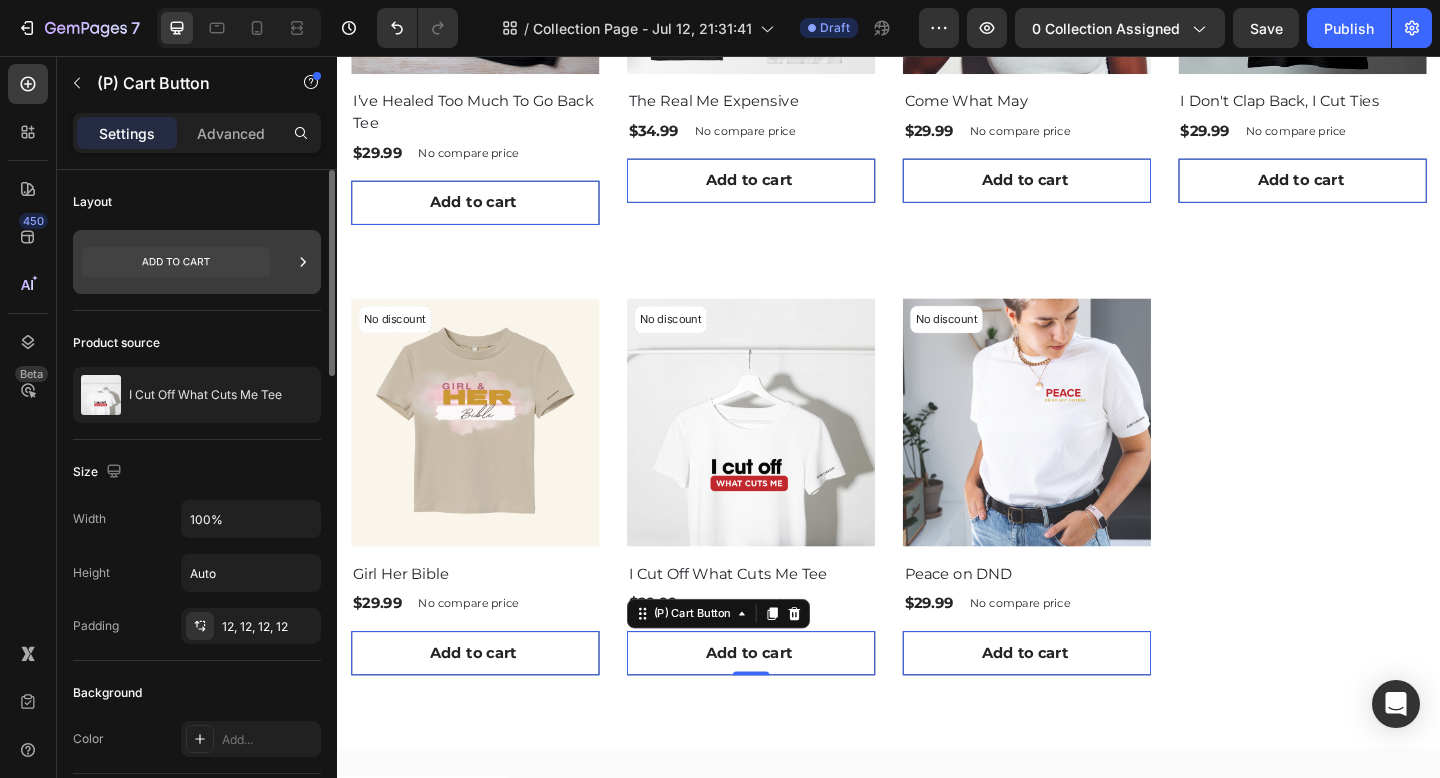 click 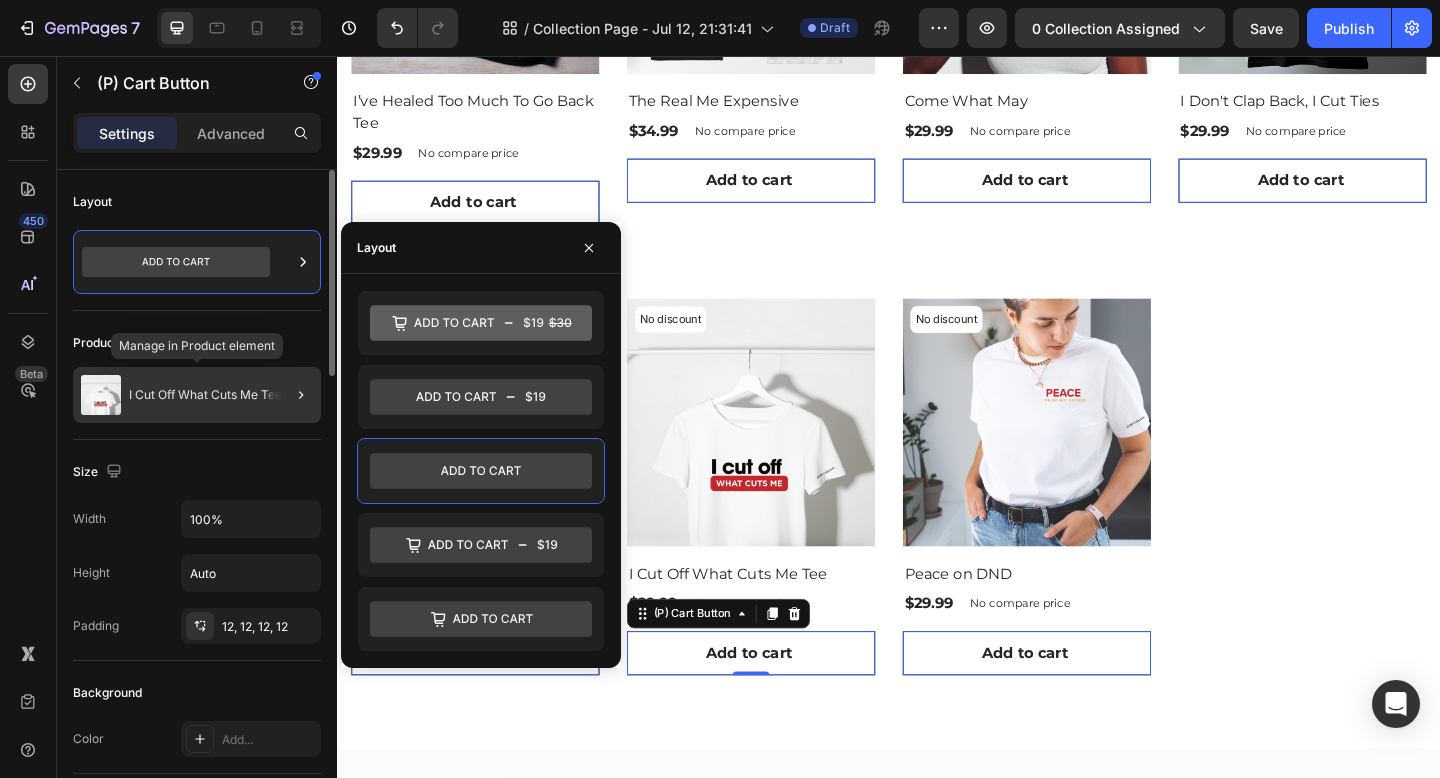 click on "I Cut Off What Cuts Me Tee" 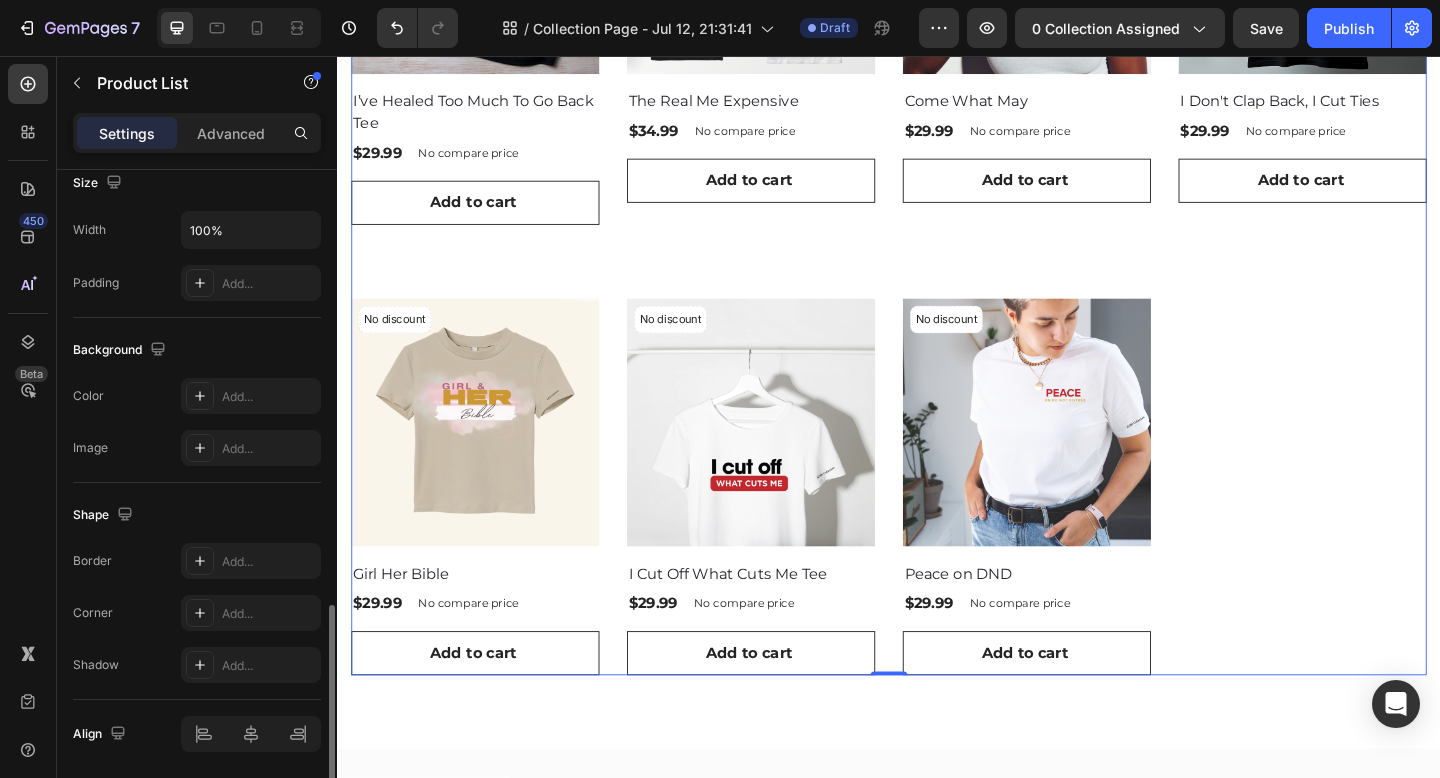 scroll, scrollTop: 806, scrollLeft: 0, axis: vertical 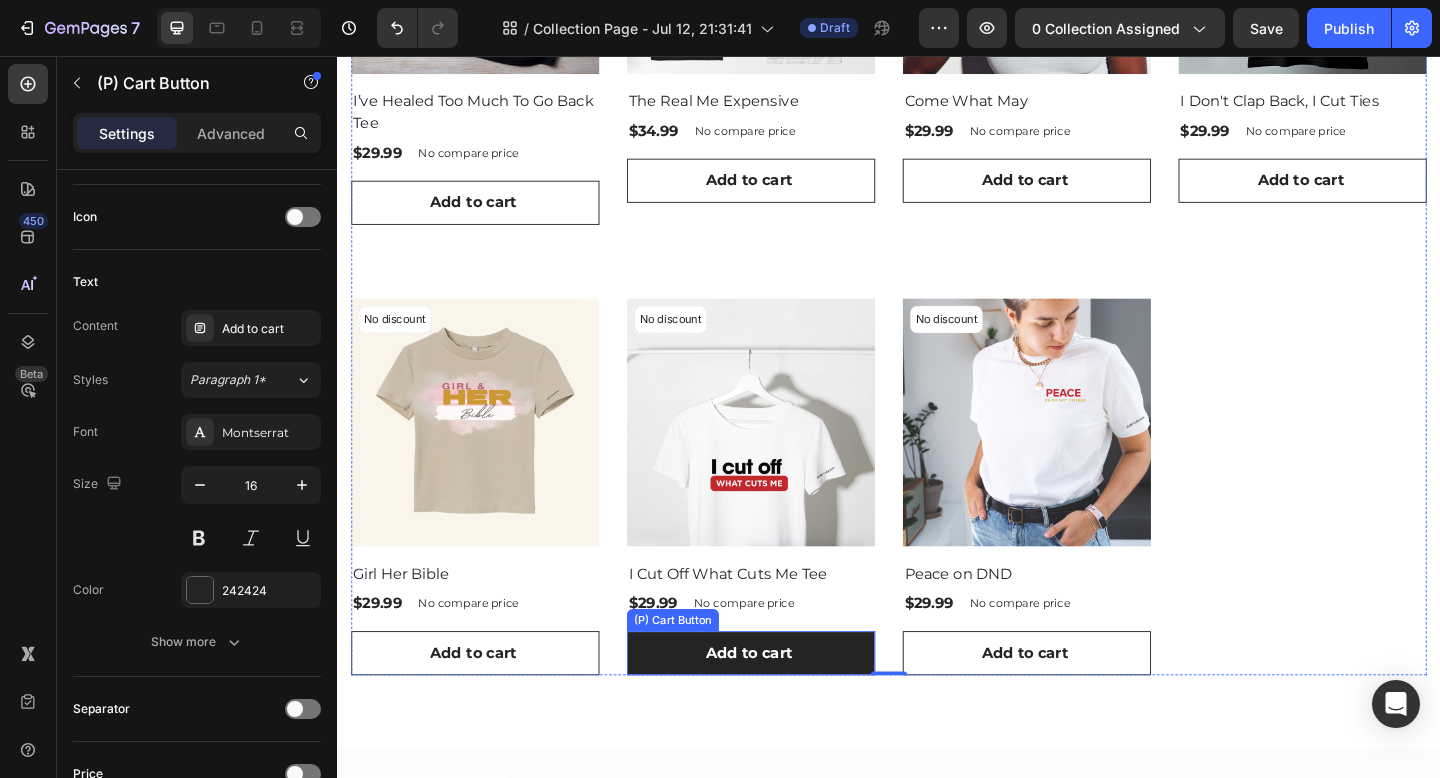 click on "Add to cart" at bounding box center (787, 706) 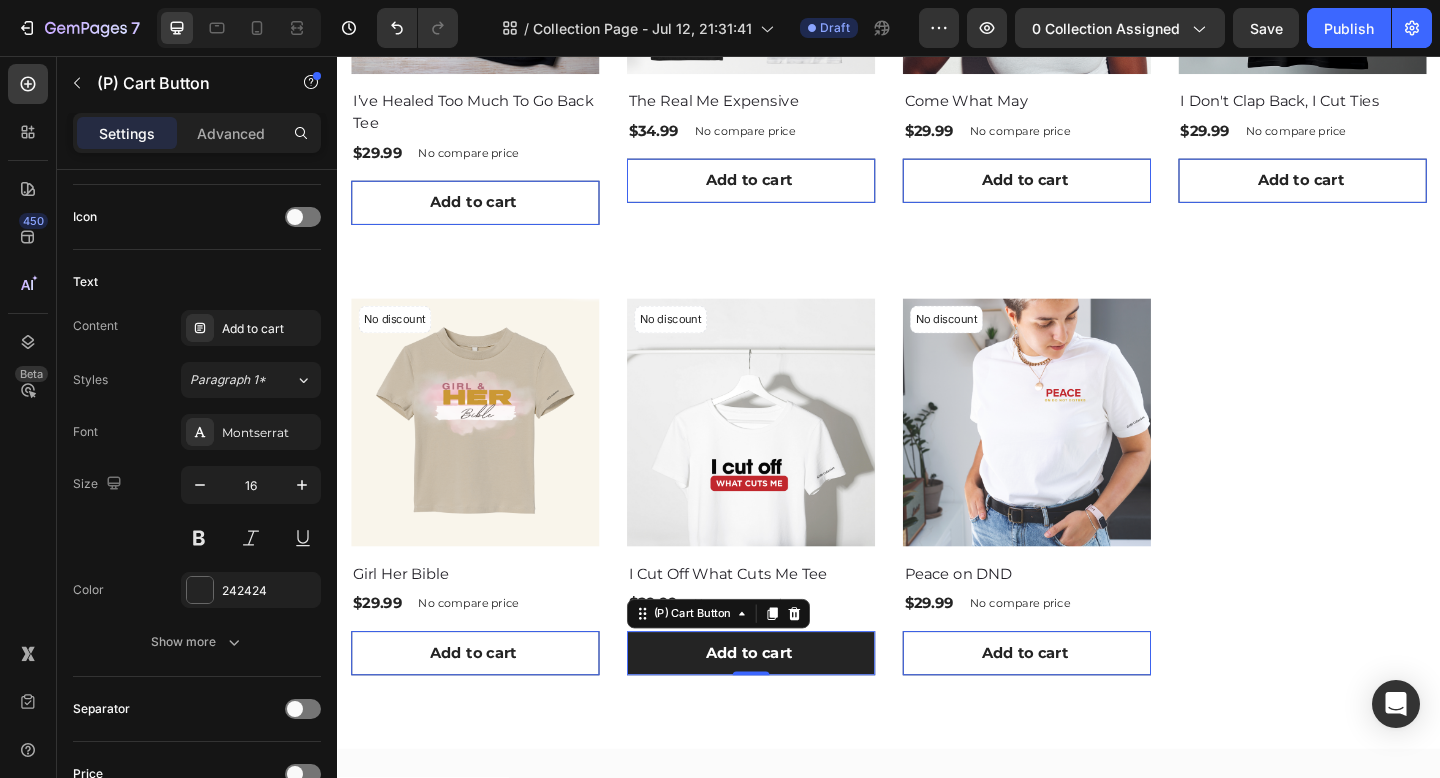 scroll, scrollTop: 0, scrollLeft: 0, axis: both 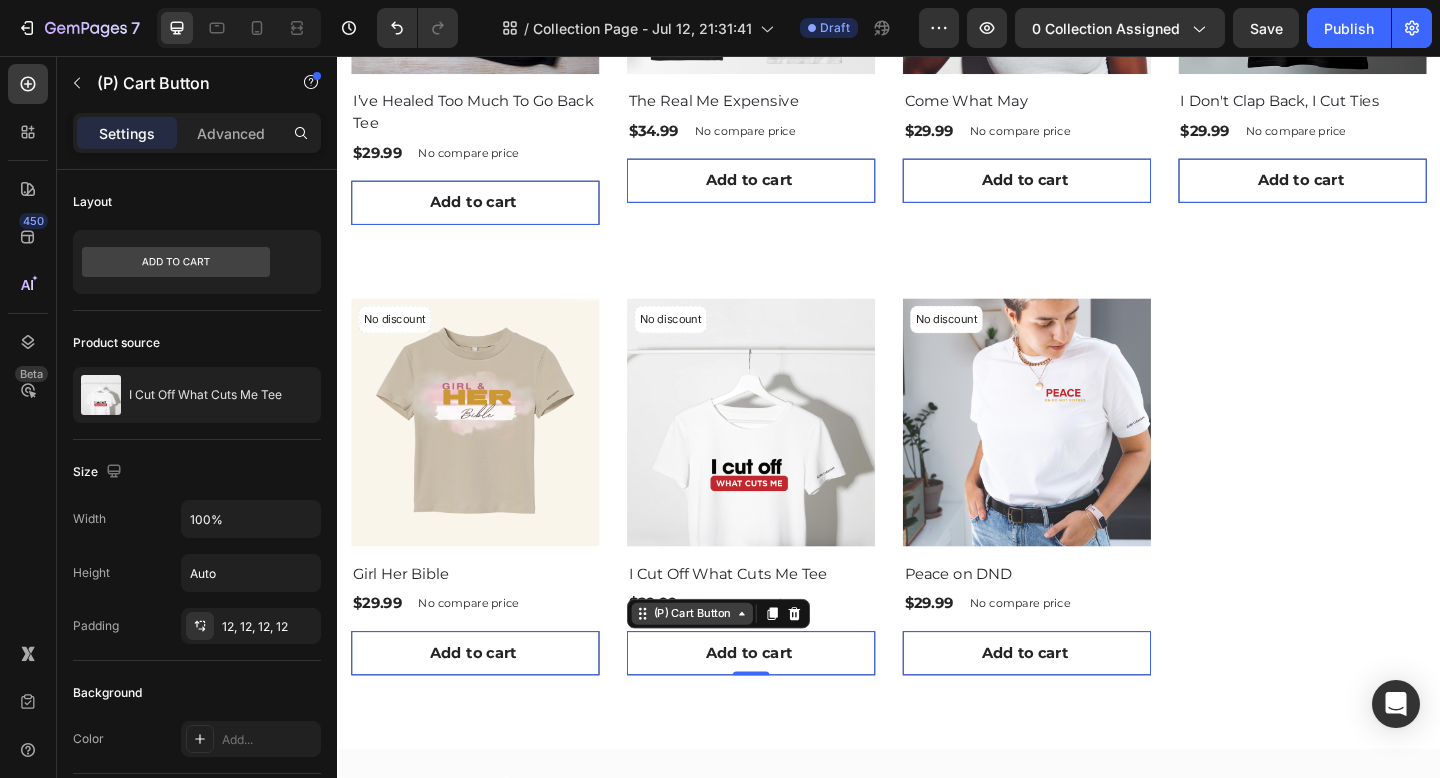 click on "(P) Cart Button" at bounding box center (723, 663) 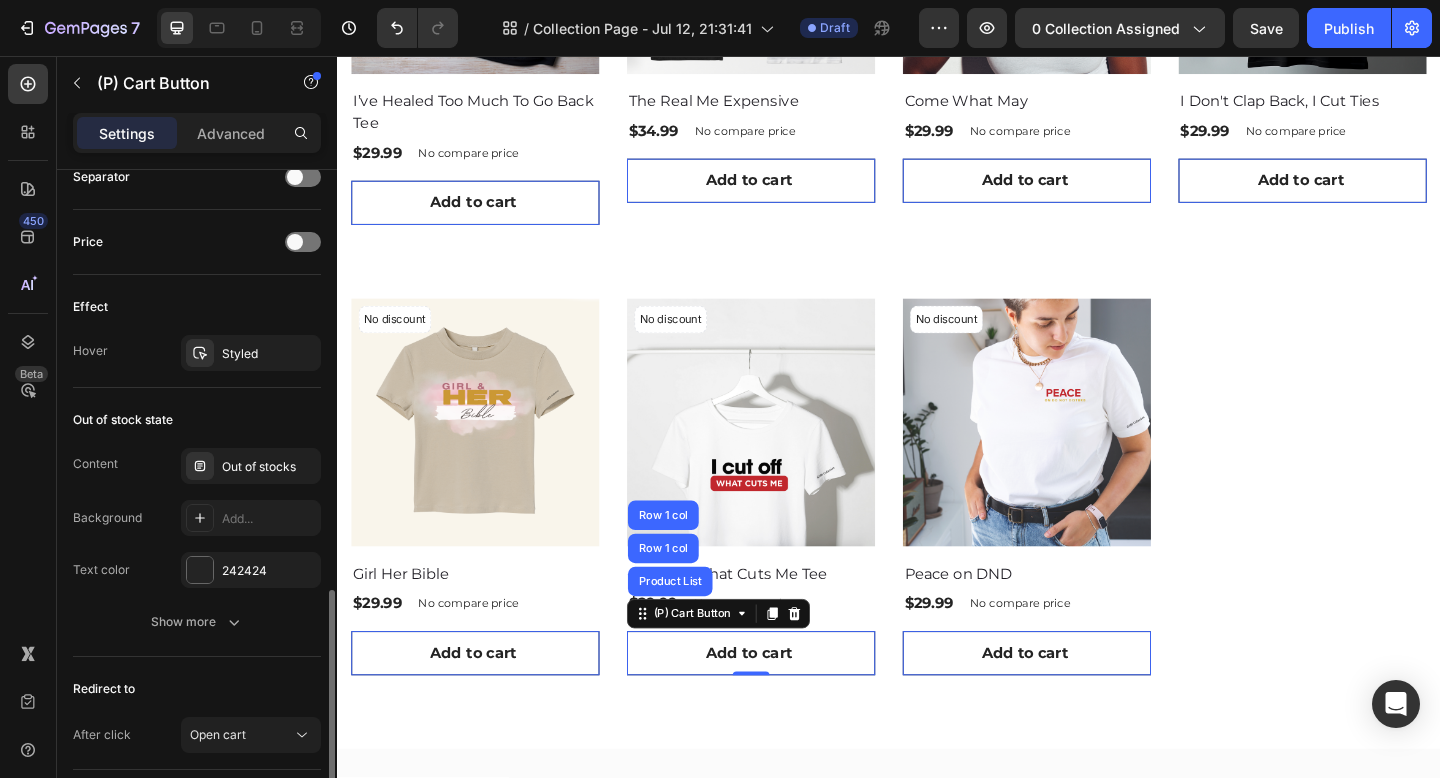 scroll, scrollTop: 1342, scrollLeft: 0, axis: vertical 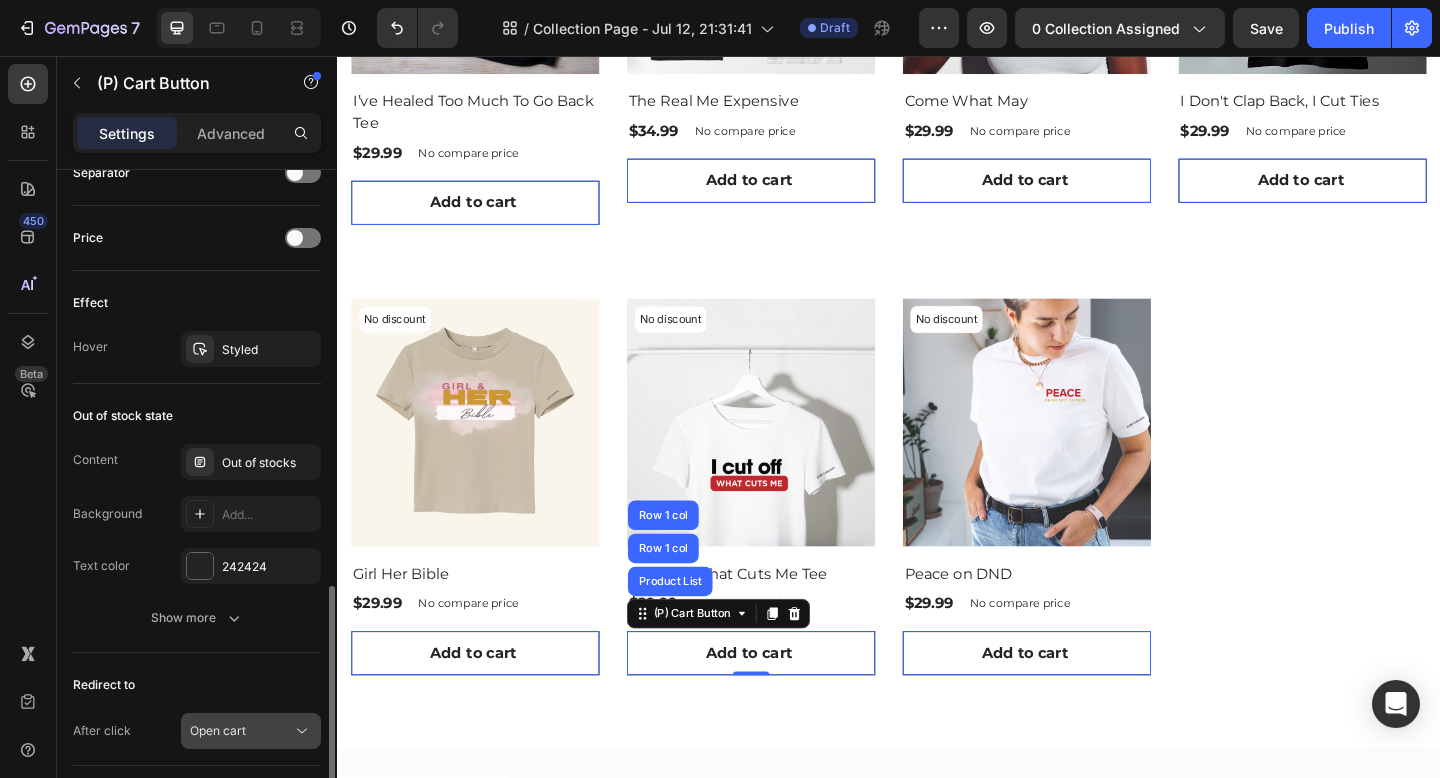 click on "Open cart" at bounding box center (241, 731) 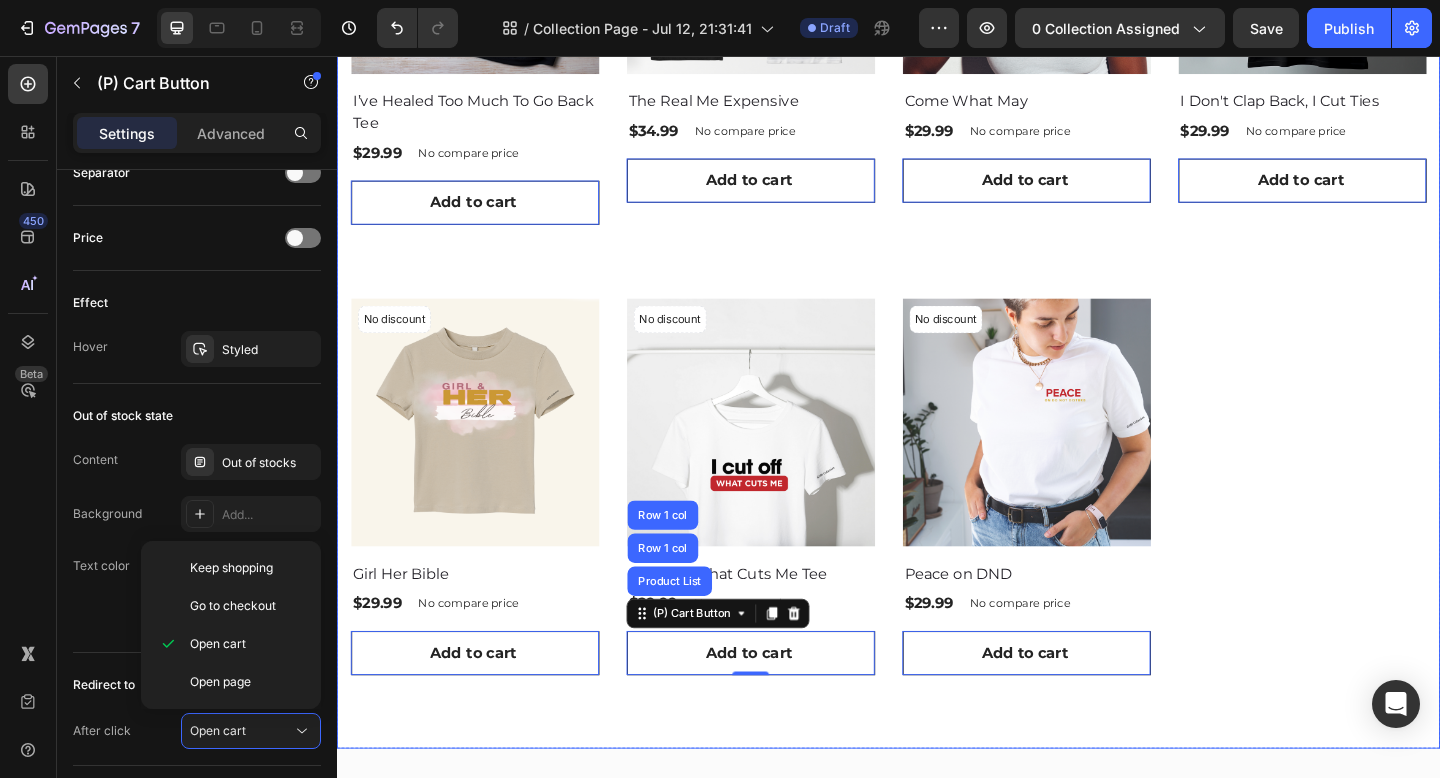click on "No discount   Not be displayed when published (P) Tag Product Images & Gallery Row I’ve Healed Too Much To Go Back Tee (P) Title $29.99 (P) Price (P) Price No compare price (P) Price Row Row Add to cart (P) Cart Button   0 Product List No discount   Not be displayed when published (P) Tag Product Images & Gallery Row The Real Me Expensive (P) Title $34.99 (P) Price (P) Price No compare price (P) Price Row Row Add to cart (P) Cart Button   0 Product List No discount   Not be displayed when published (P) Tag Product Images & Gallery Row Come What May (P) Title $29.99 (P) Price (P) Price No compare price (P) Price Row Row Add to cart (P) Cart Button   0 Product List No discount   Not be displayed when published (P) Tag Product Images & Gallery Row I Don't Clap Back, I Cut Ties (P) Title $29.99 (P) Price (P) Price No compare price (P) Price Row Row Add to cart (P) Cart Button   0 Product List No discount   Not be displayed when published (P) Tag Product Images & Gallery Row Girl Her Bible (P) Title $29.99 Row" at bounding box center [937, 268] 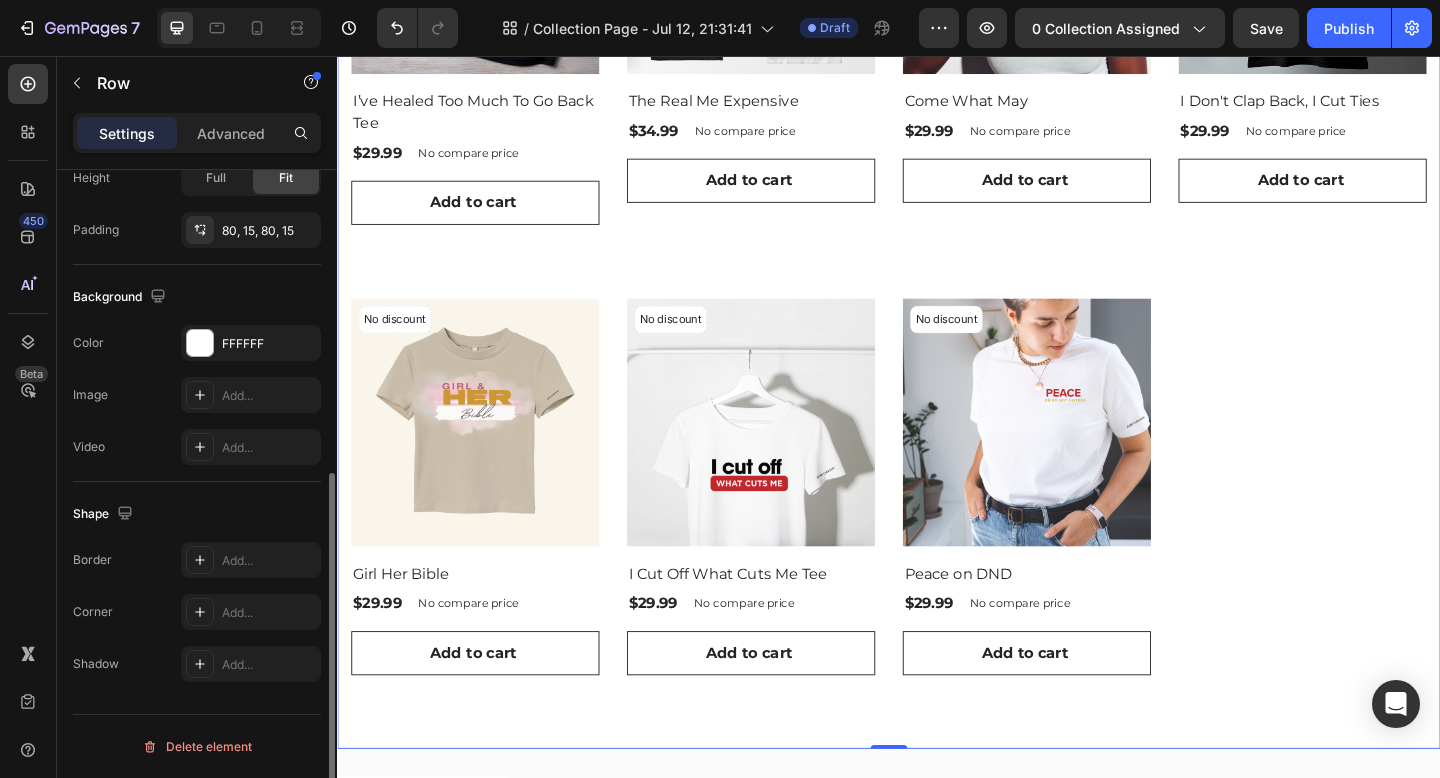 scroll, scrollTop: 0, scrollLeft: 0, axis: both 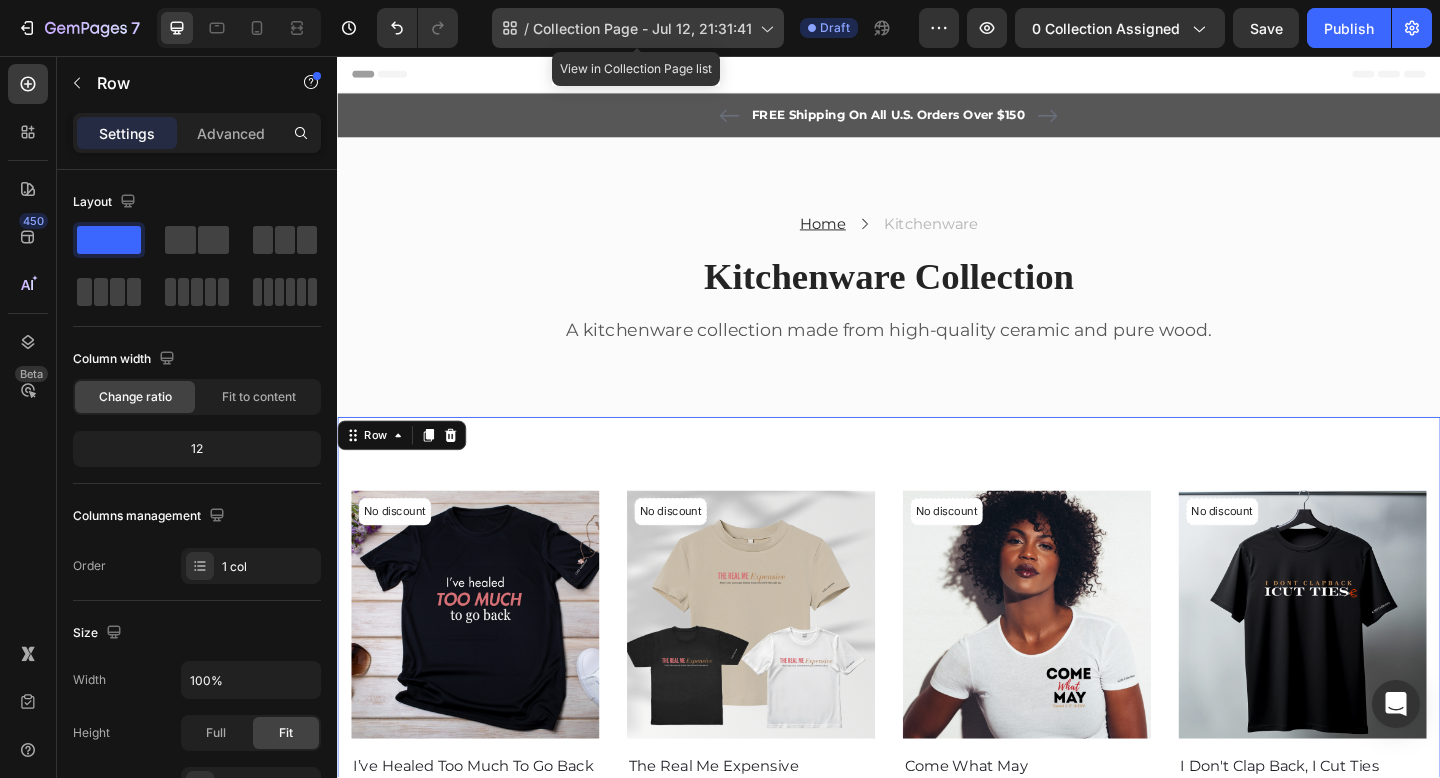 click on "Collection Page - Jul 12, 21:31:41" at bounding box center (642, 28) 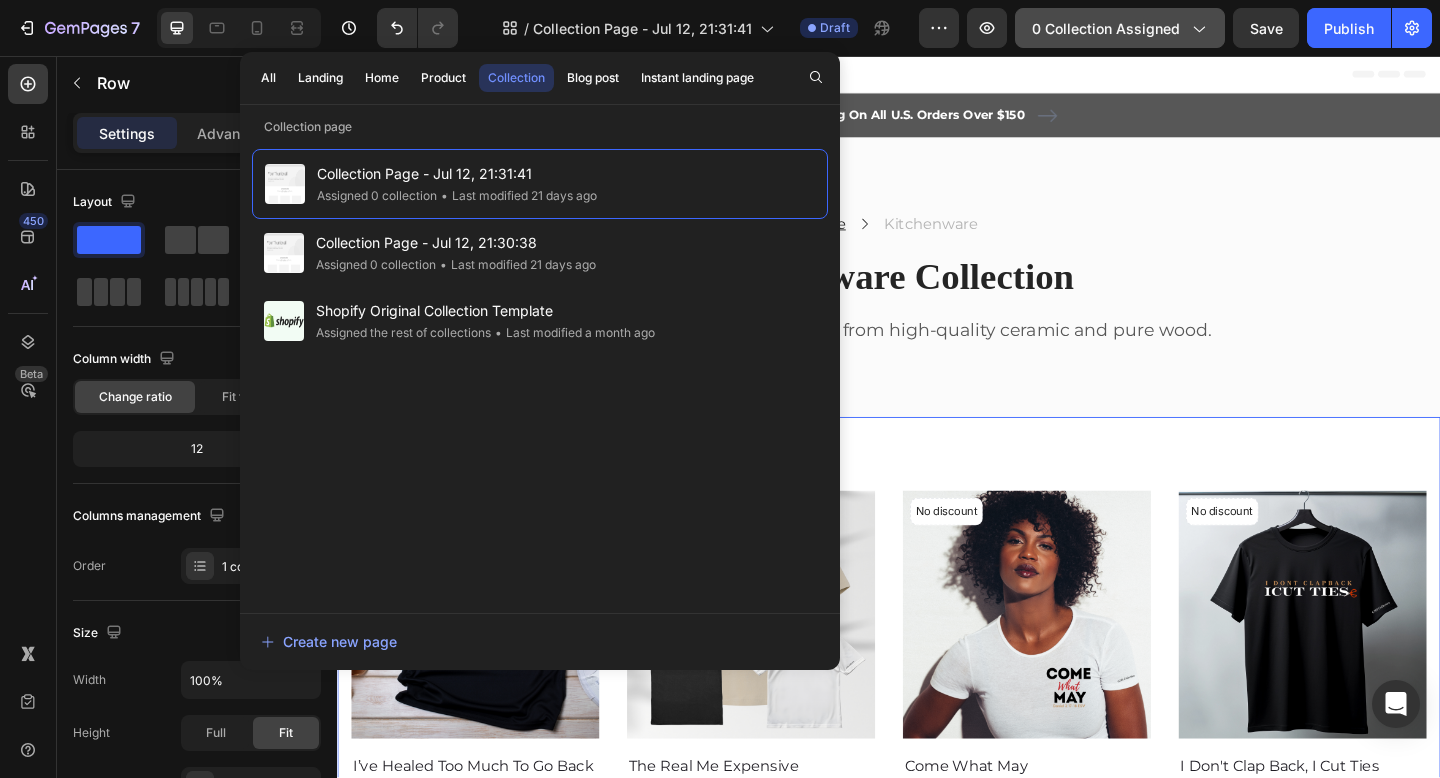 click 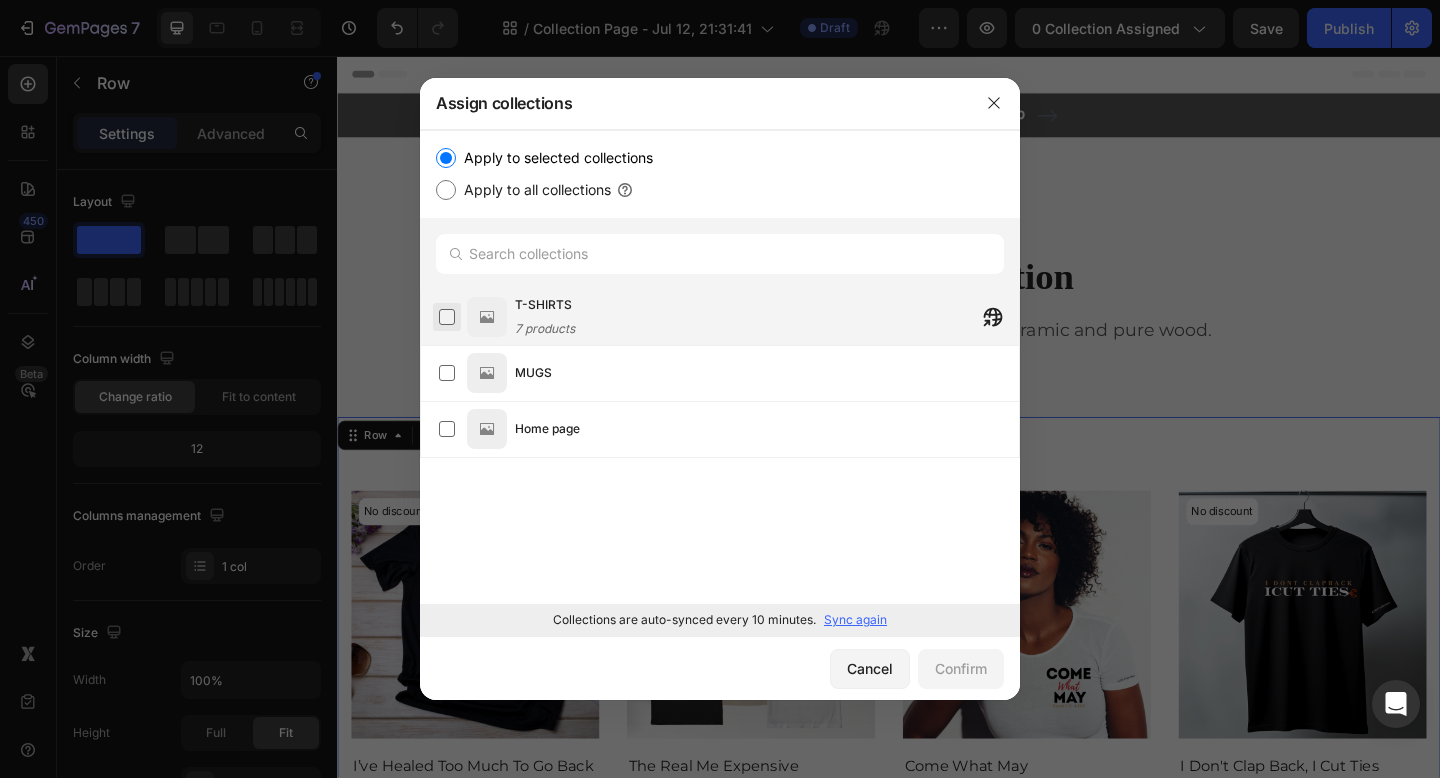 click at bounding box center [447, 317] 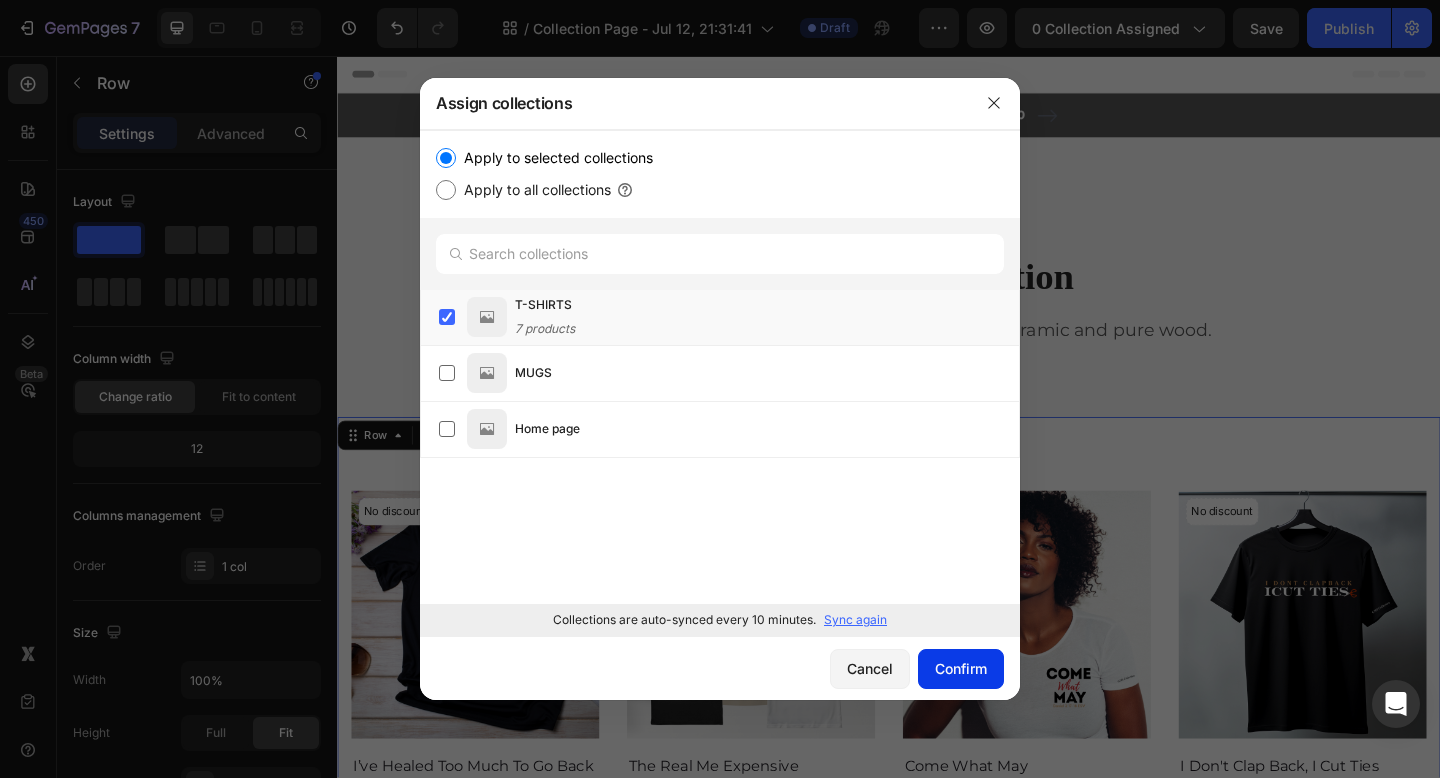 click on "Confirm" at bounding box center [961, 668] 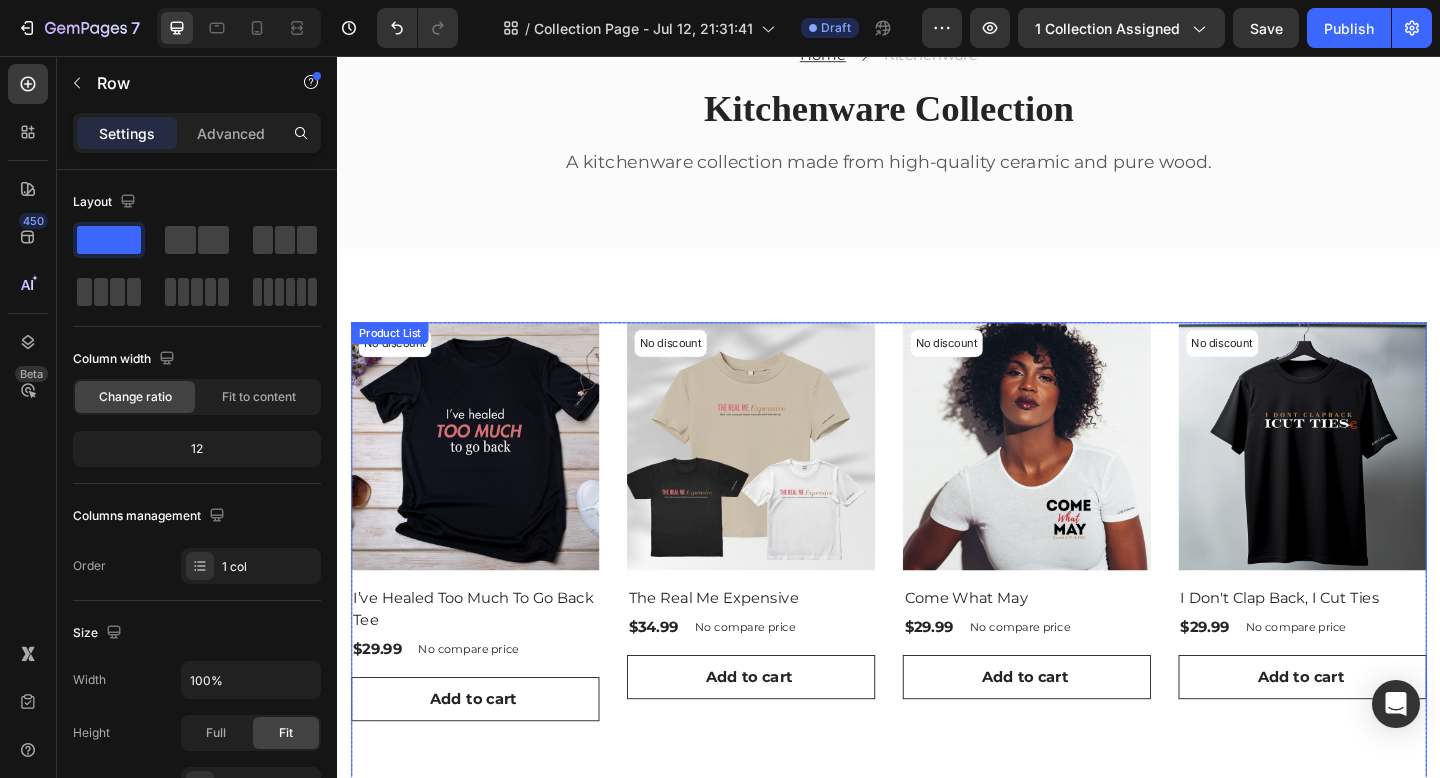 scroll, scrollTop: 105, scrollLeft: 0, axis: vertical 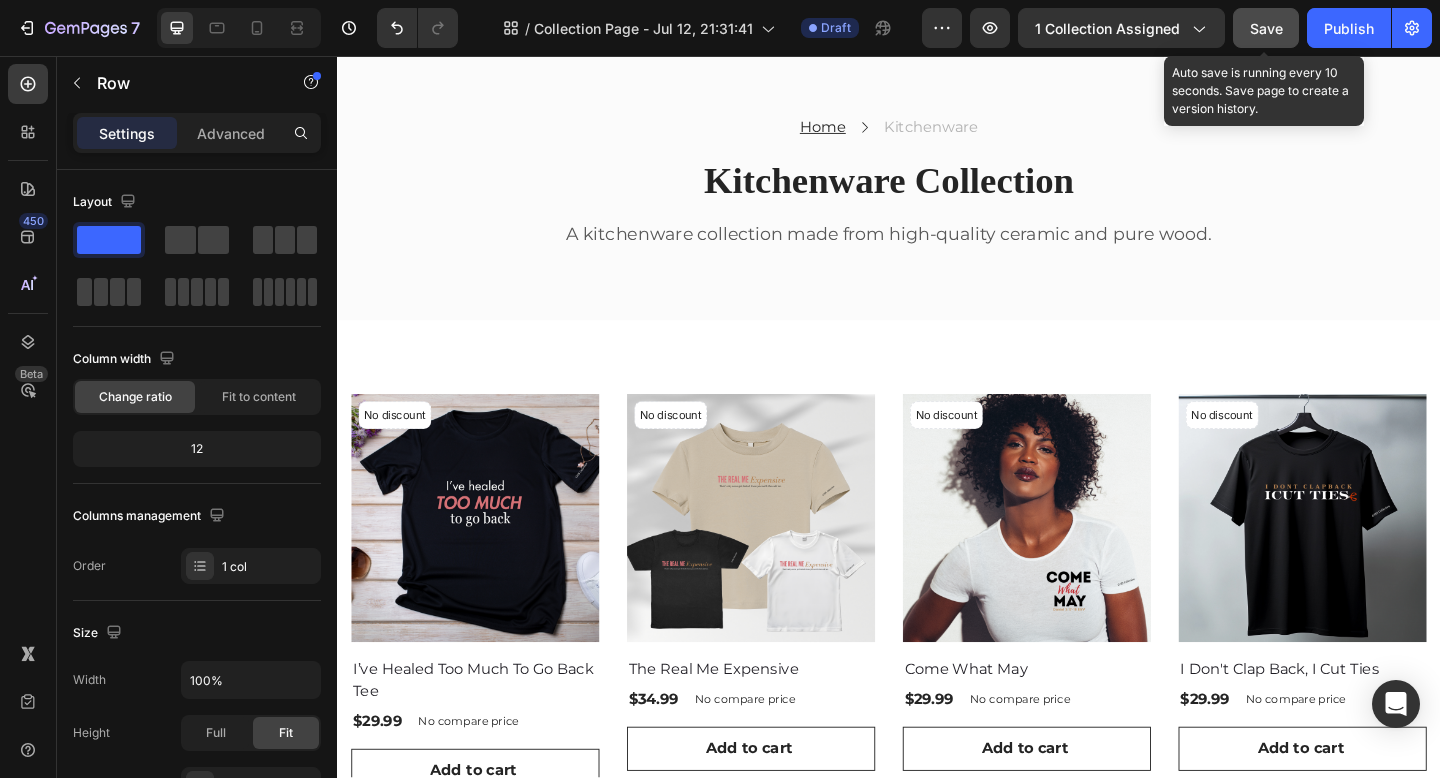 click on "Save" at bounding box center (1266, 28) 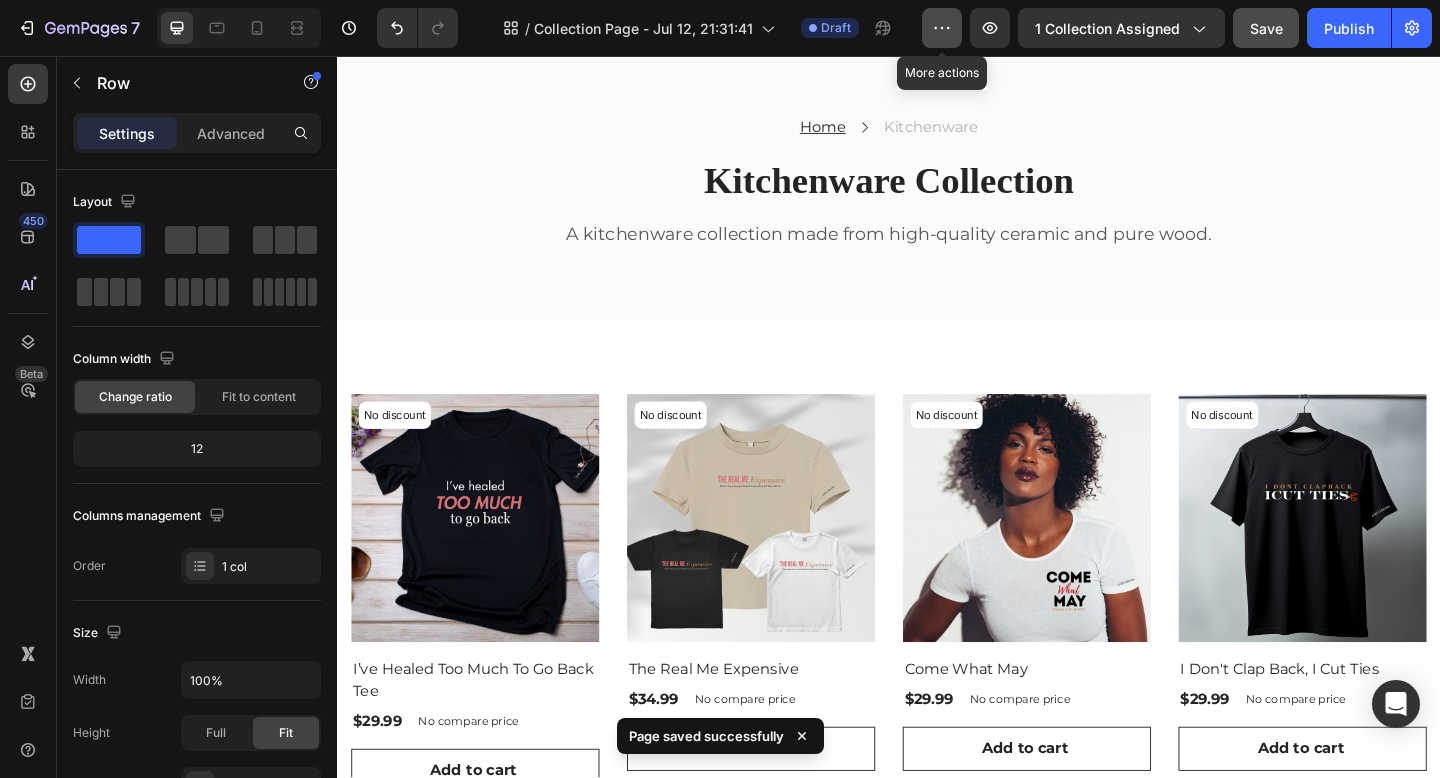 click 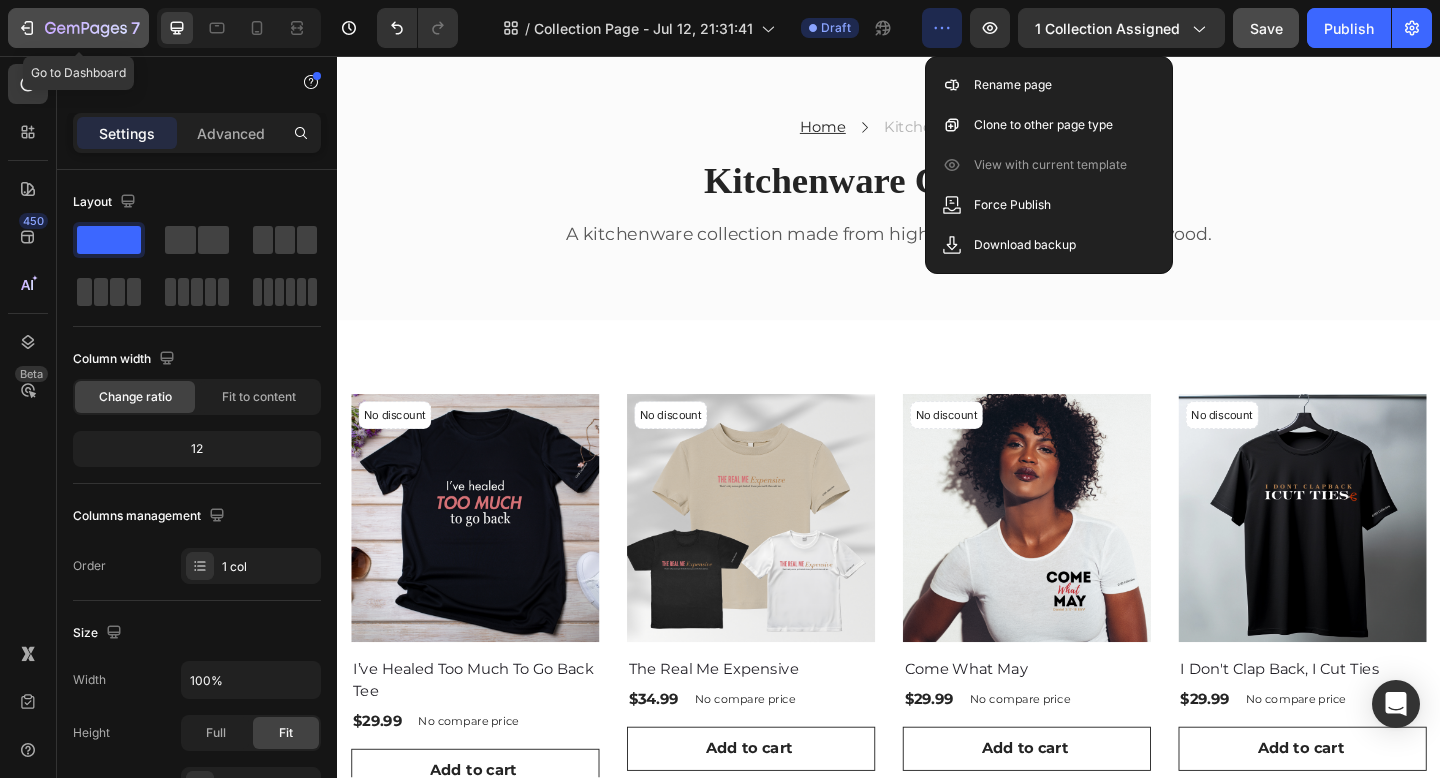 click 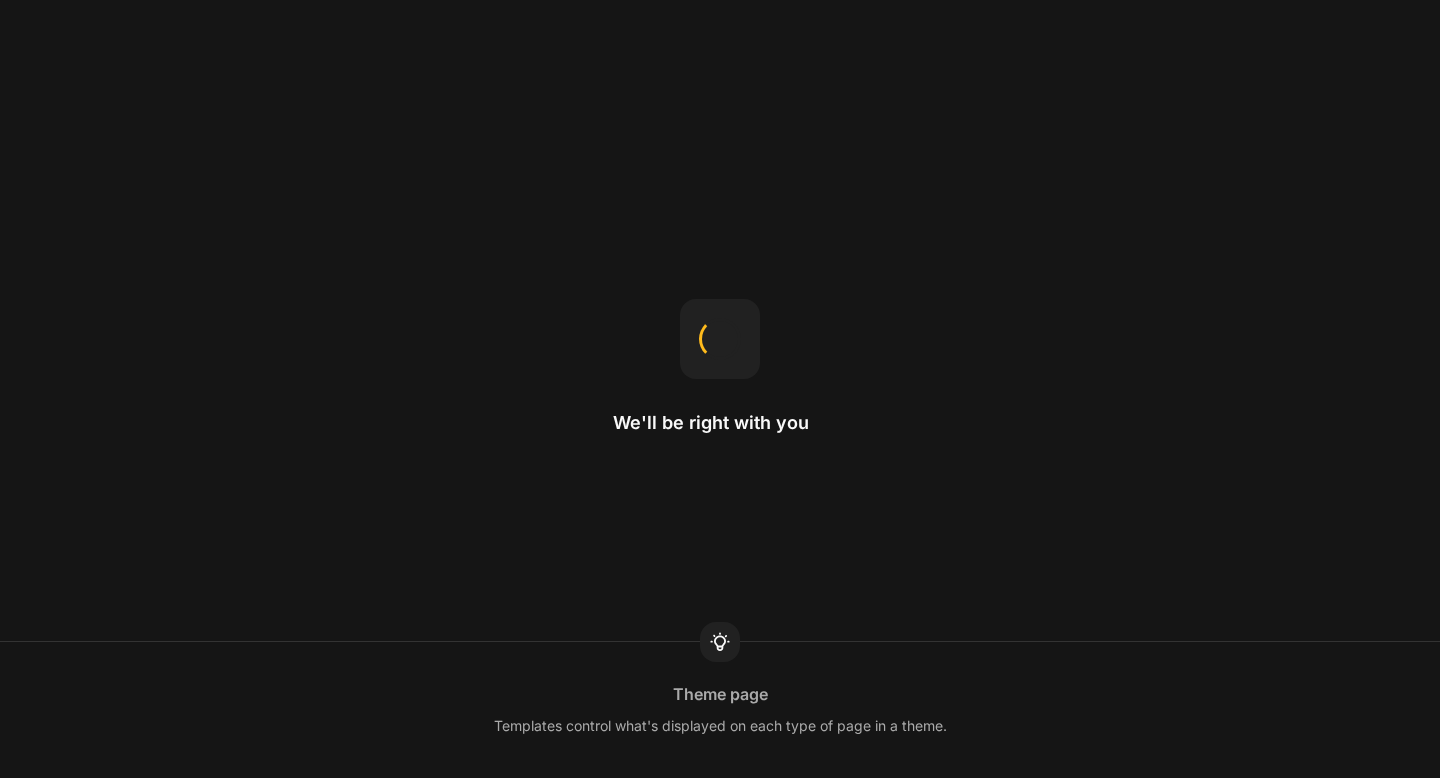 scroll, scrollTop: 0, scrollLeft: 0, axis: both 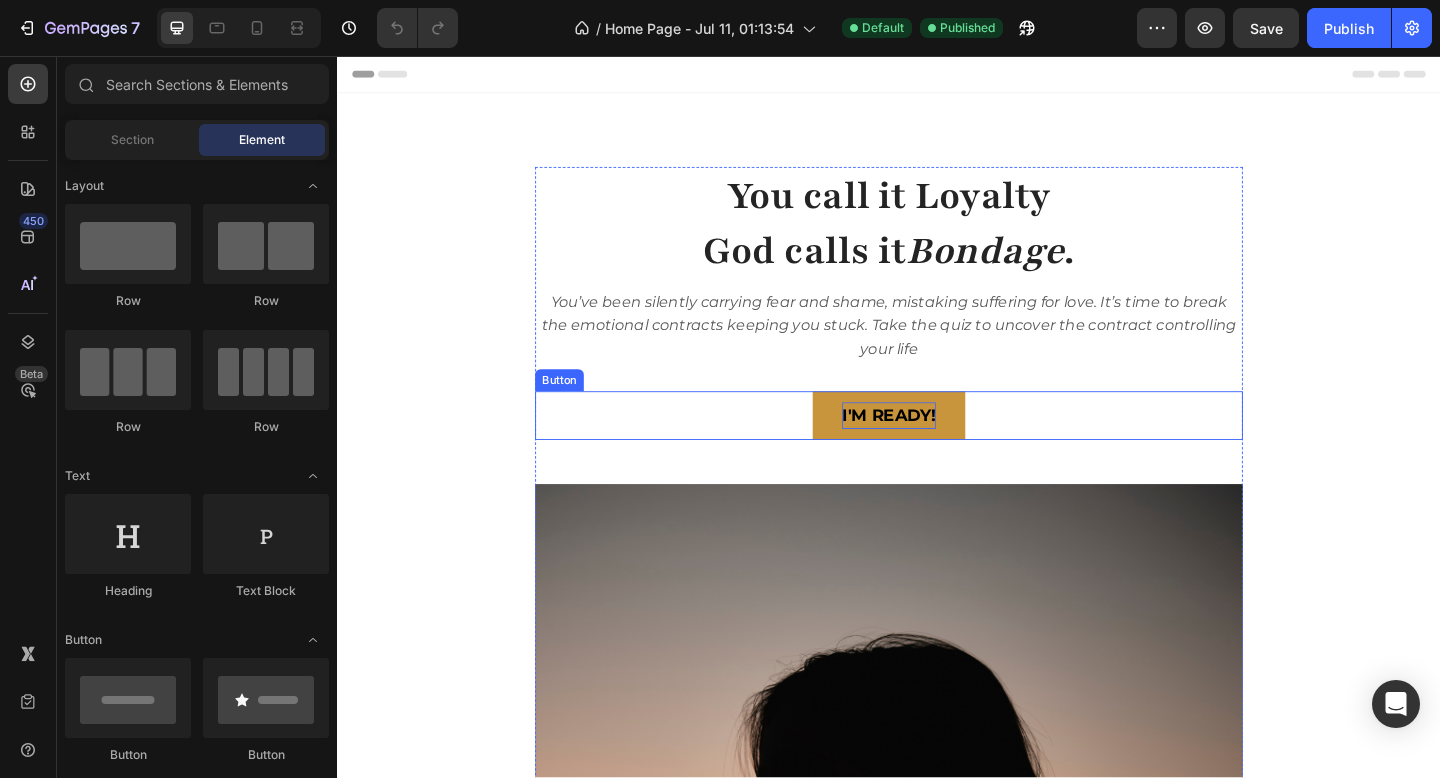 click on "I'm READY!" at bounding box center [937, 447] 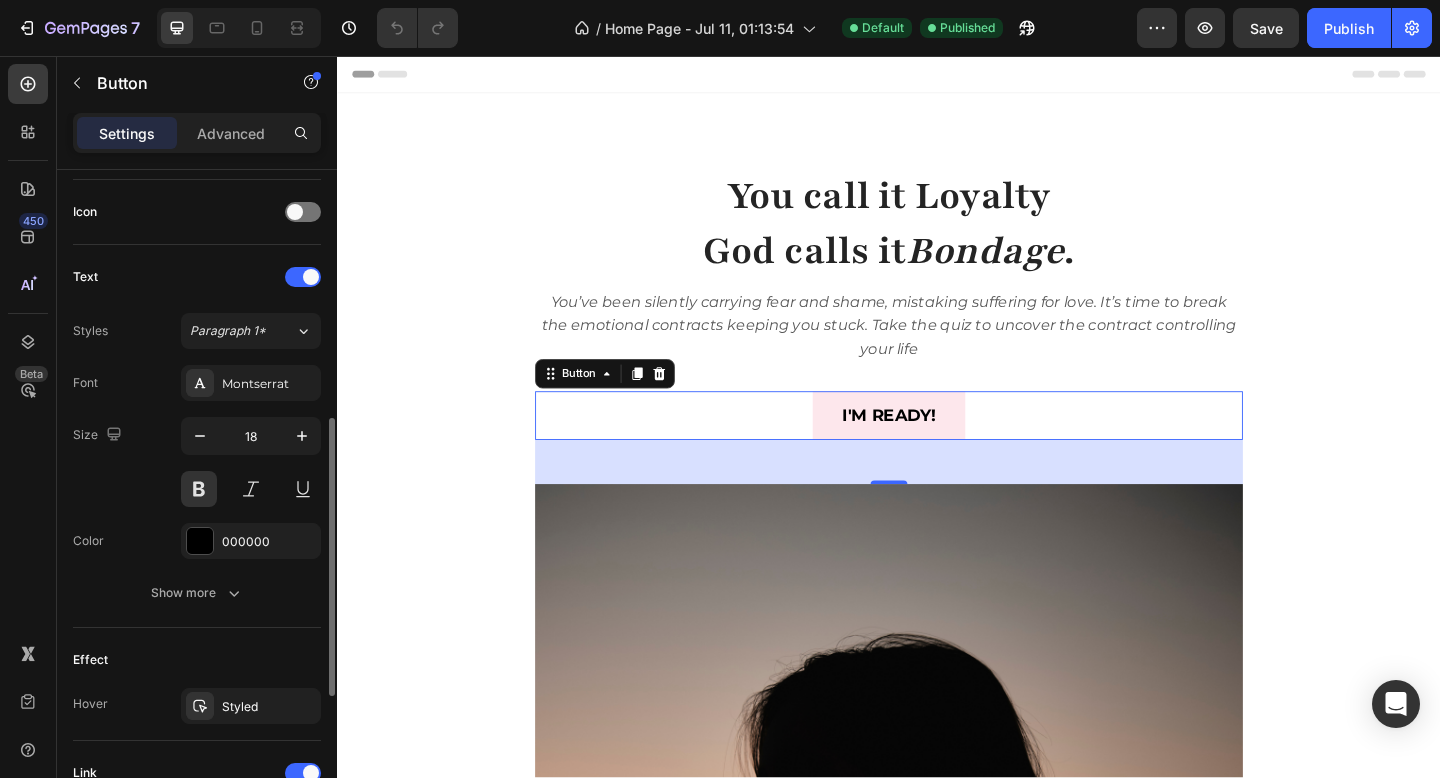 scroll, scrollTop: 751, scrollLeft: 0, axis: vertical 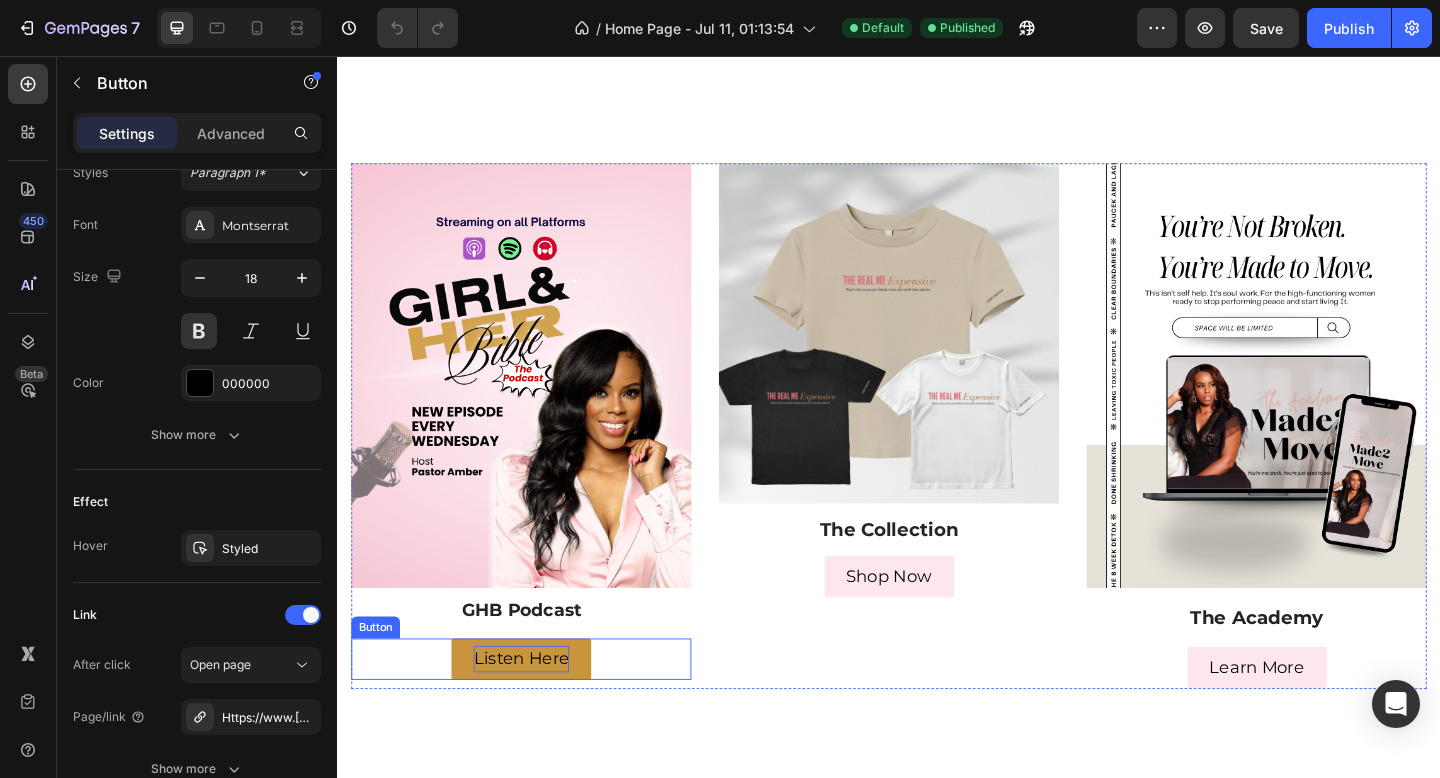 click on "Listen Here" at bounding box center [537, 712] 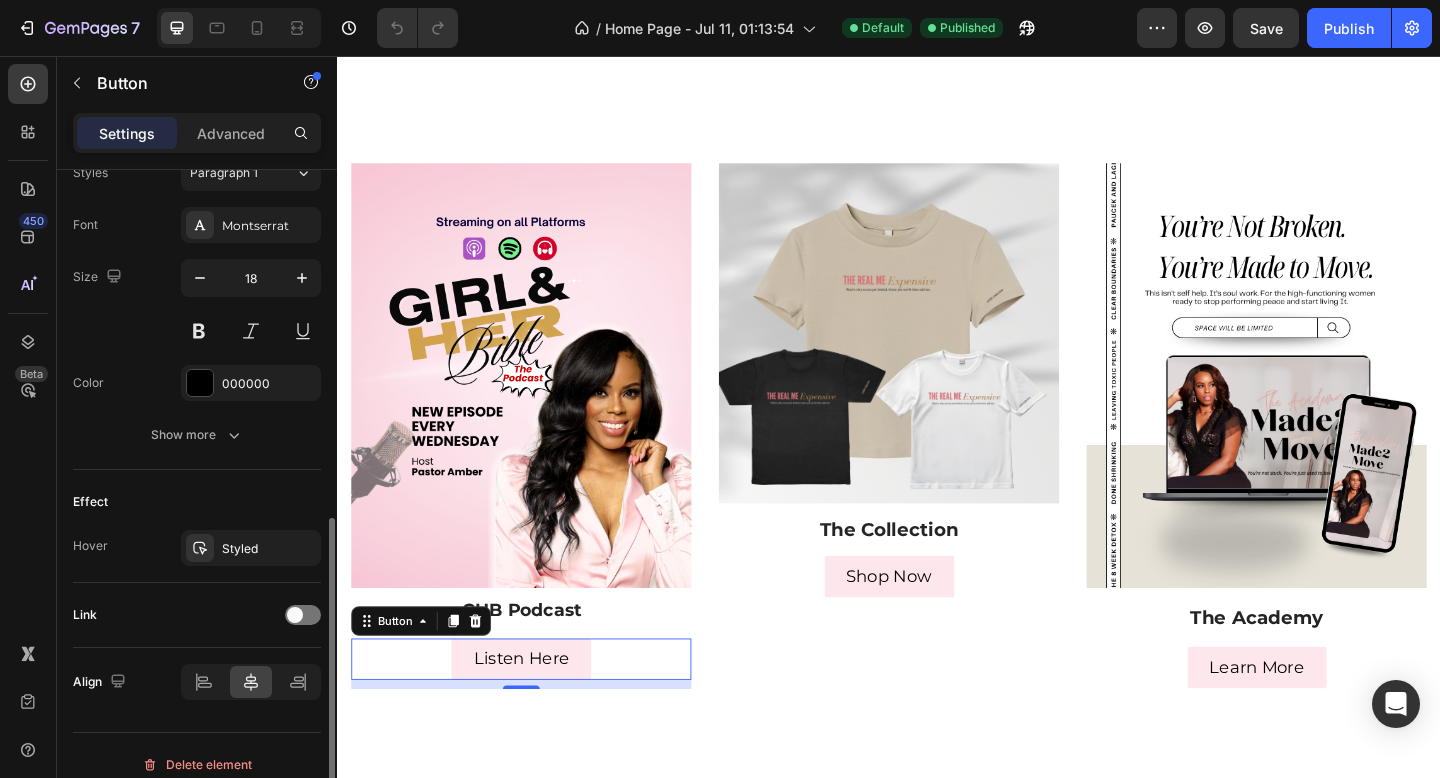 scroll, scrollTop: 769, scrollLeft: 0, axis: vertical 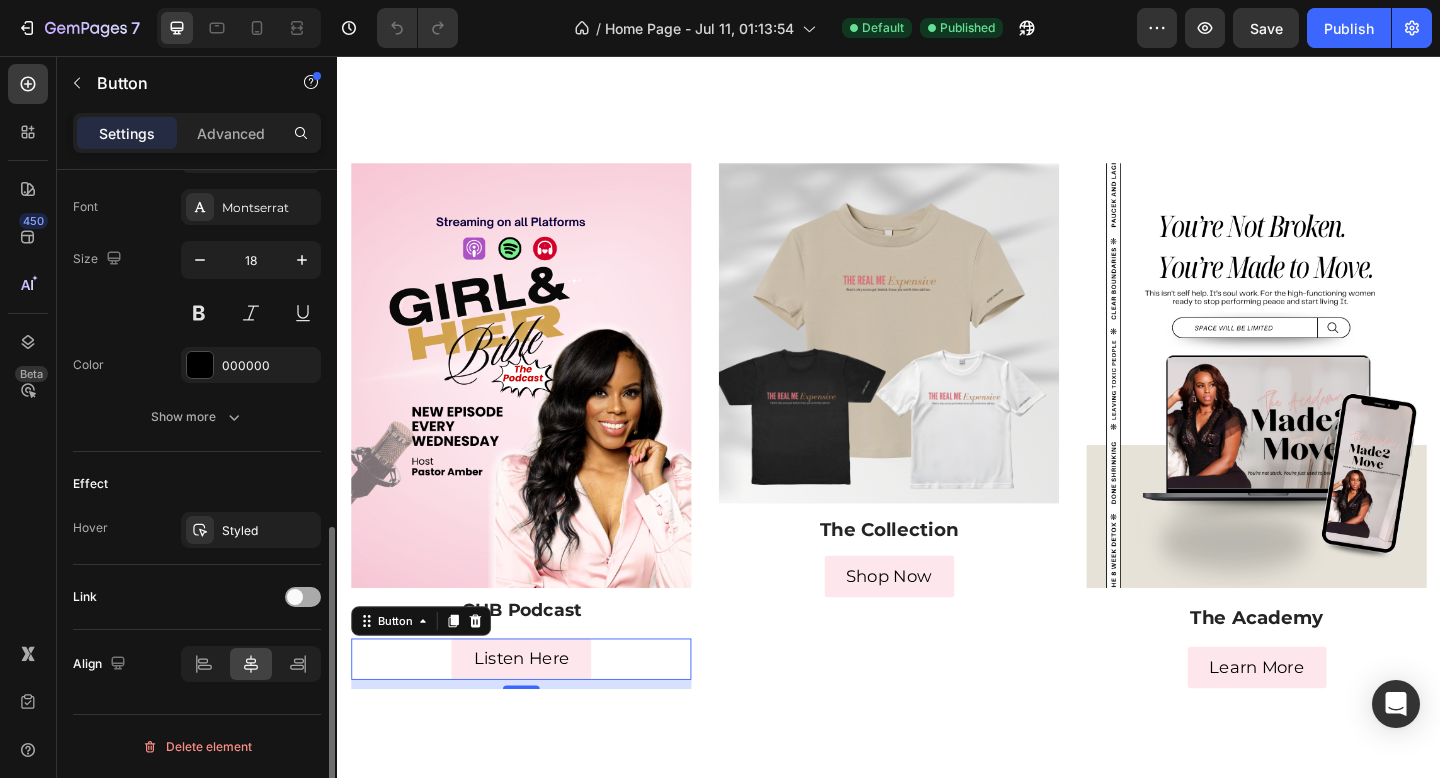 click at bounding box center (295, 597) 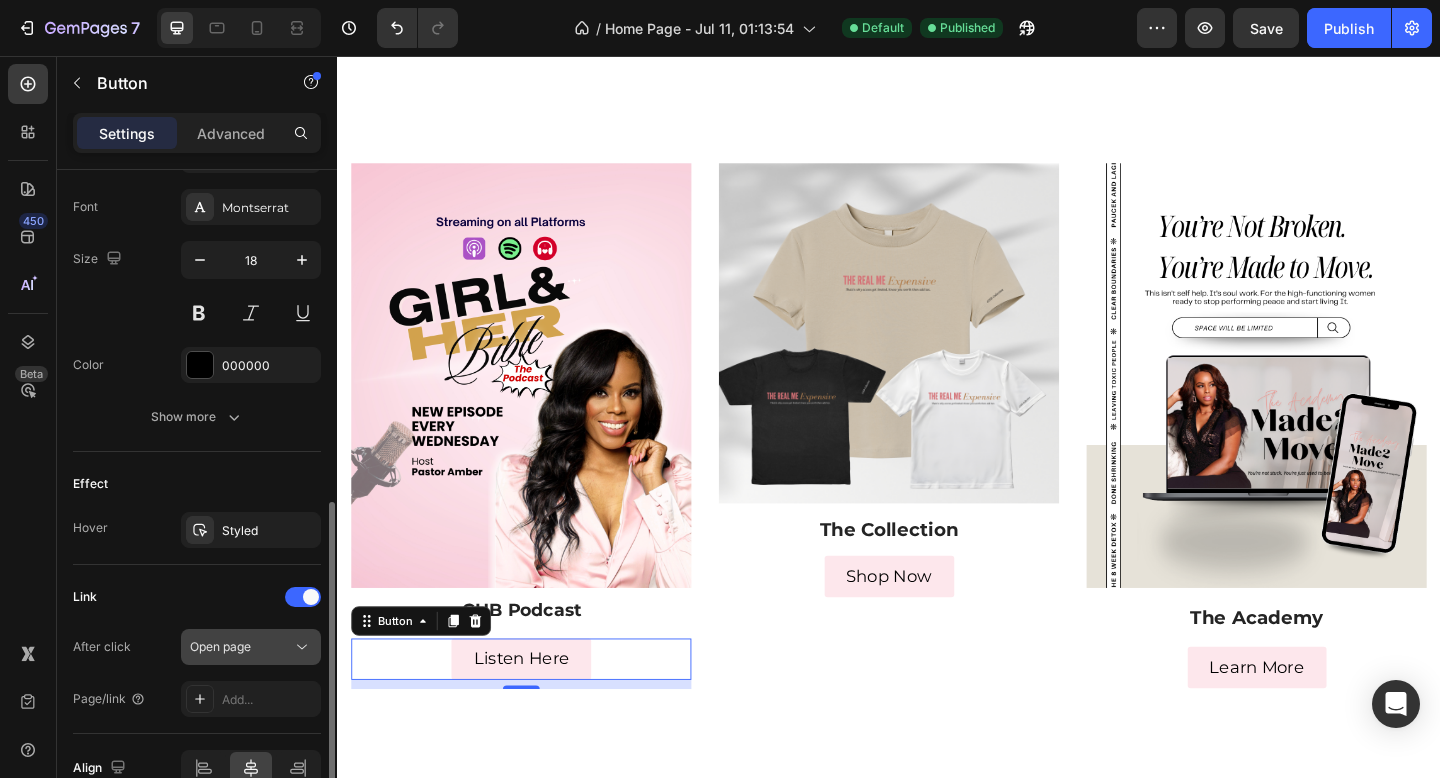 click on "Open page" at bounding box center (241, 647) 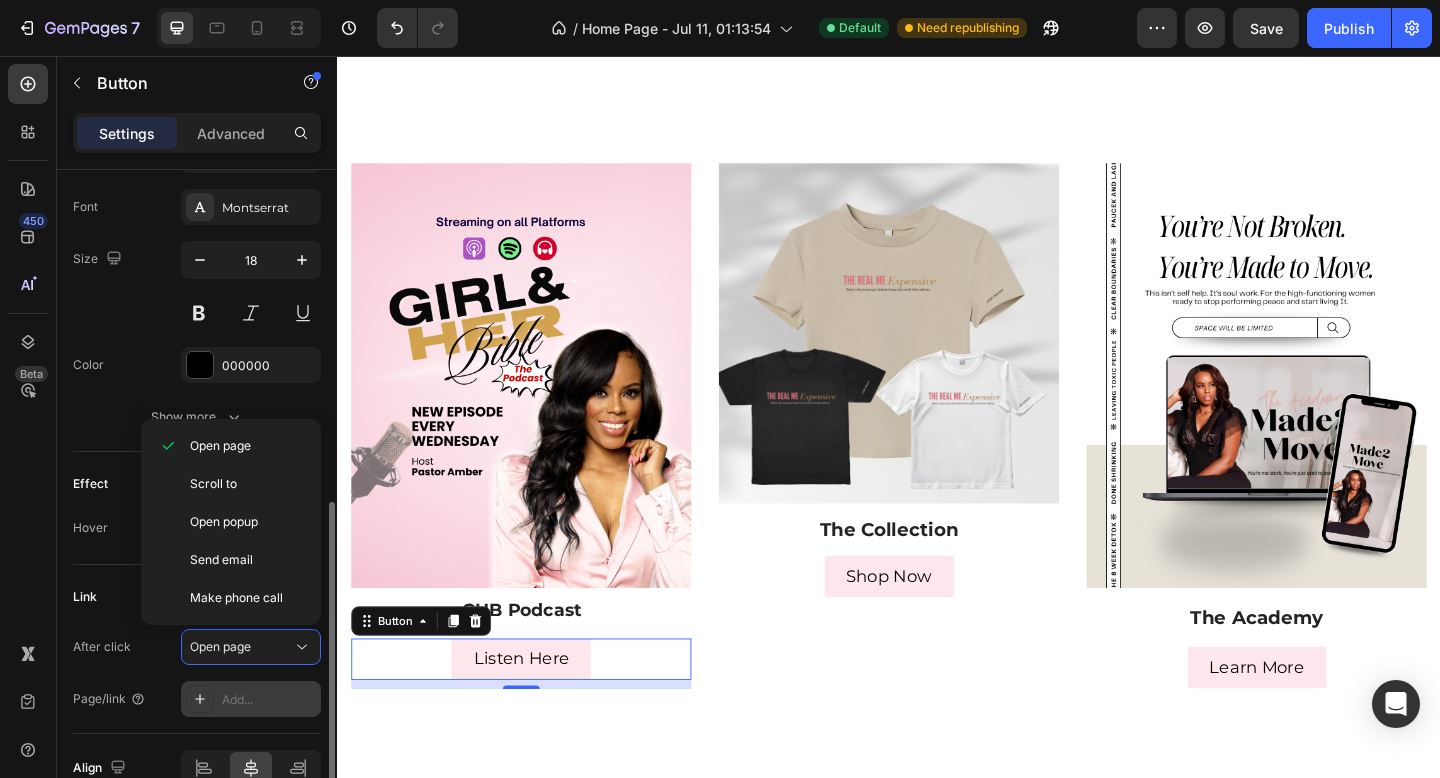 click on "Add..." at bounding box center [269, 700] 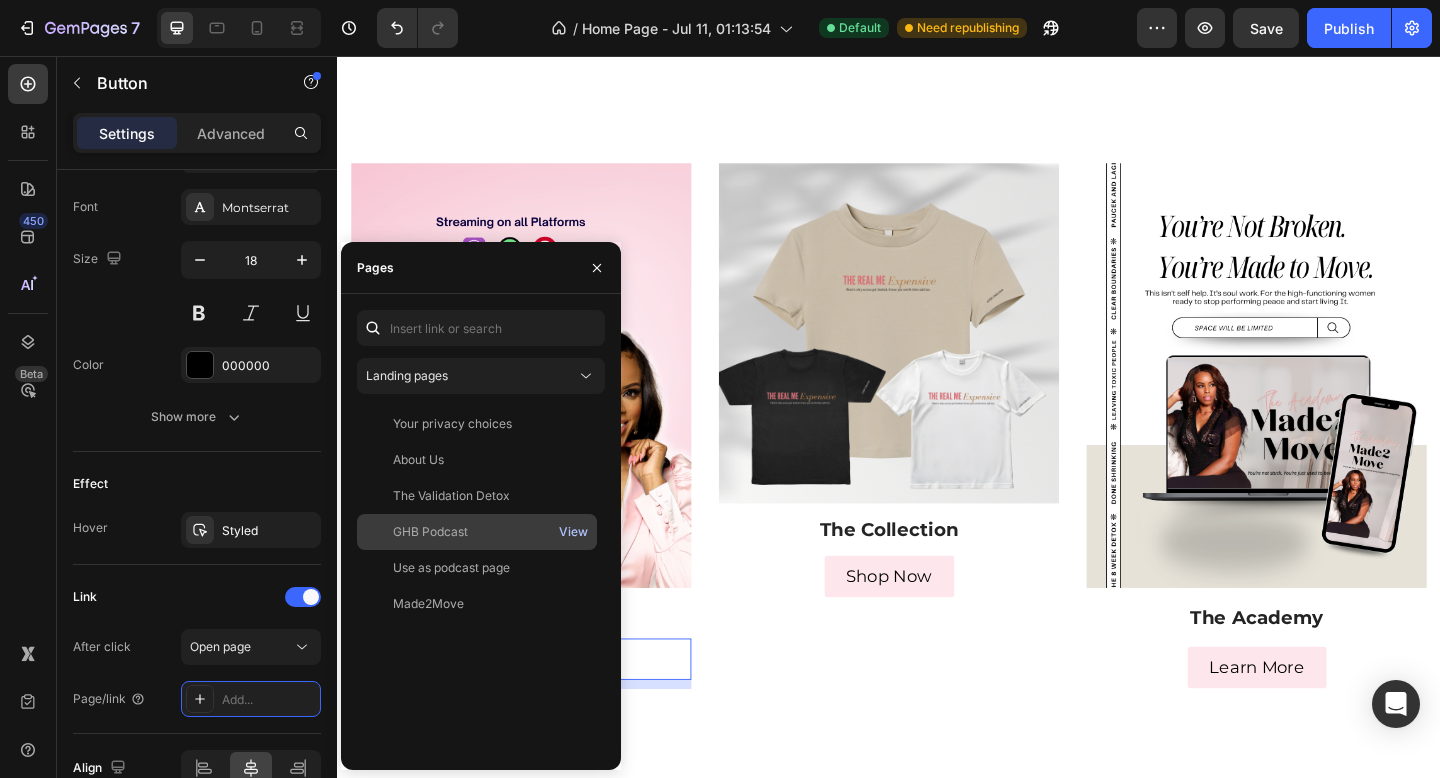 click on "View" at bounding box center [573, 532] 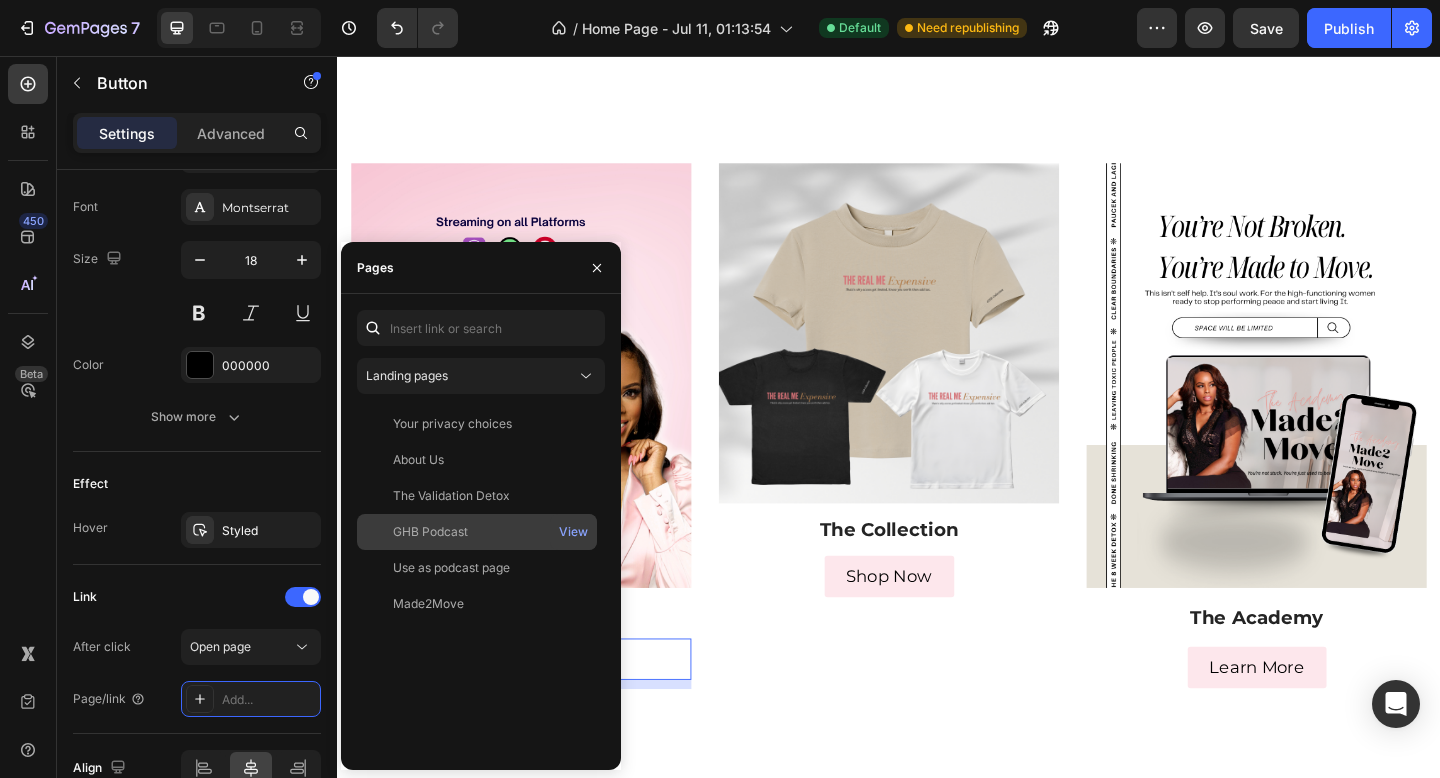click on "GHB Podcast" 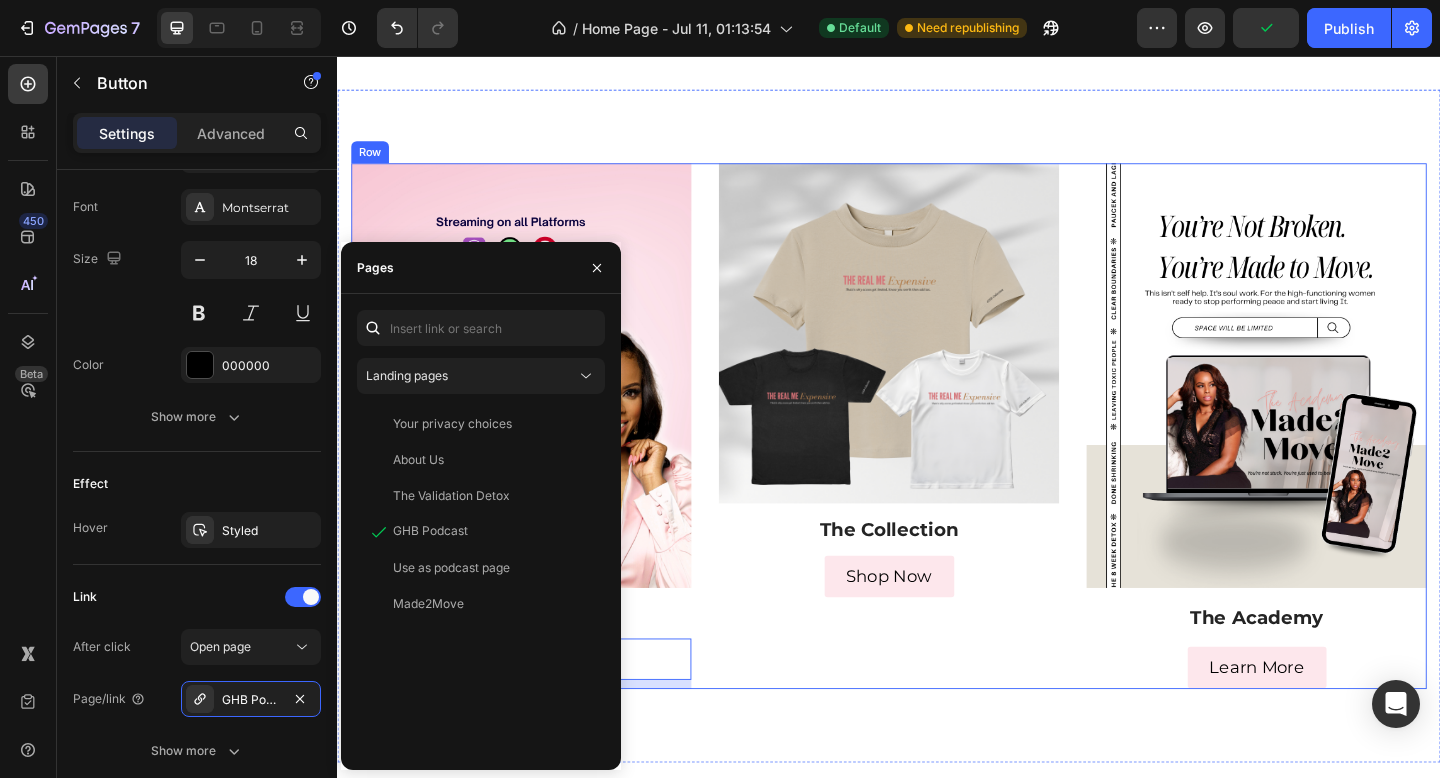 click on "Shop Now Button" at bounding box center (937, 635) 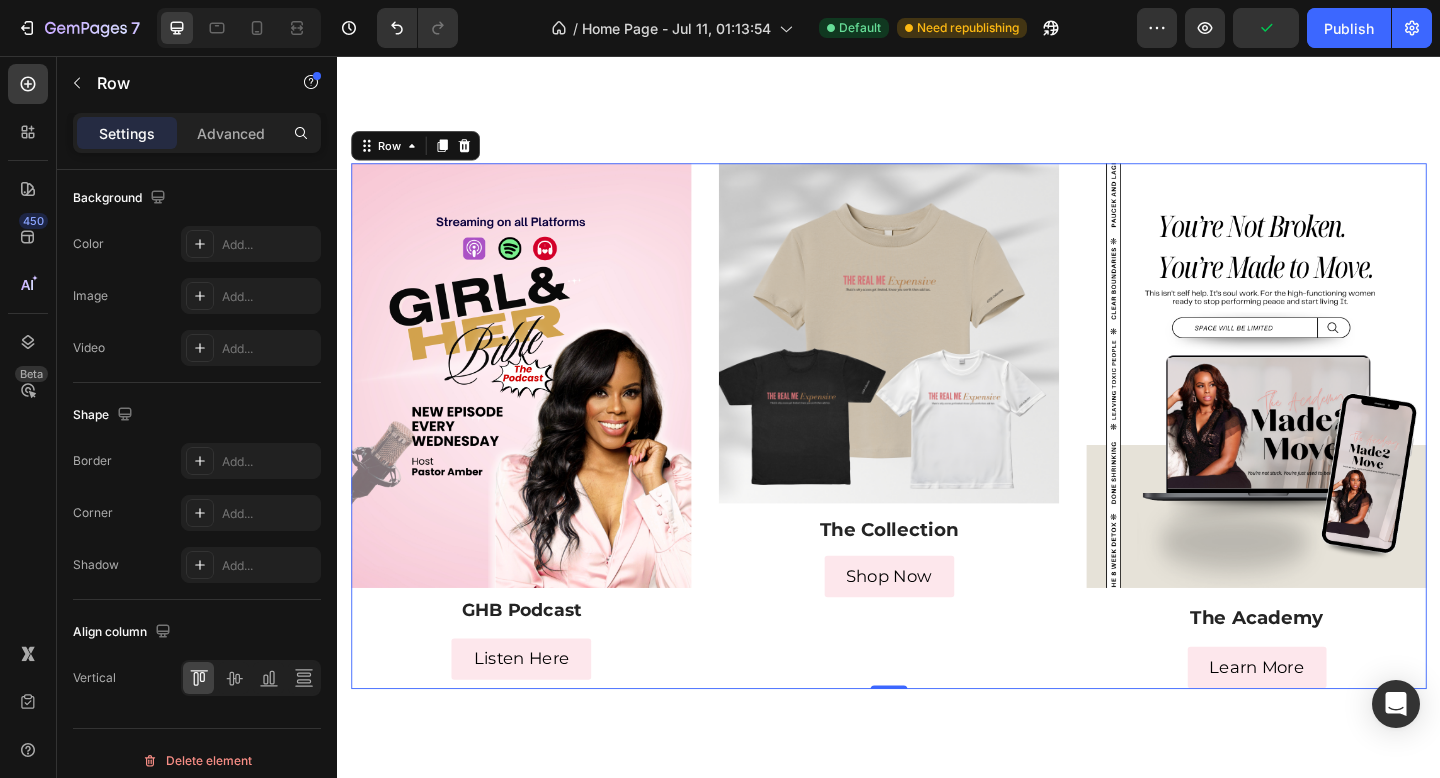 scroll, scrollTop: 0, scrollLeft: 0, axis: both 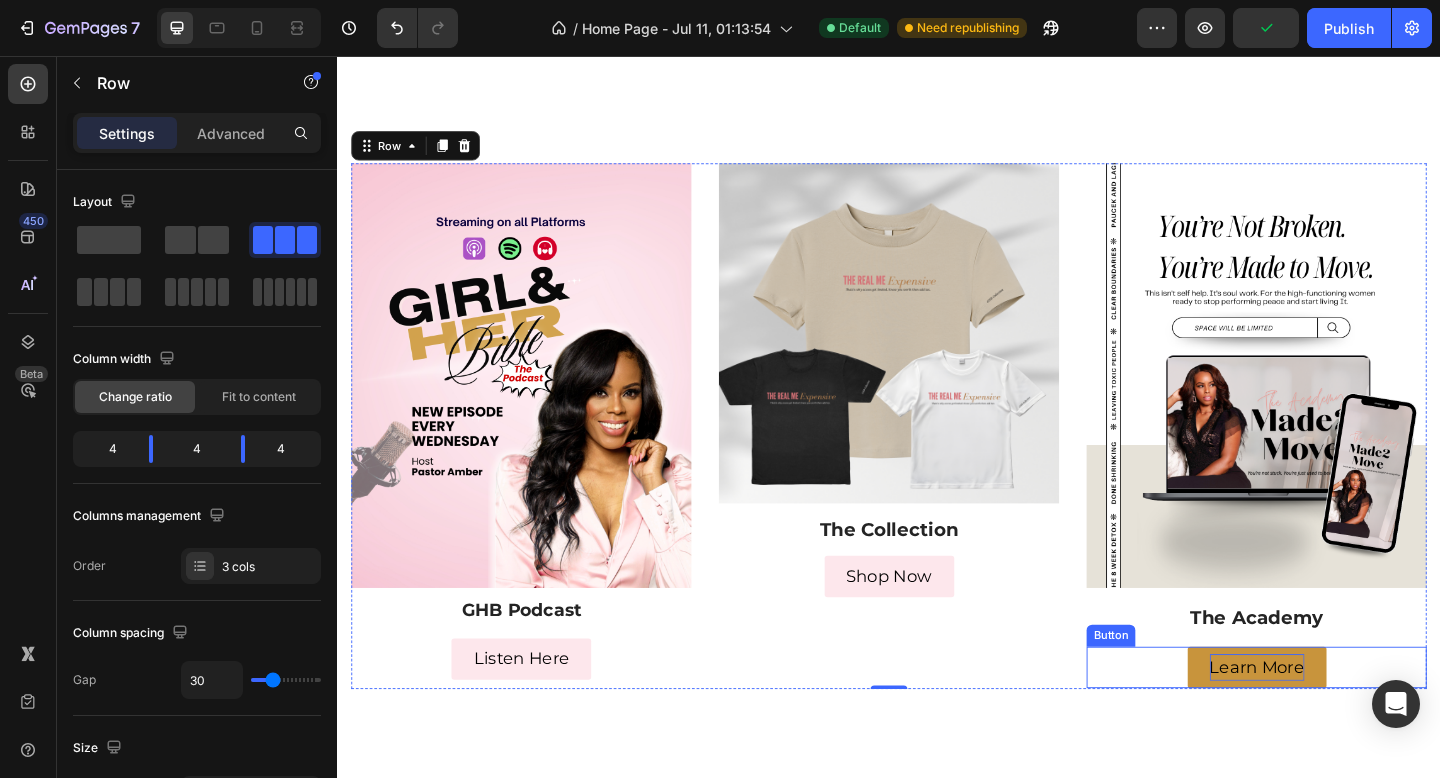 click on "Learn More" at bounding box center (1337, 721) 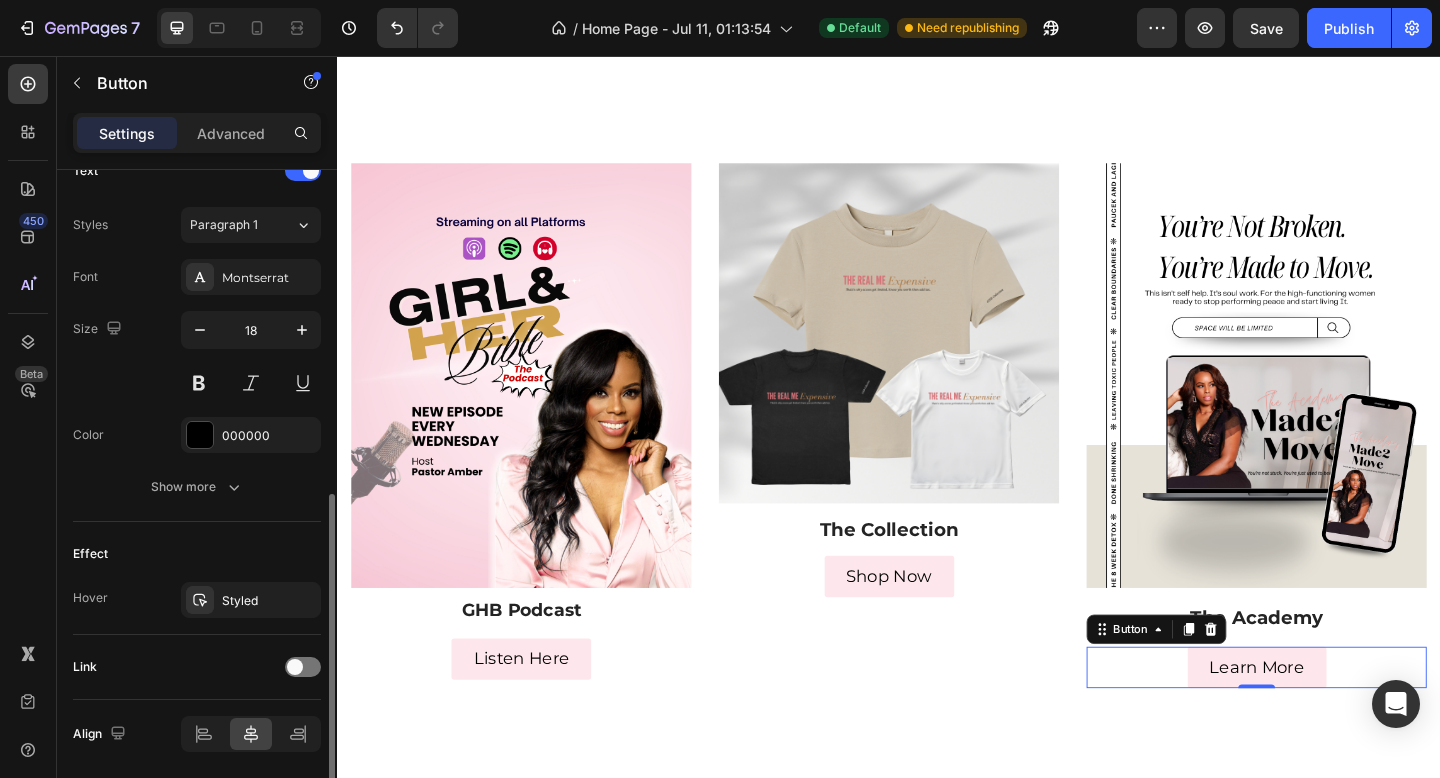 scroll, scrollTop: 736, scrollLeft: 0, axis: vertical 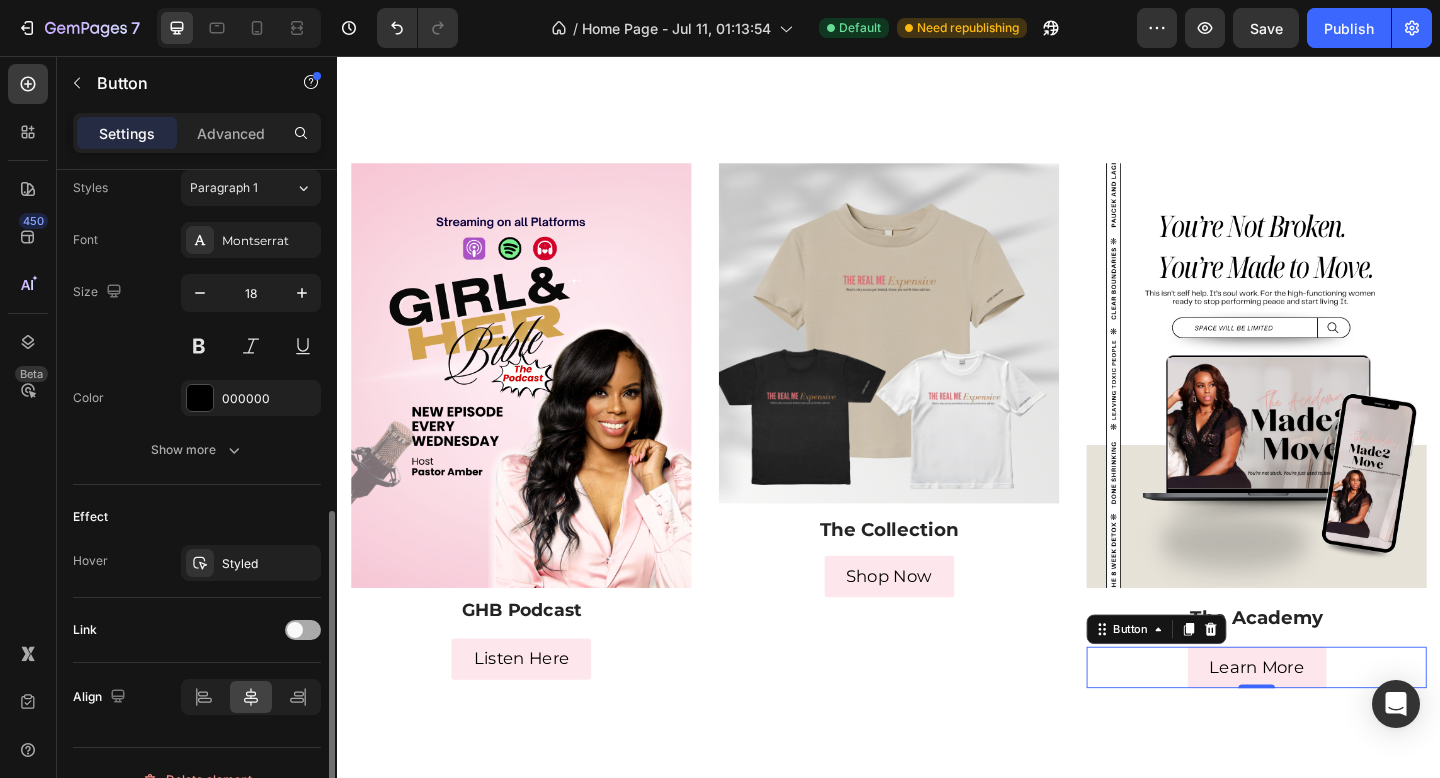 click at bounding box center (295, 630) 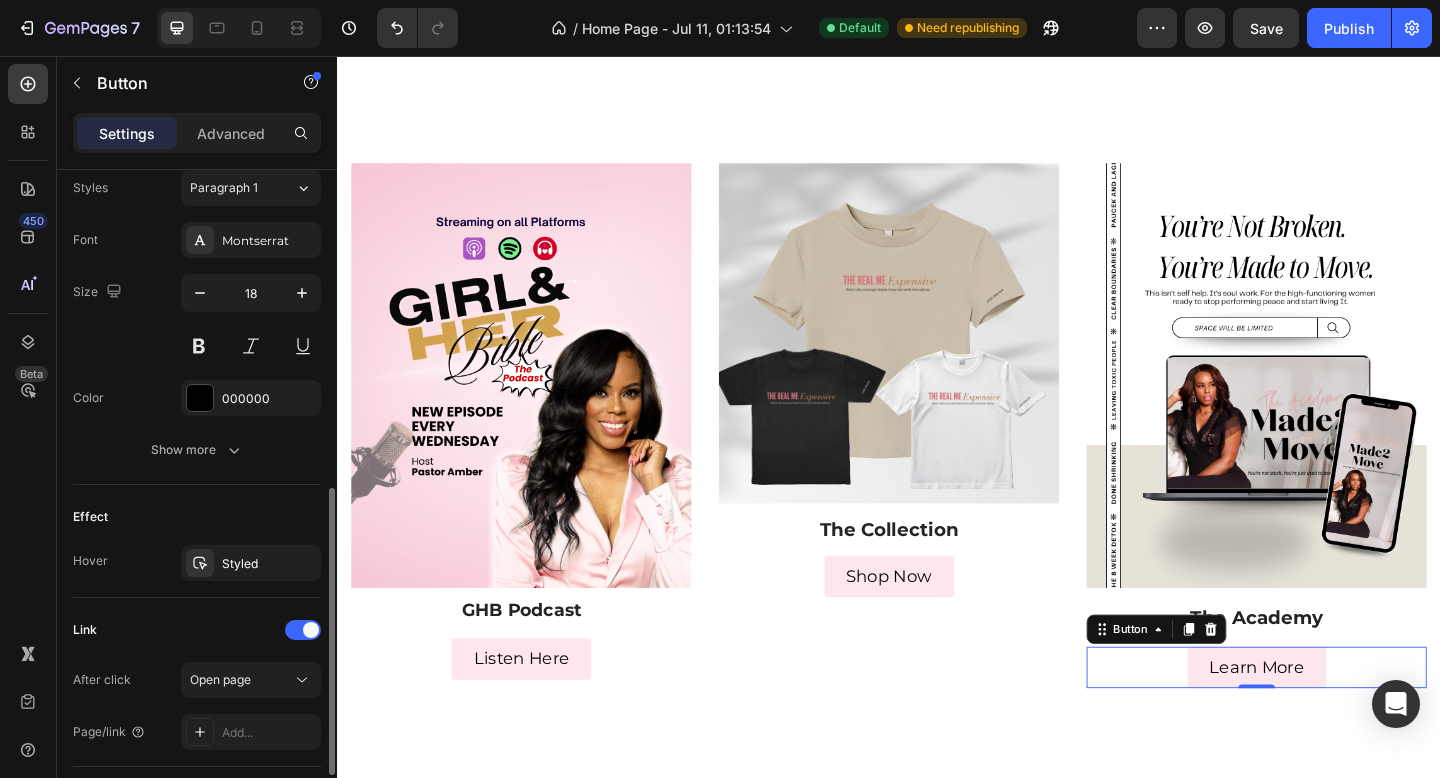 scroll, scrollTop: 873, scrollLeft: 0, axis: vertical 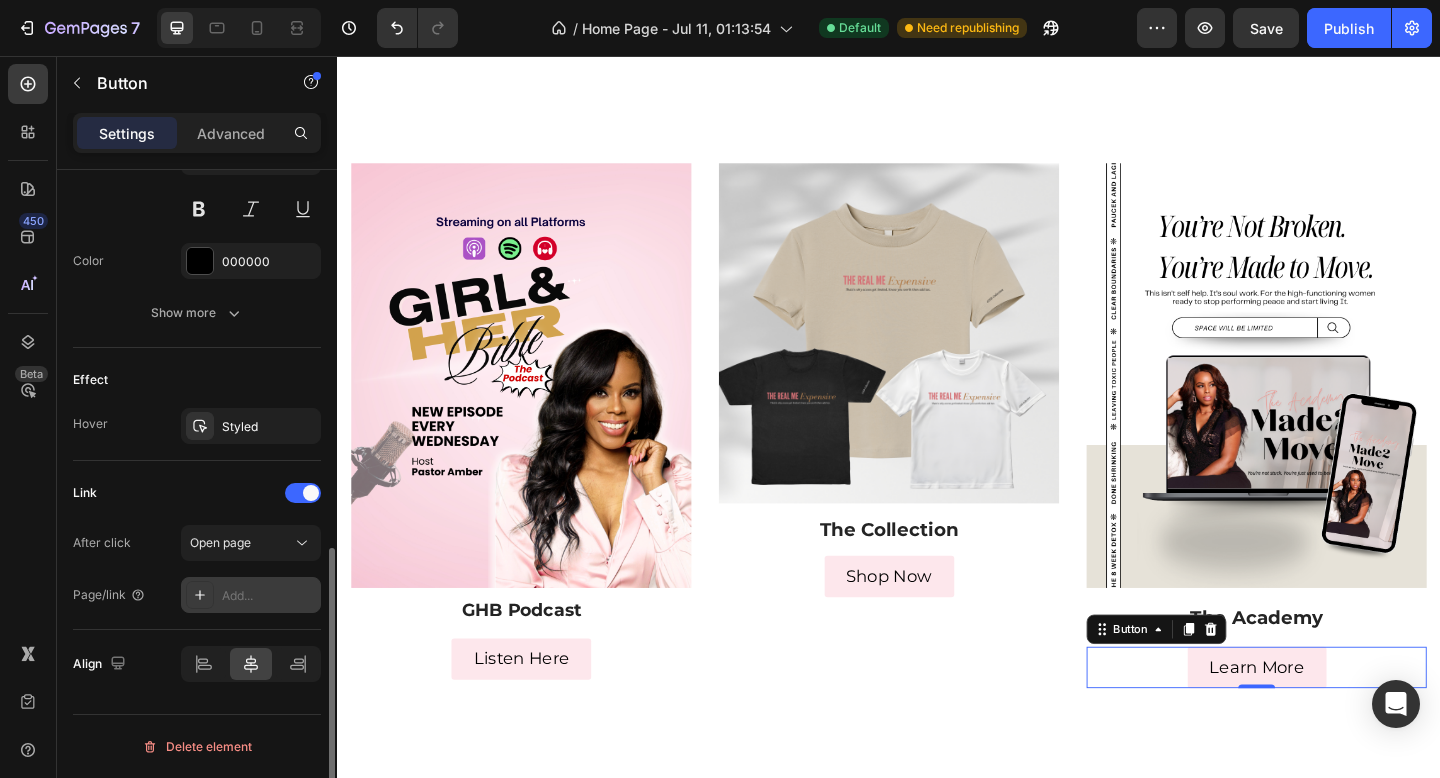click on "Add..." at bounding box center [269, 596] 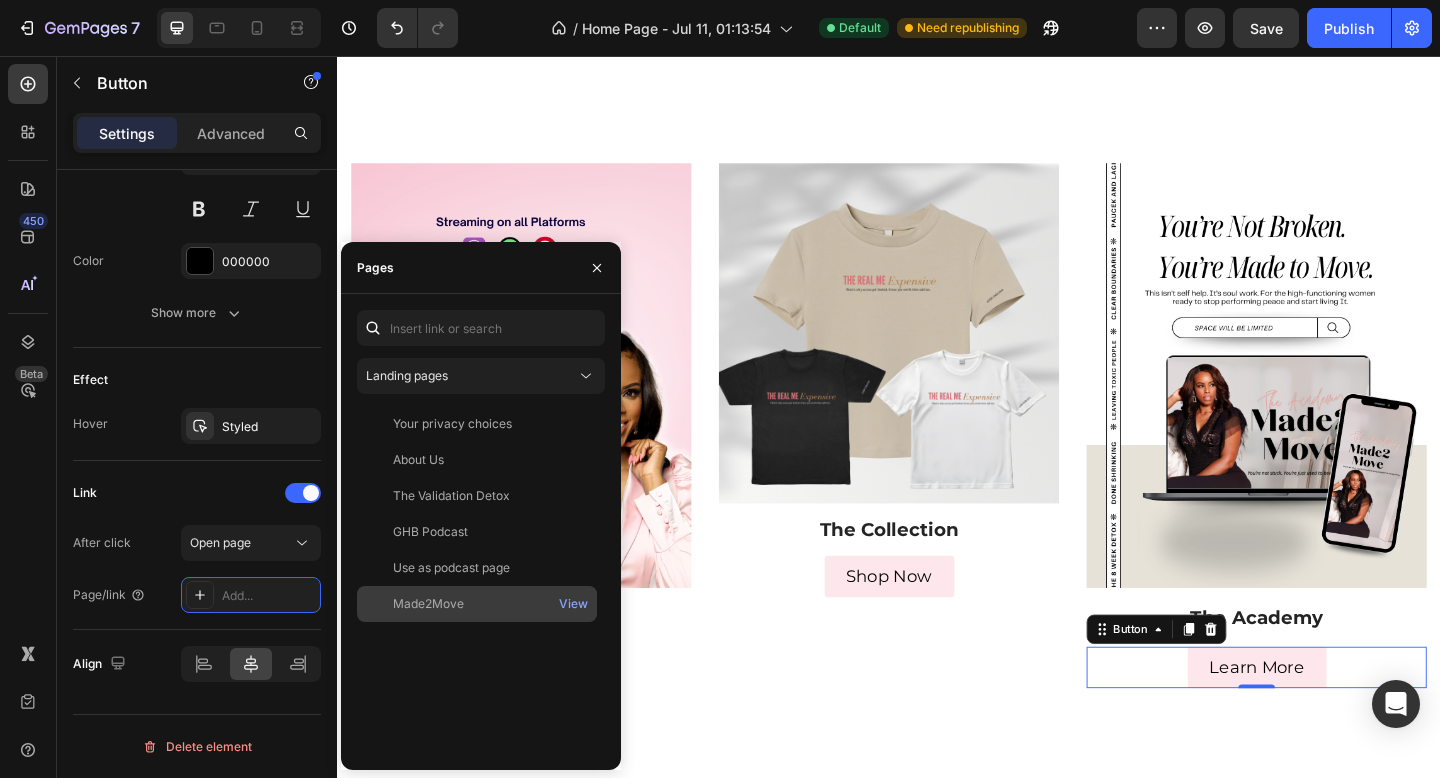 click on "Made2Move" 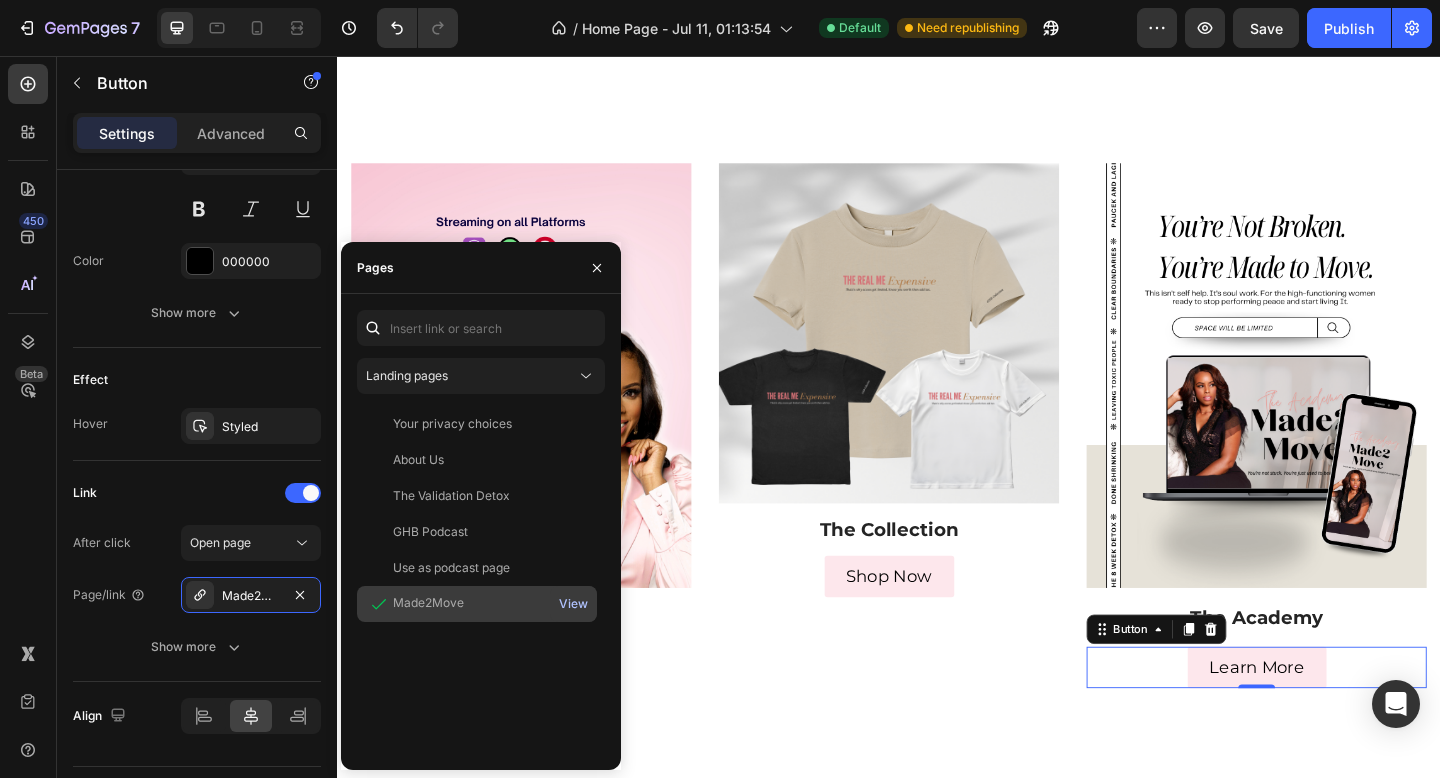 click on "View" at bounding box center (573, 604) 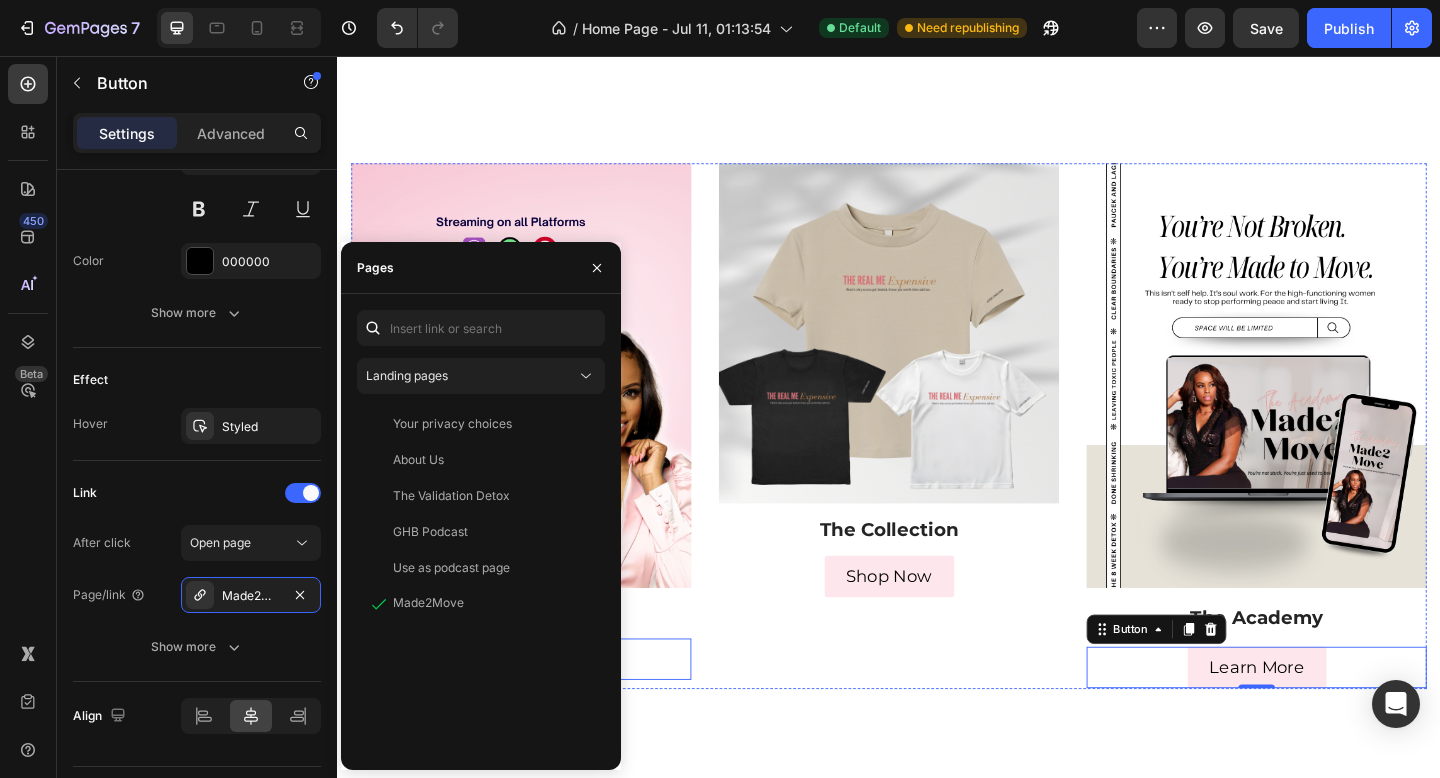 click on "Listen Here Button" at bounding box center (537, 712) 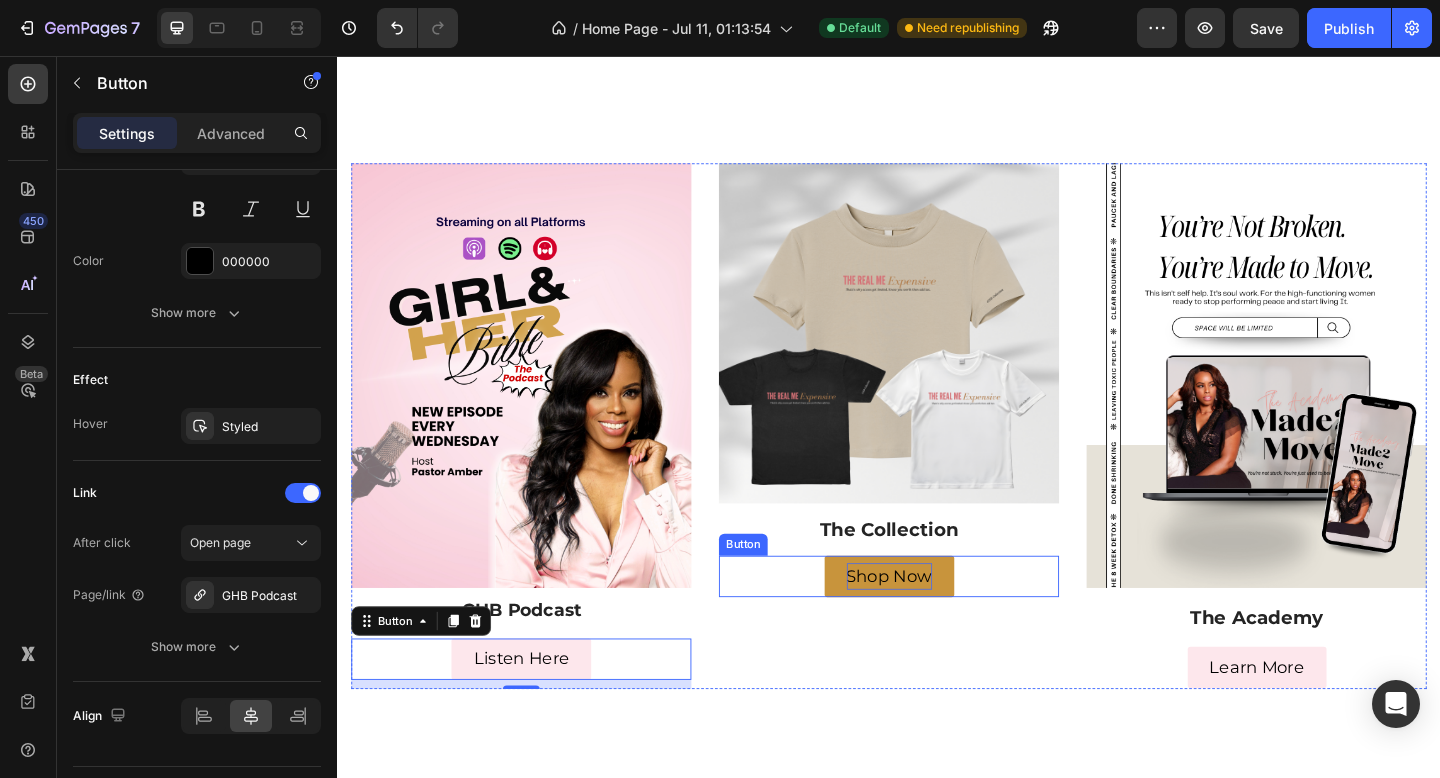 click on "Shop Now" at bounding box center [937, 622] 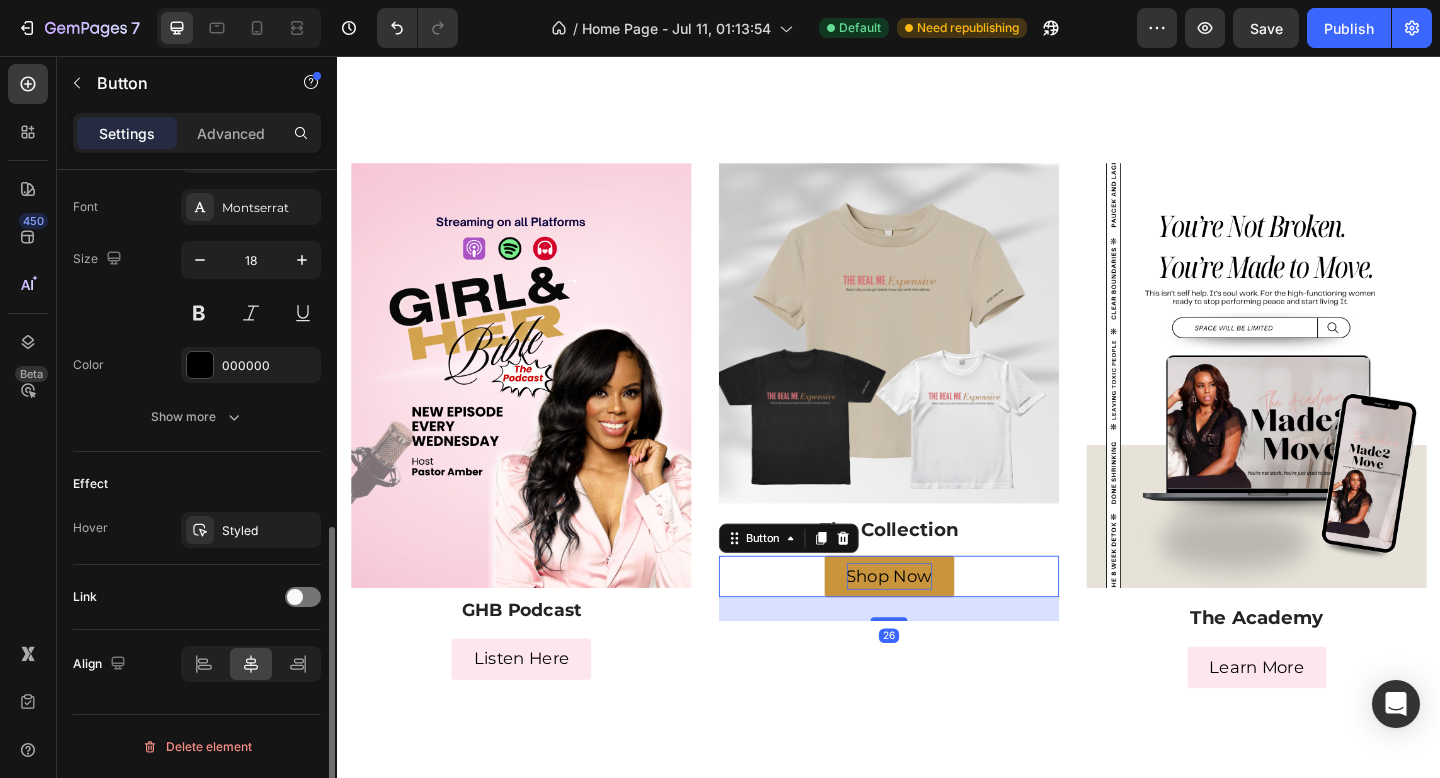 scroll, scrollTop: 769, scrollLeft: 0, axis: vertical 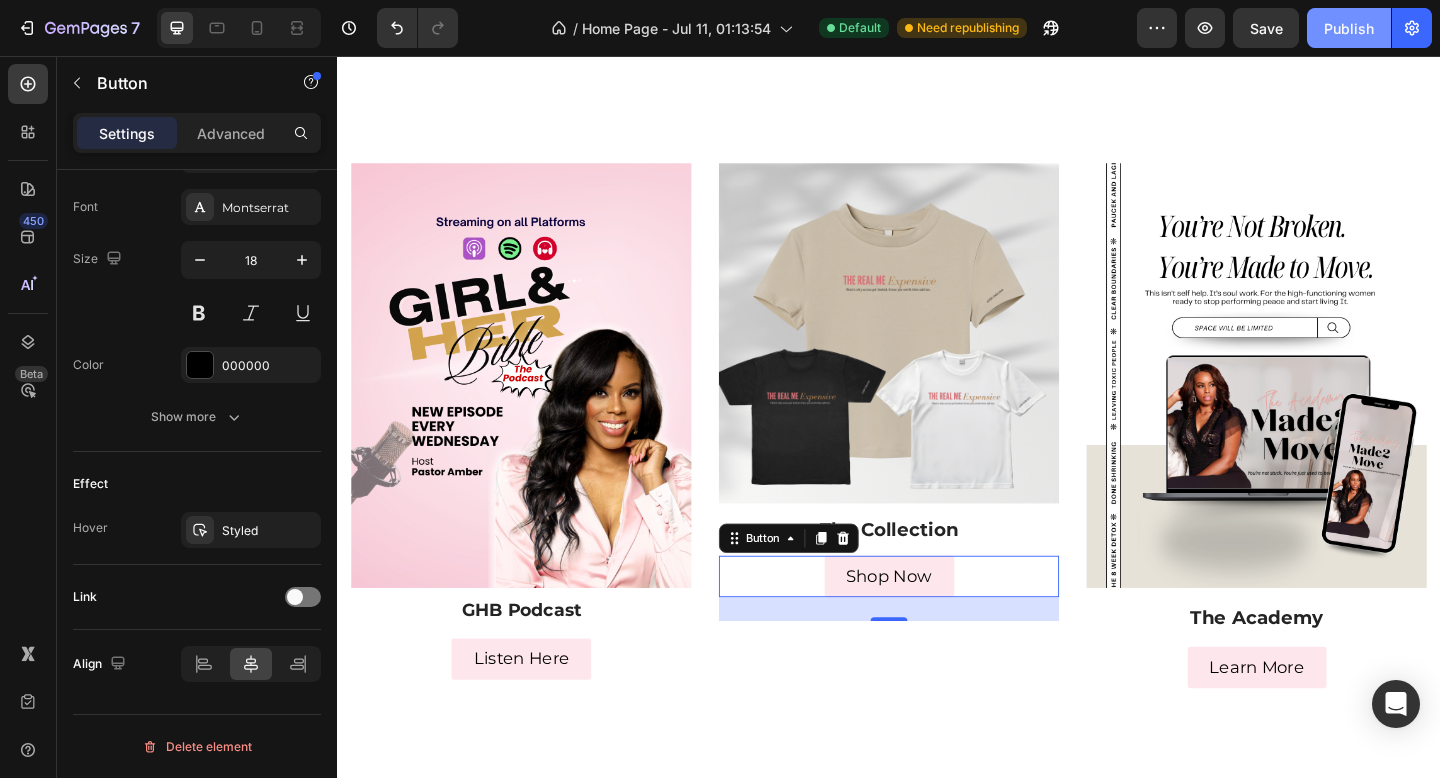 click on "Publish" 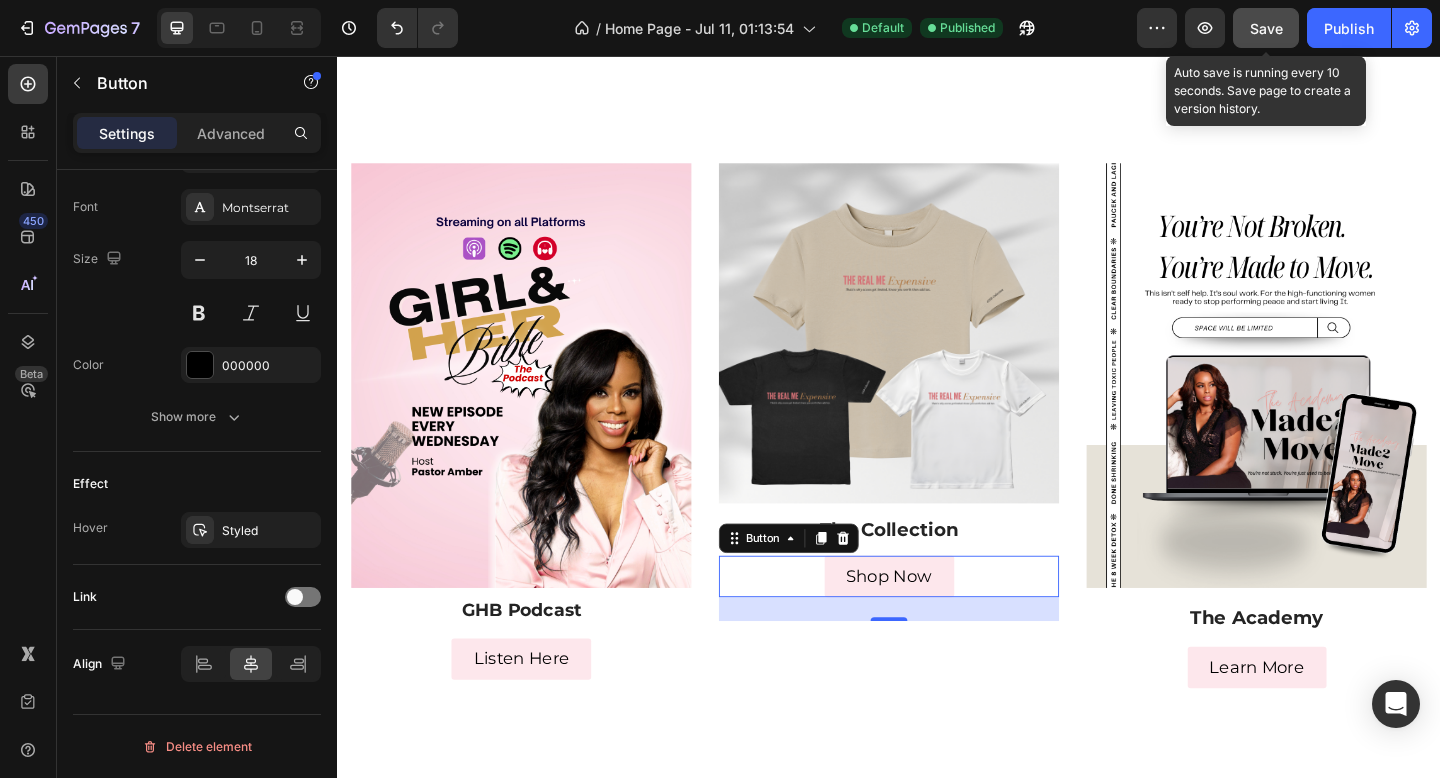 click on "Save" at bounding box center [1266, 28] 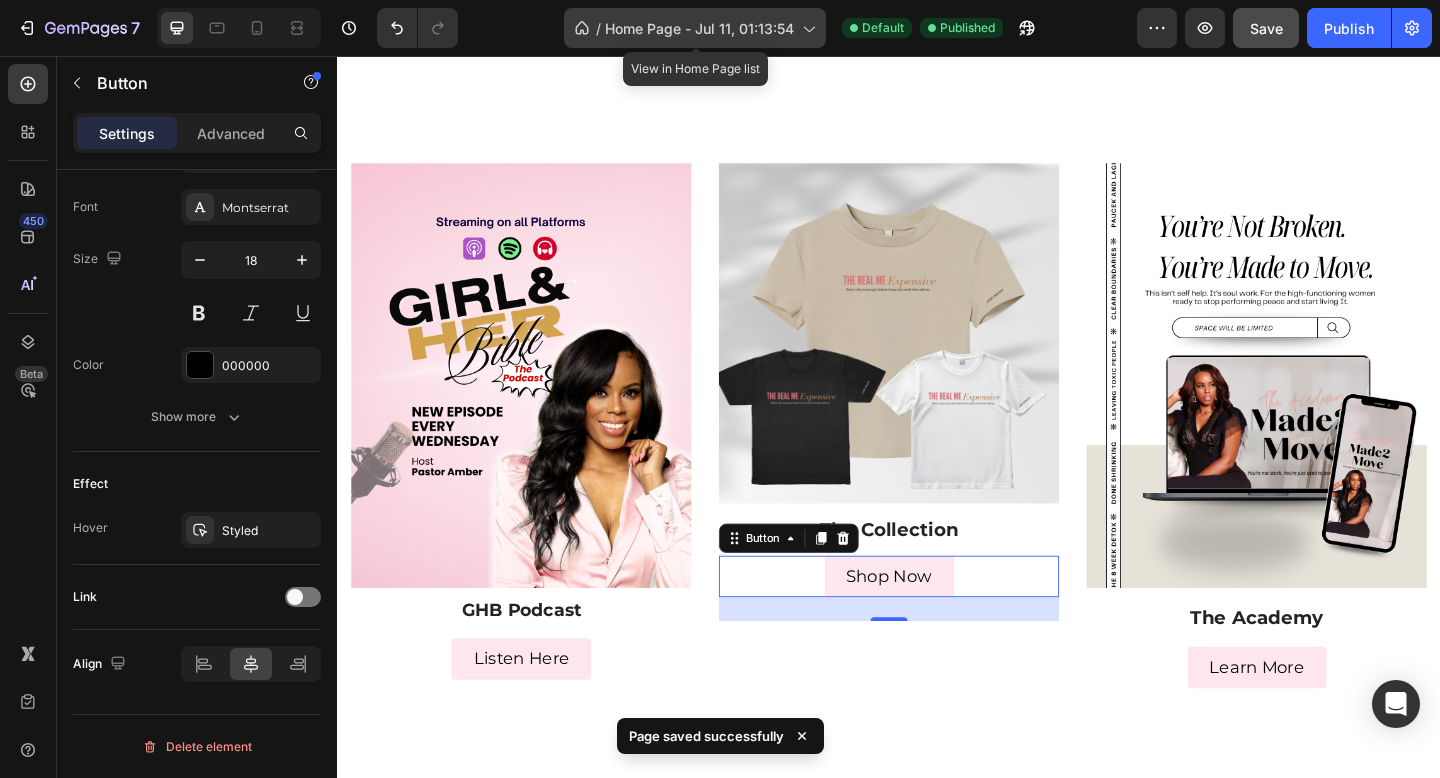 click on "Home Page - Jul 11, 01:13:54" at bounding box center [699, 28] 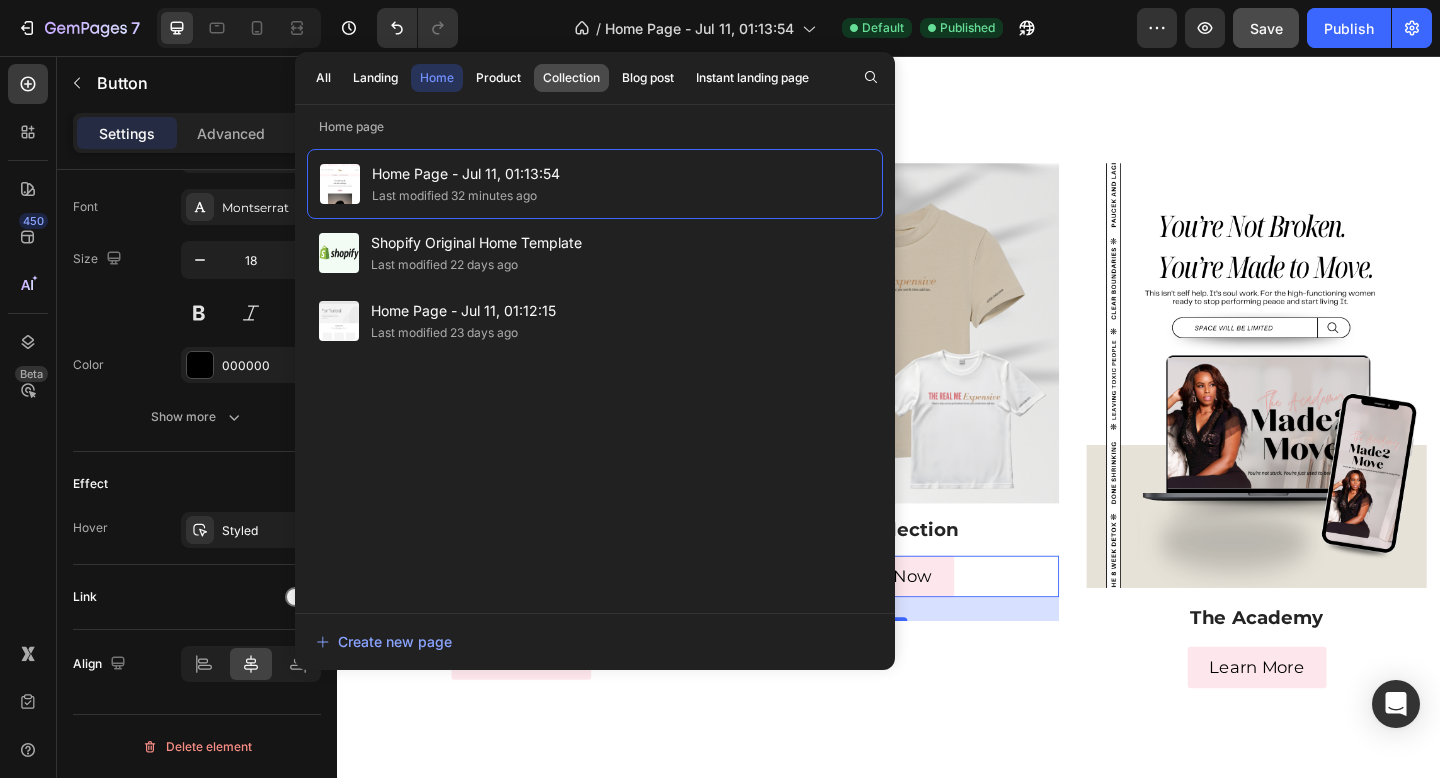 click on "Collection" at bounding box center [571, 78] 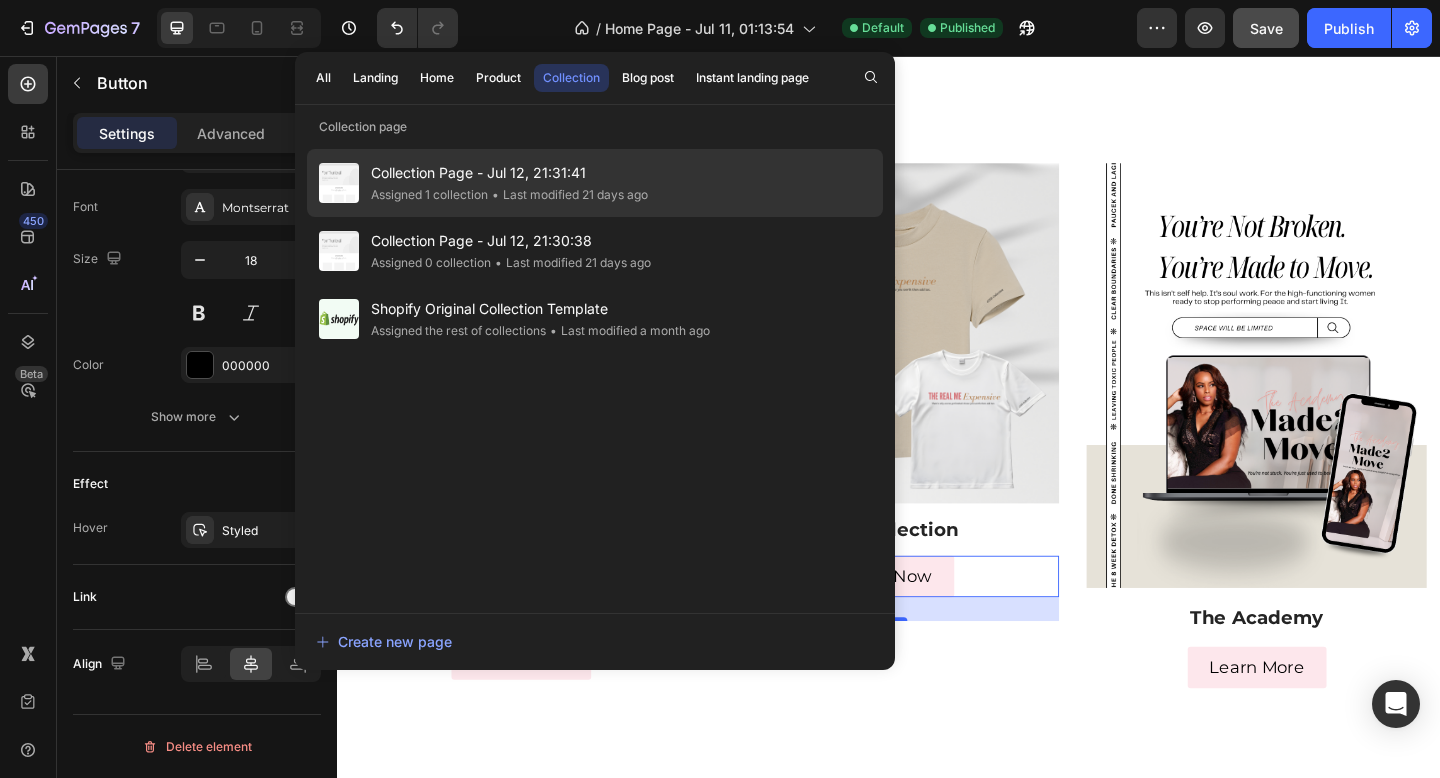 click on "• Last modified 21 days ago" 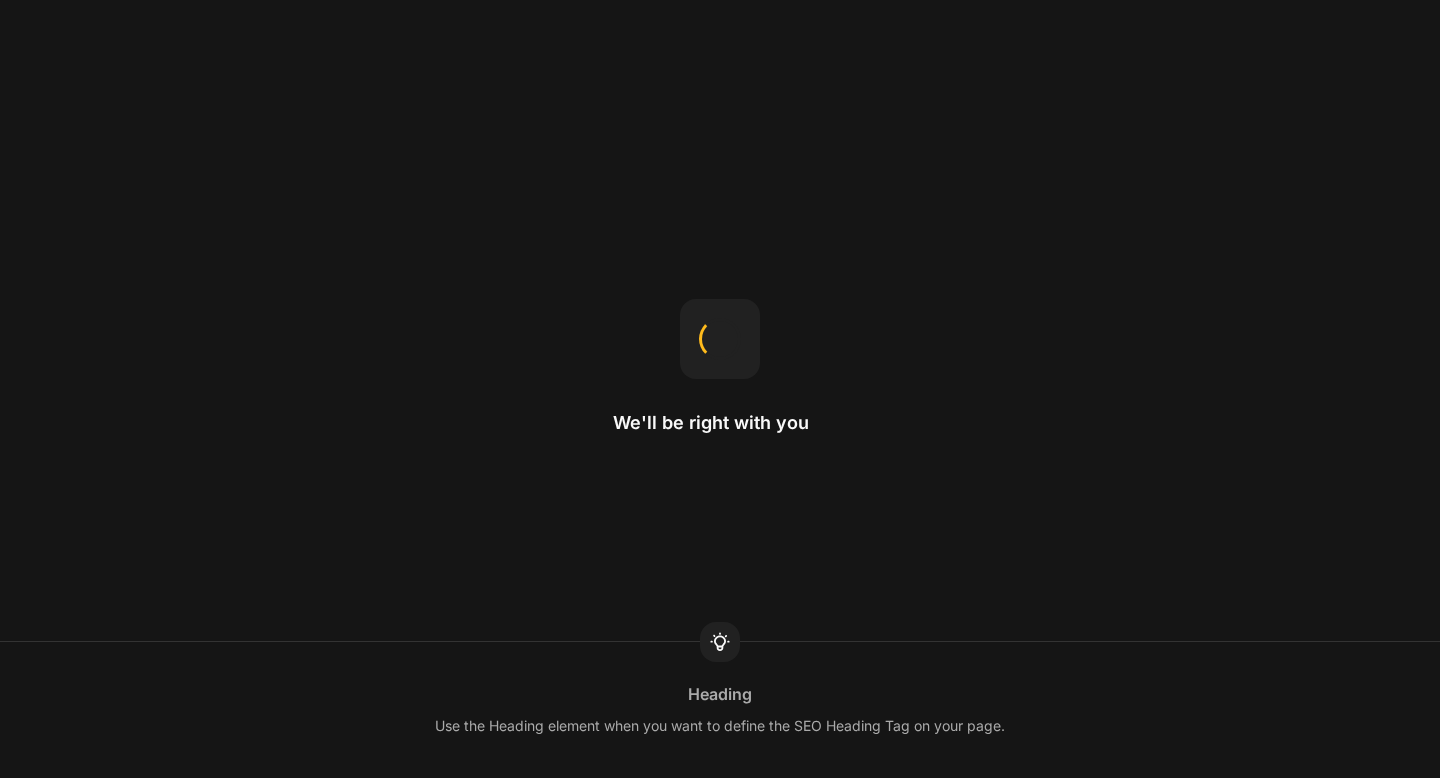 scroll, scrollTop: 0, scrollLeft: 0, axis: both 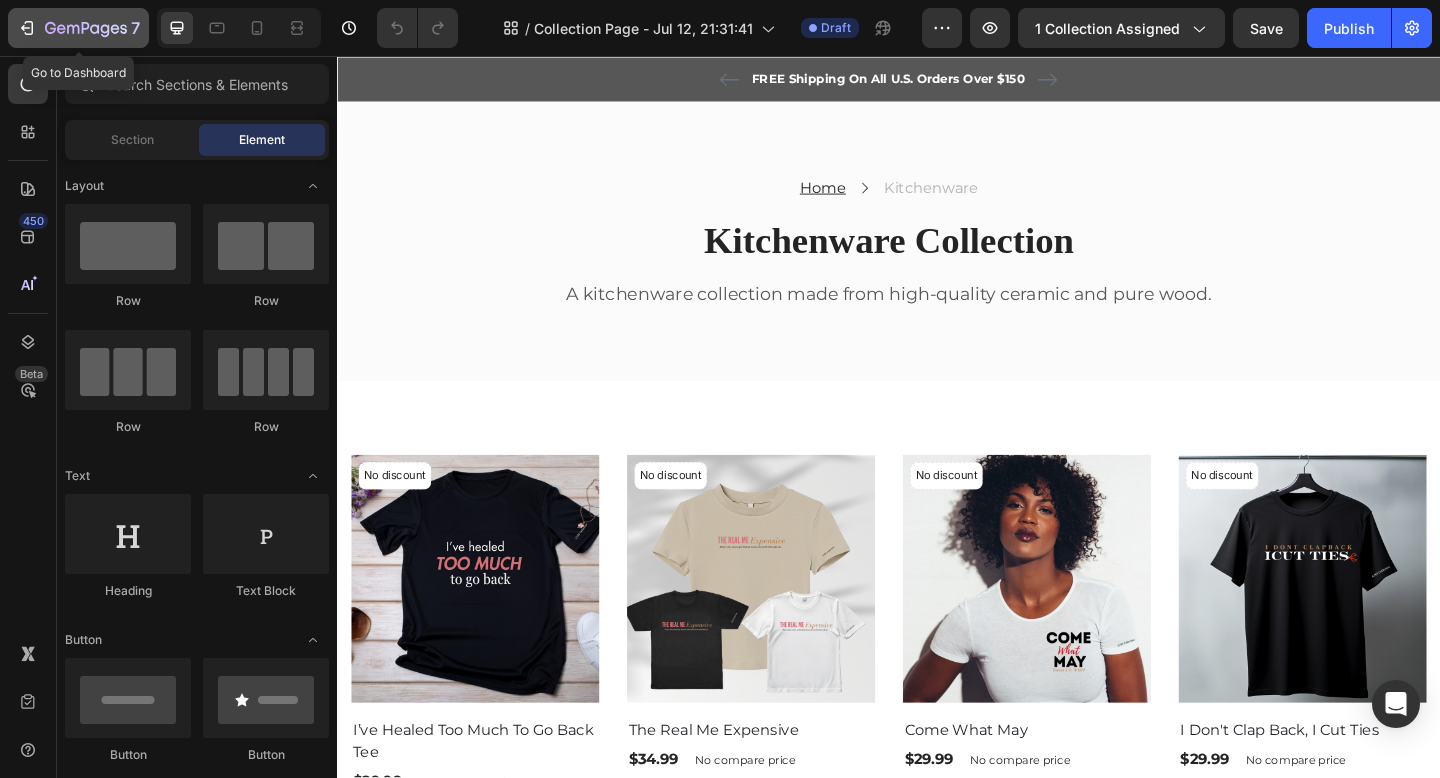 click 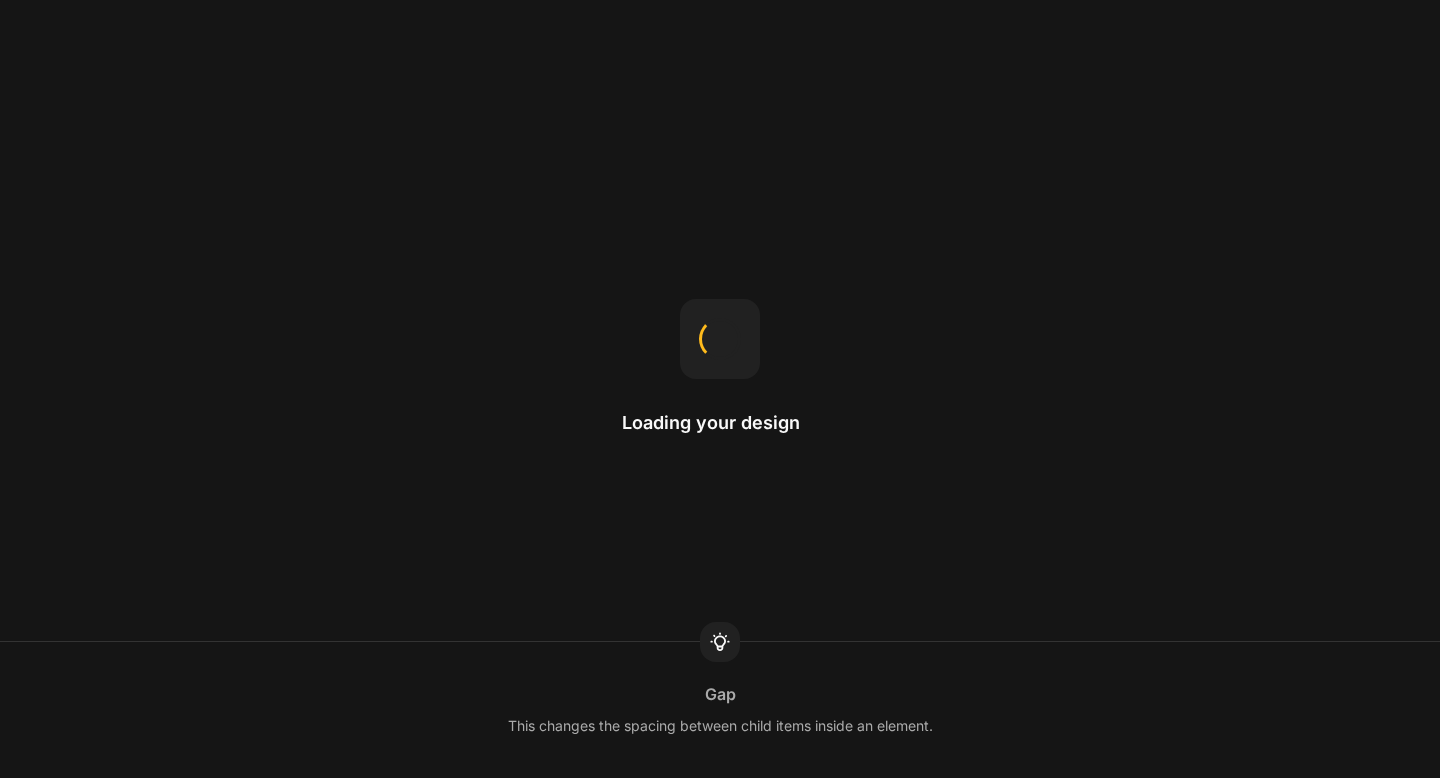 scroll, scrollTop: 0, scrollLeft: 0, axis: both 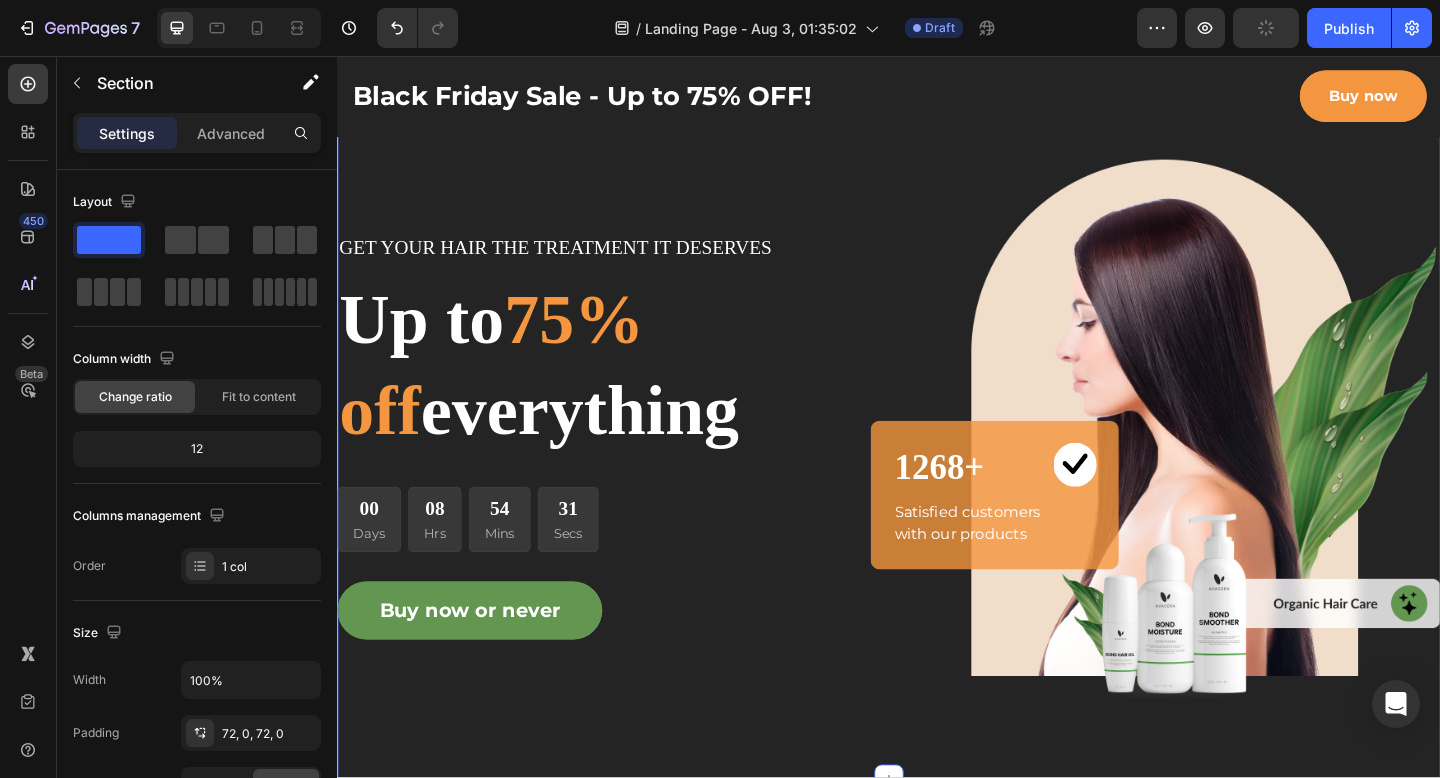 click on "GET YOUR HAIR THE TREATMENT IT DESERVES Text block Up to  75% off  everything Heading 00 Days 08 Hrs 54 Mins 31 Secs CountDown Timer Buy now or never Button Image 1268+ Heading Image Row Satisfied customers with our products Text block Row Row Row Section 2" at bounding box center [937, 470] 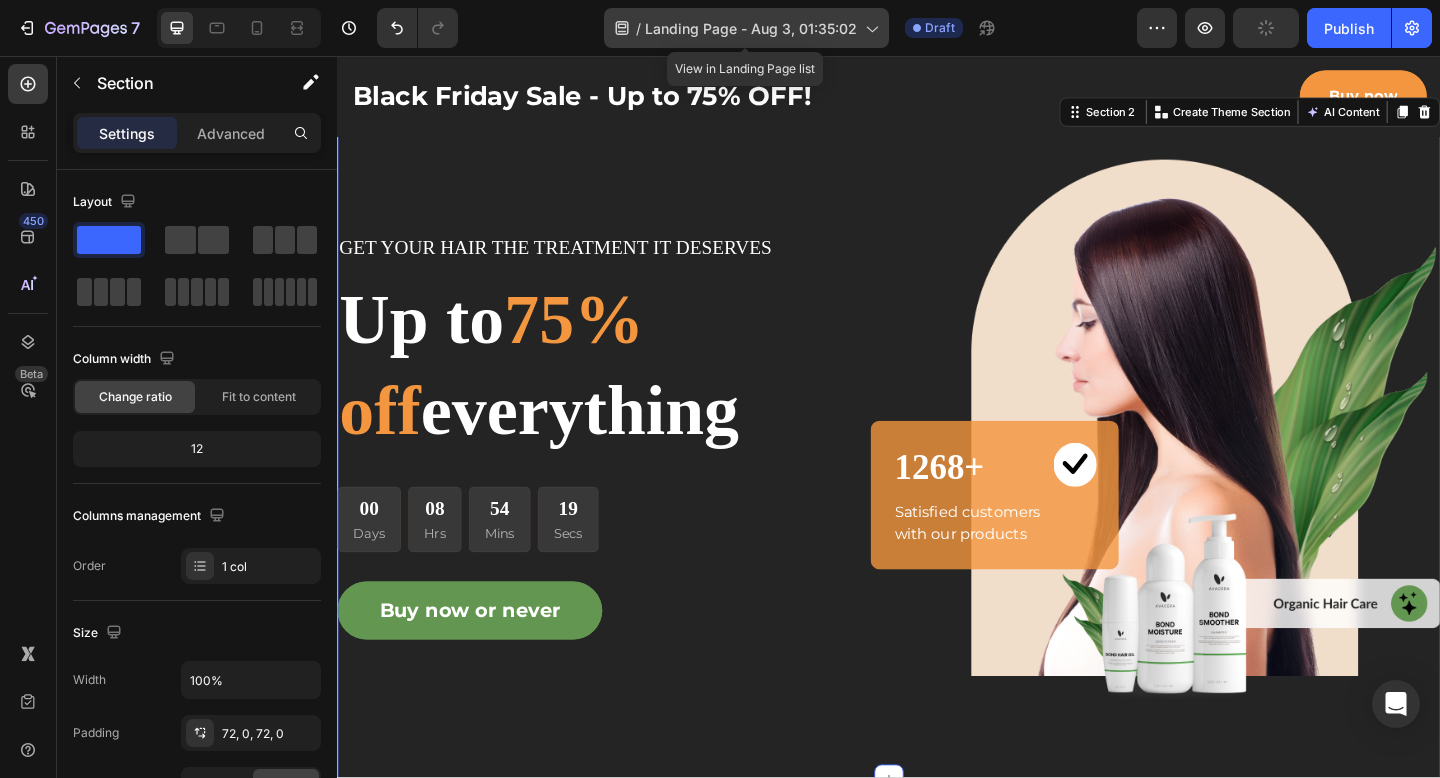 click 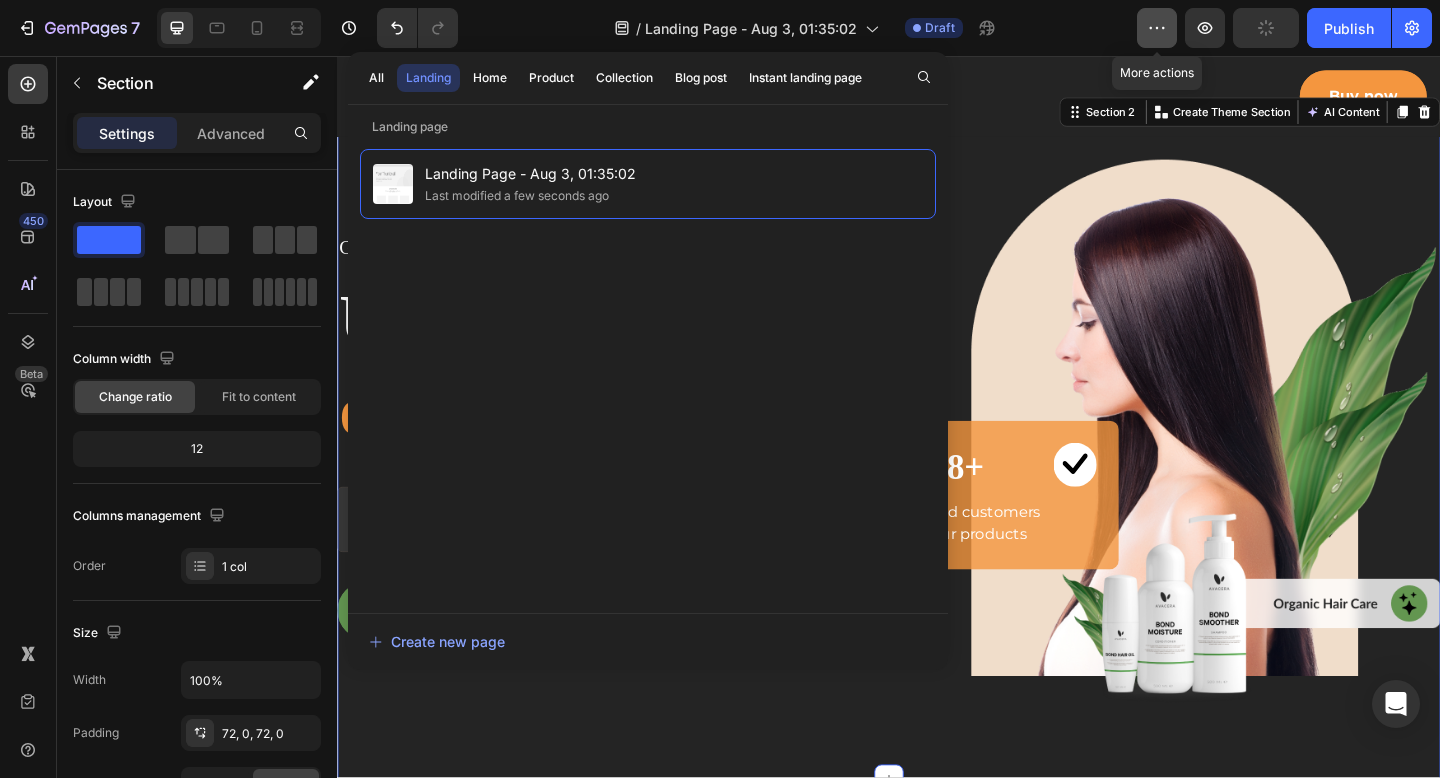 click 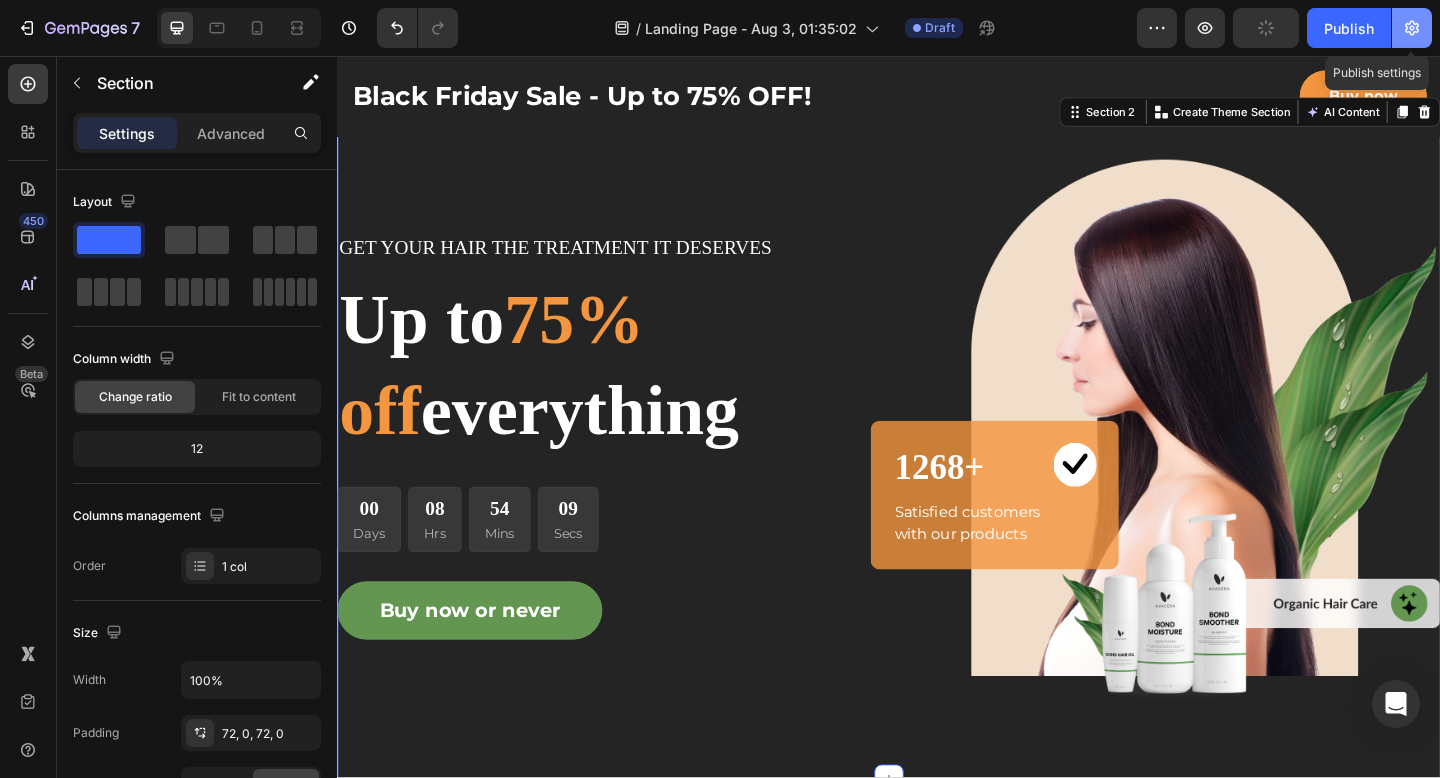 click 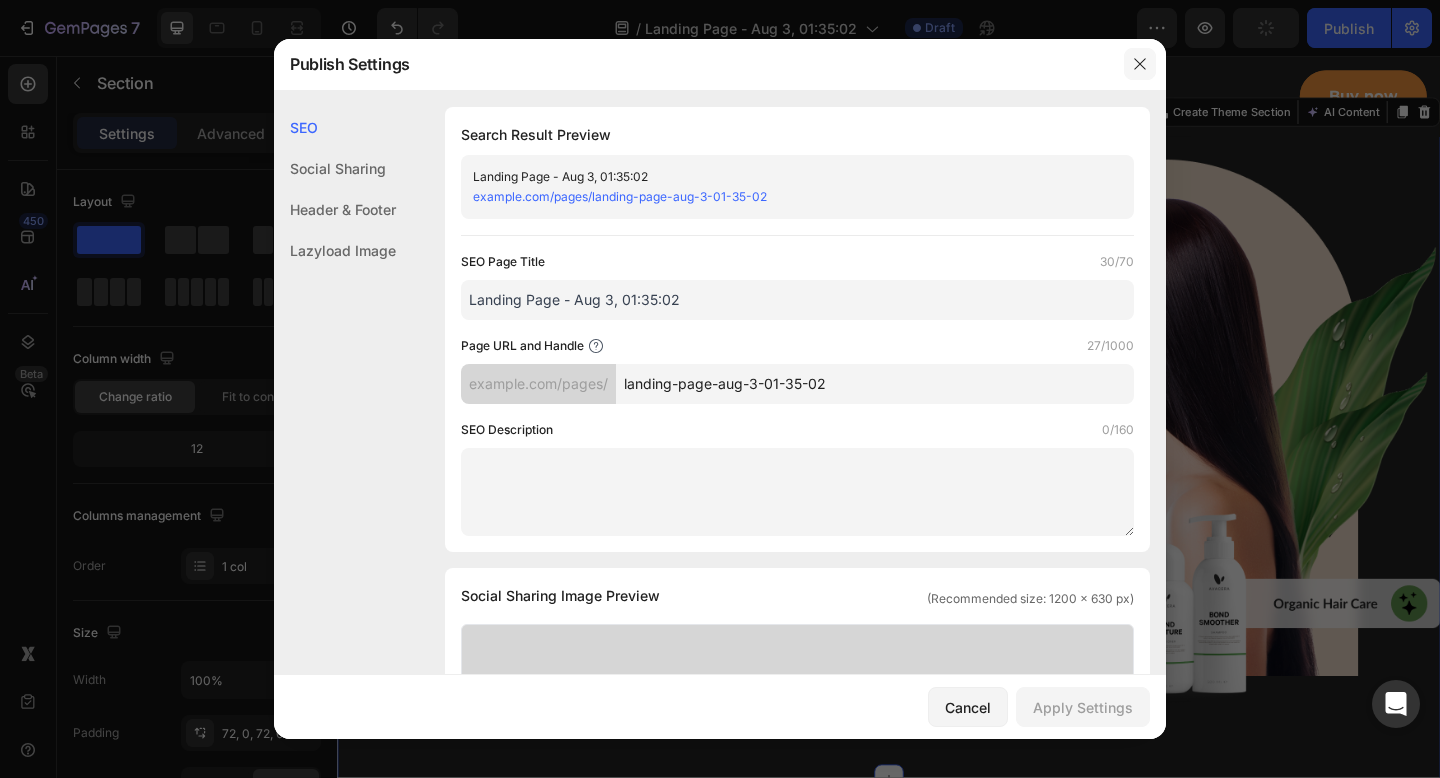 click 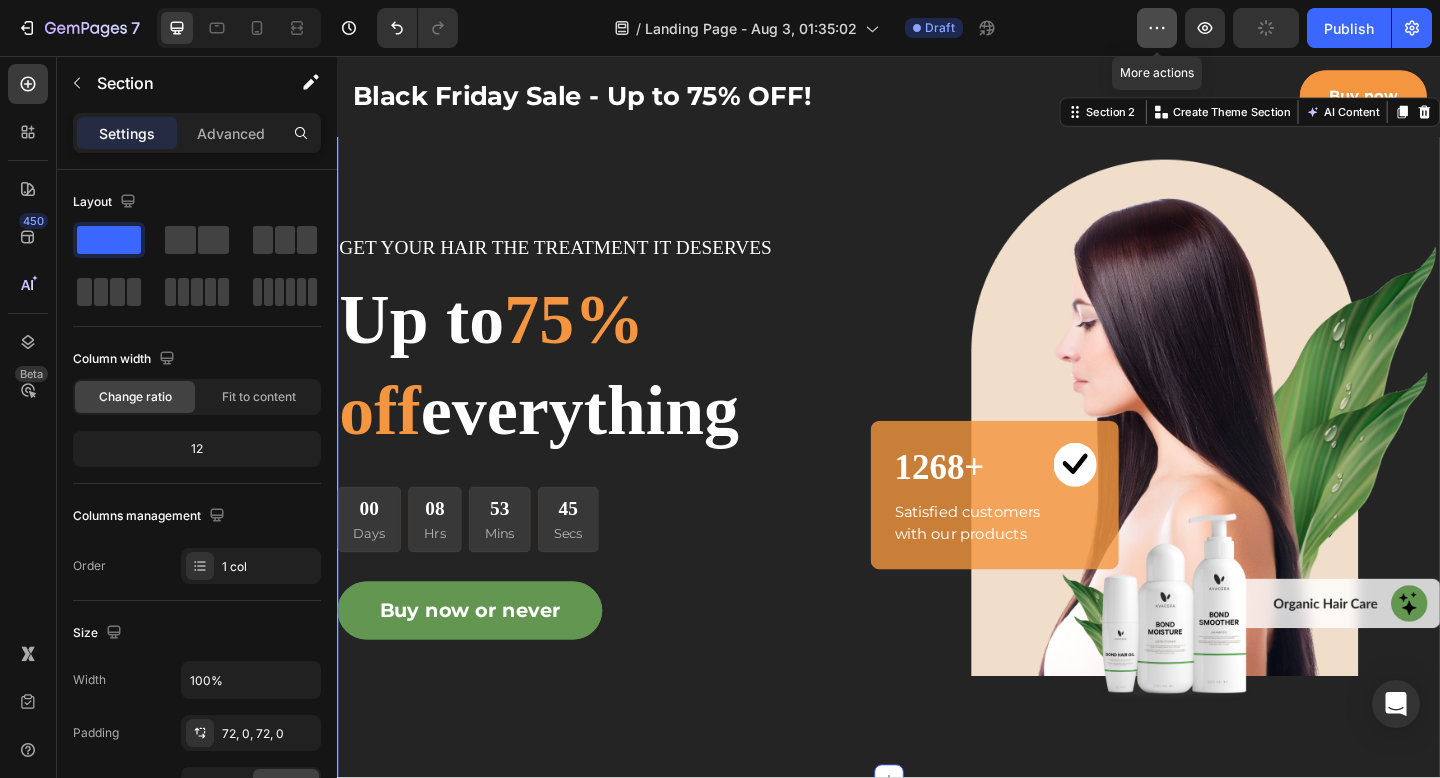 click 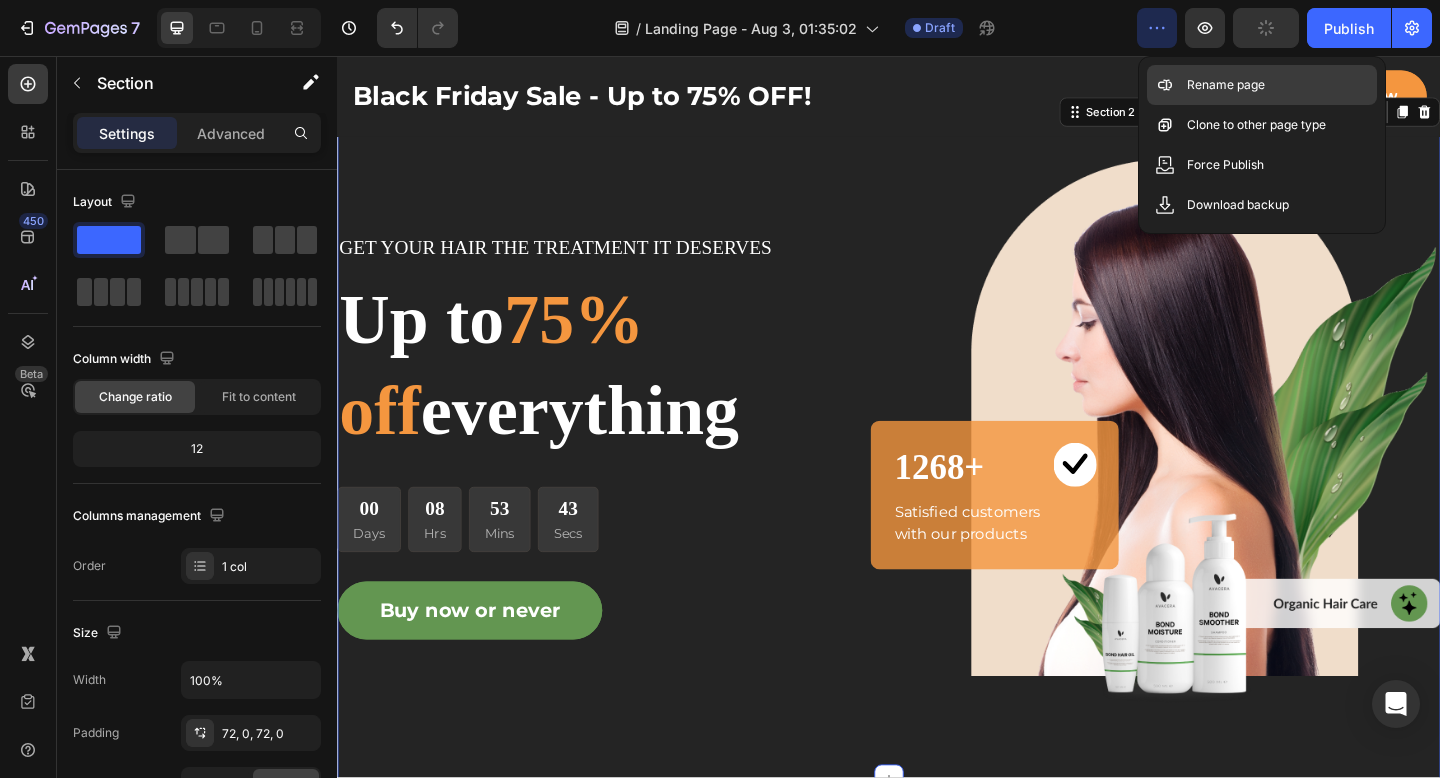 click 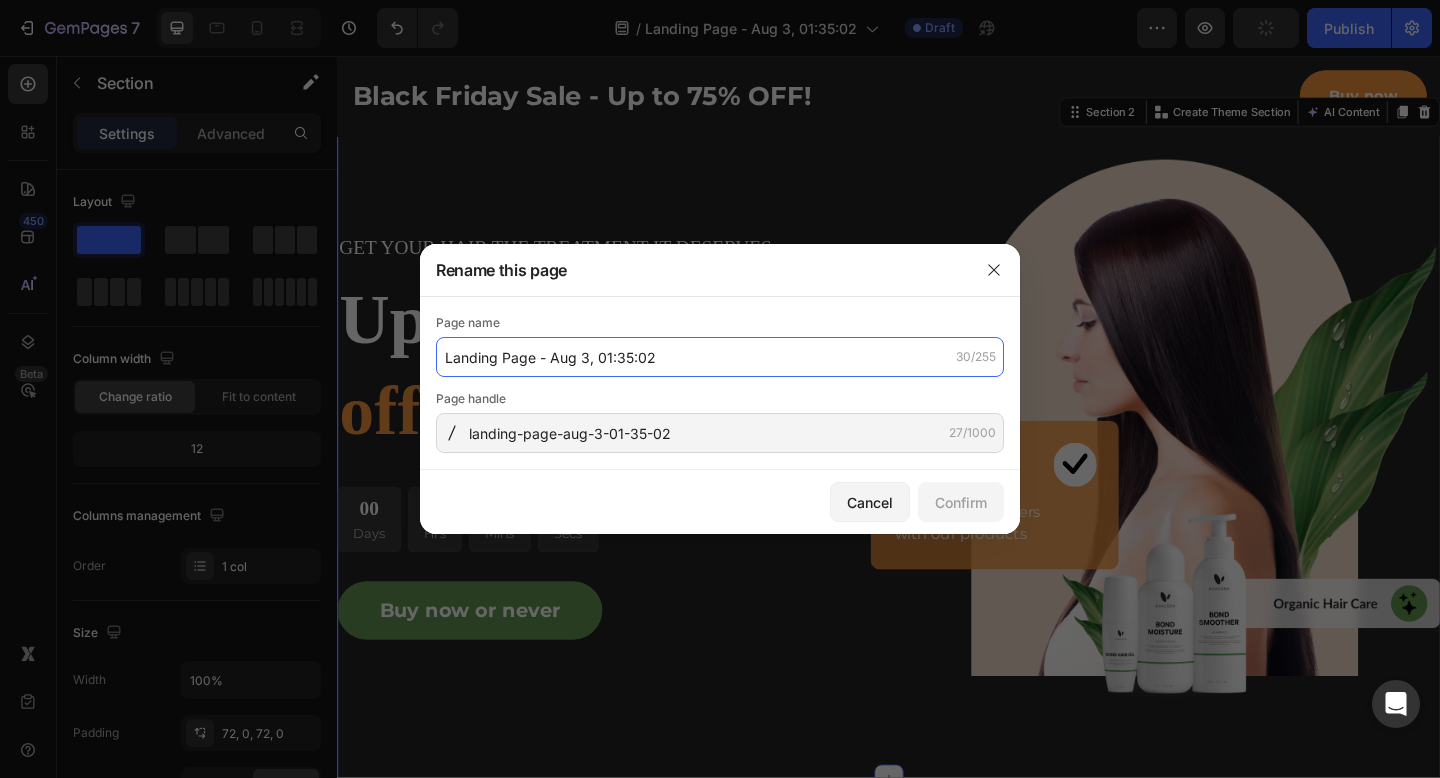 click on "Landing Page - Aug 3, 01:35:02" 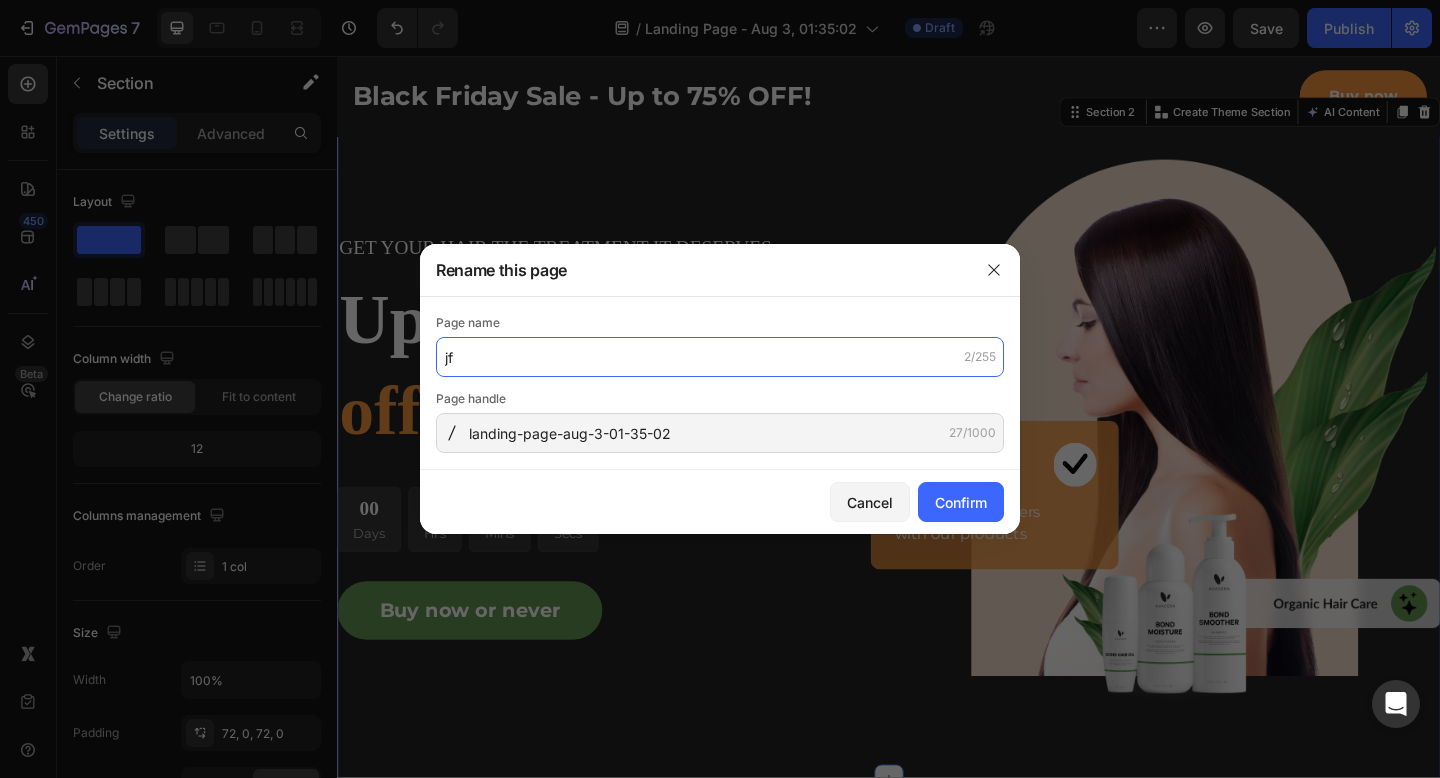 type on "j" 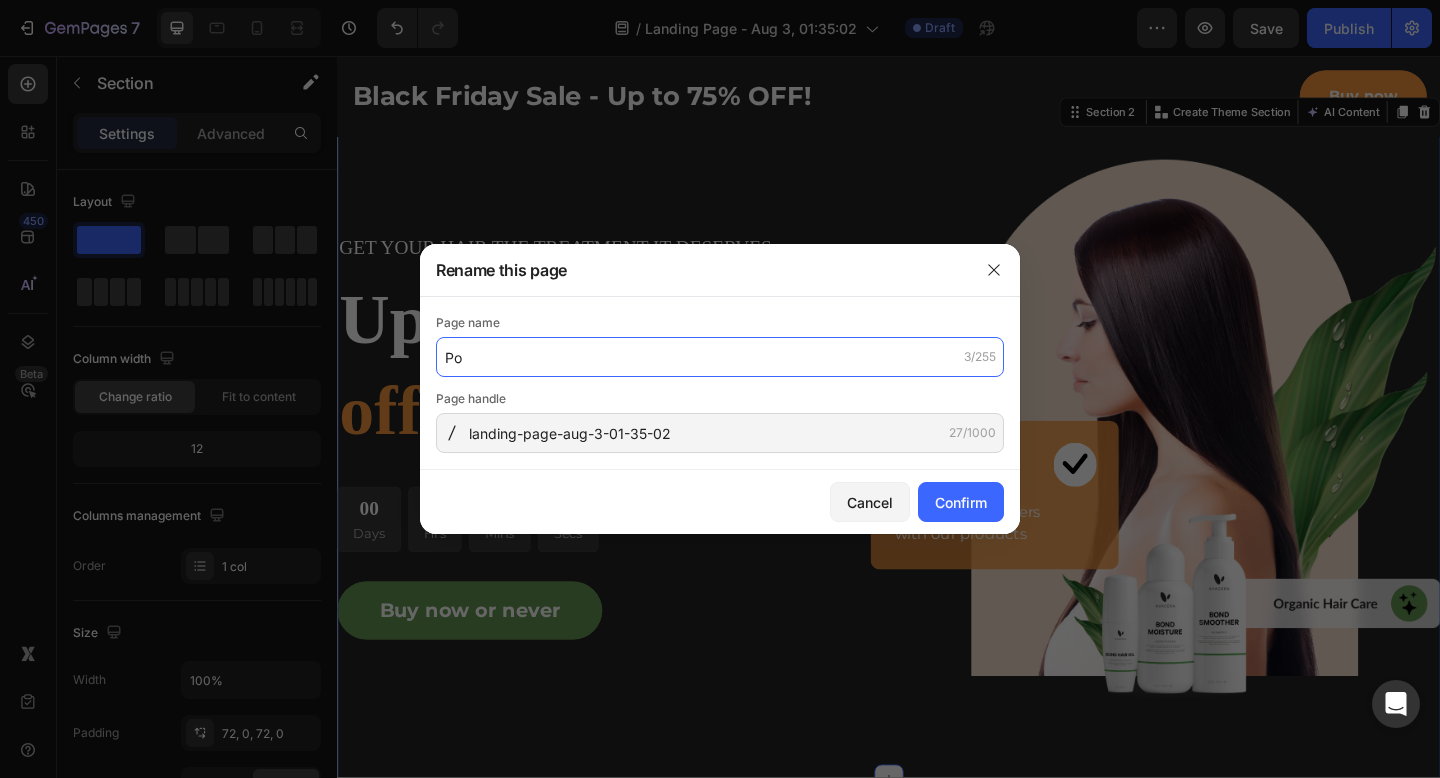 type on "P" 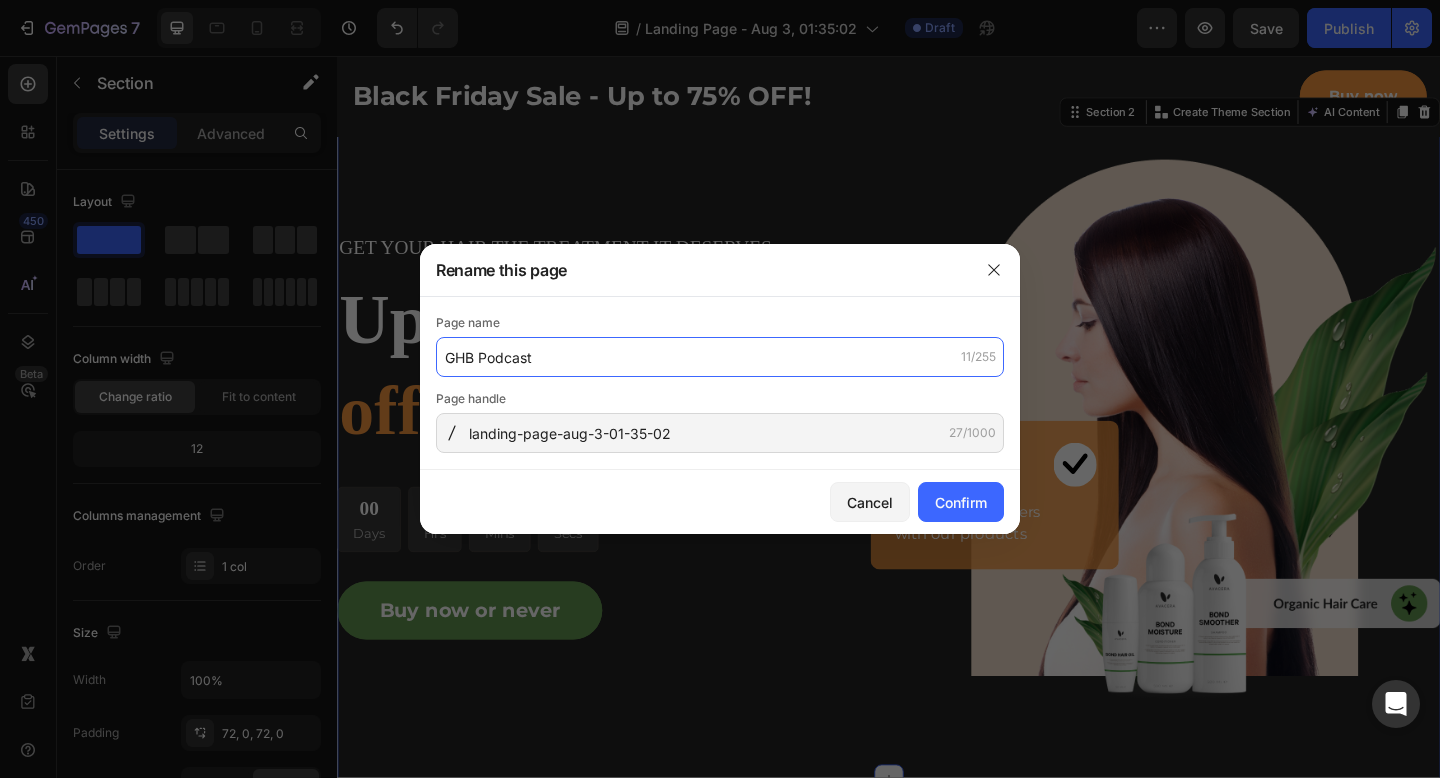 type on "GHB Podcast" 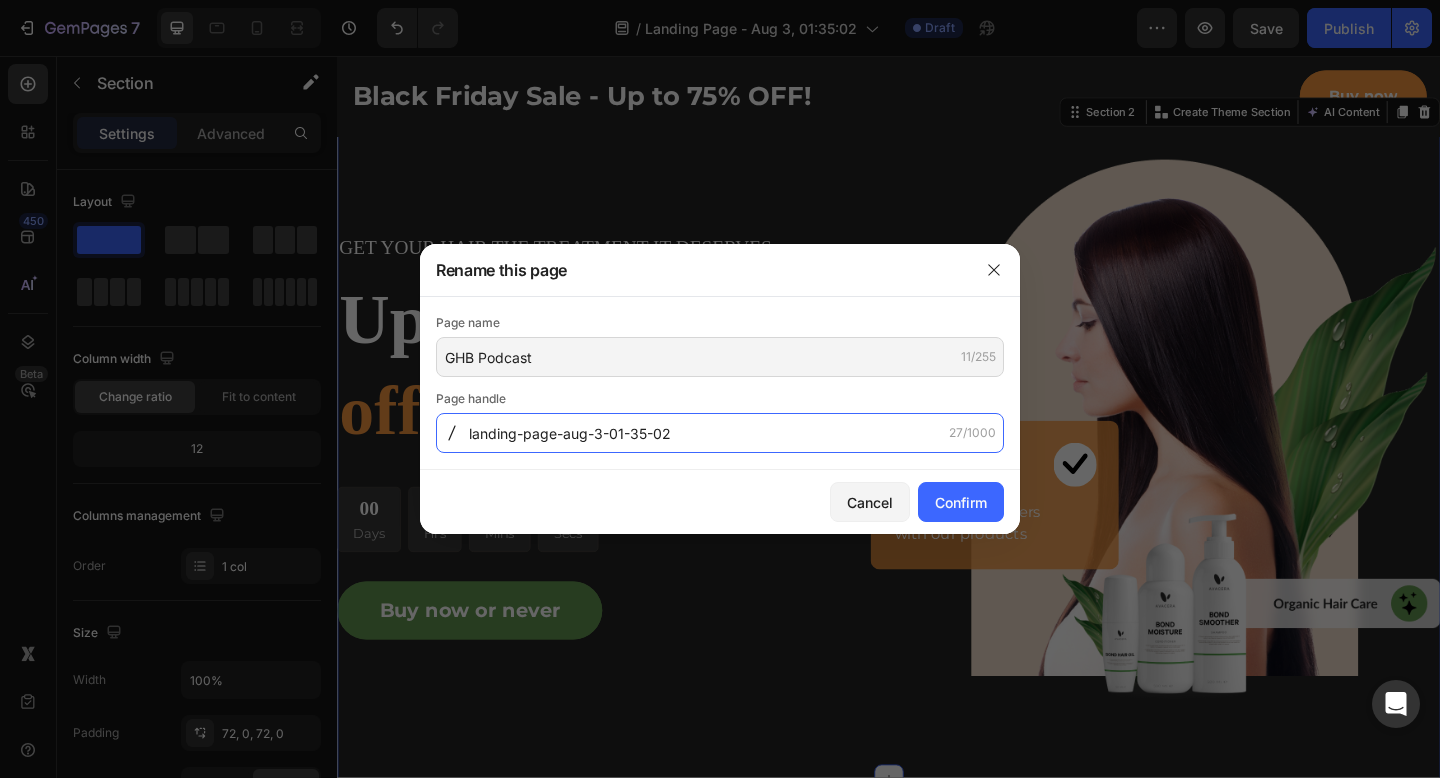 click on "landing-page-aug-3-01-35-02" 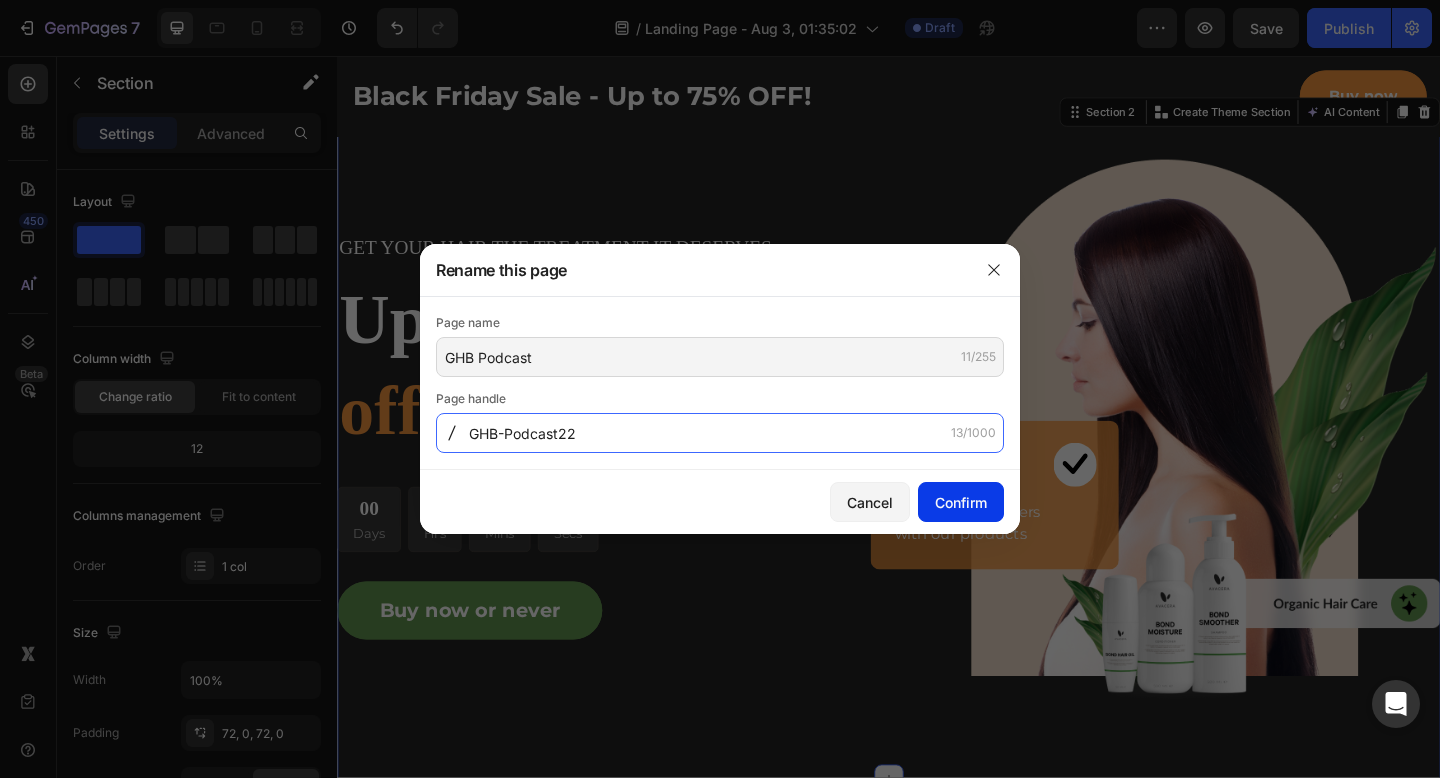 type on "GHB-Podcast22" 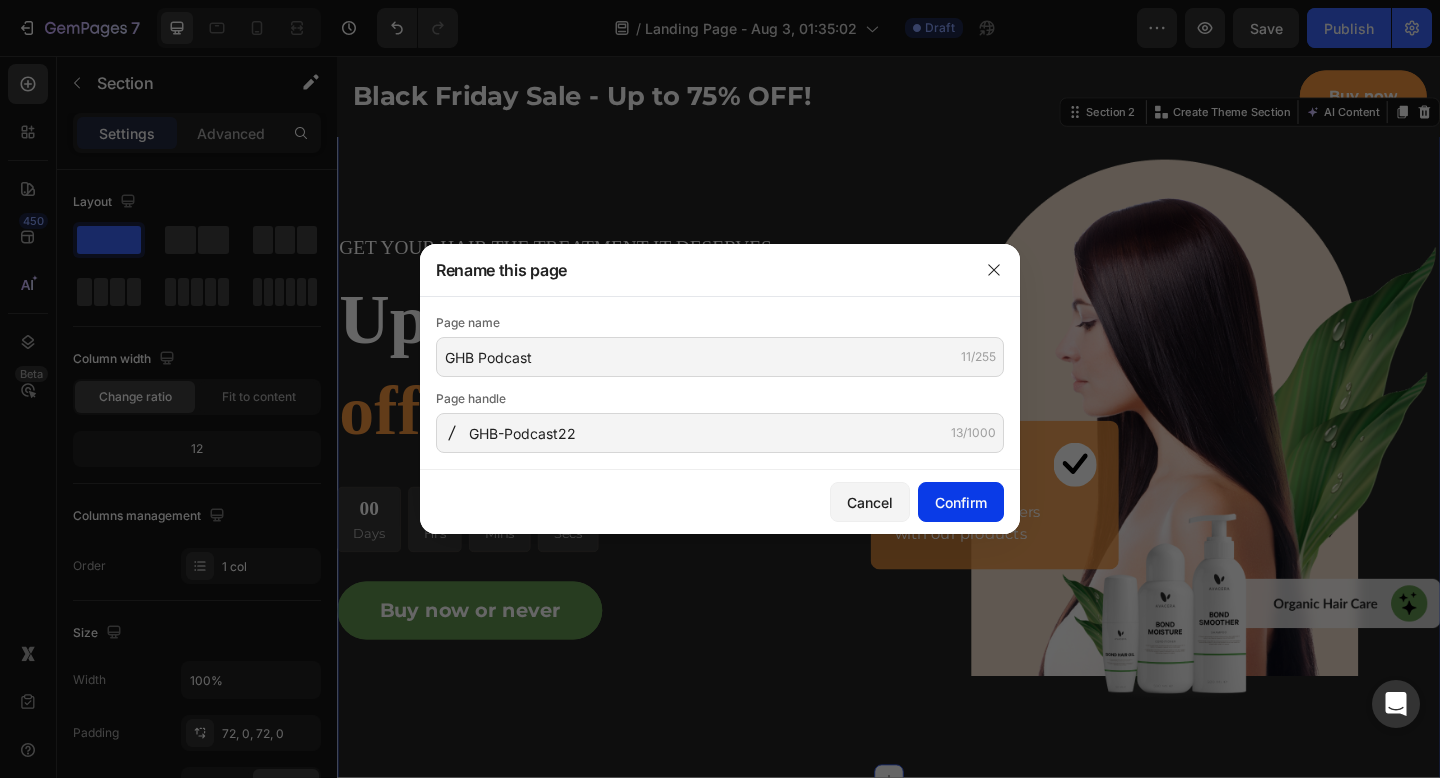 click on "Confirm" at bounding box center (961, 502) 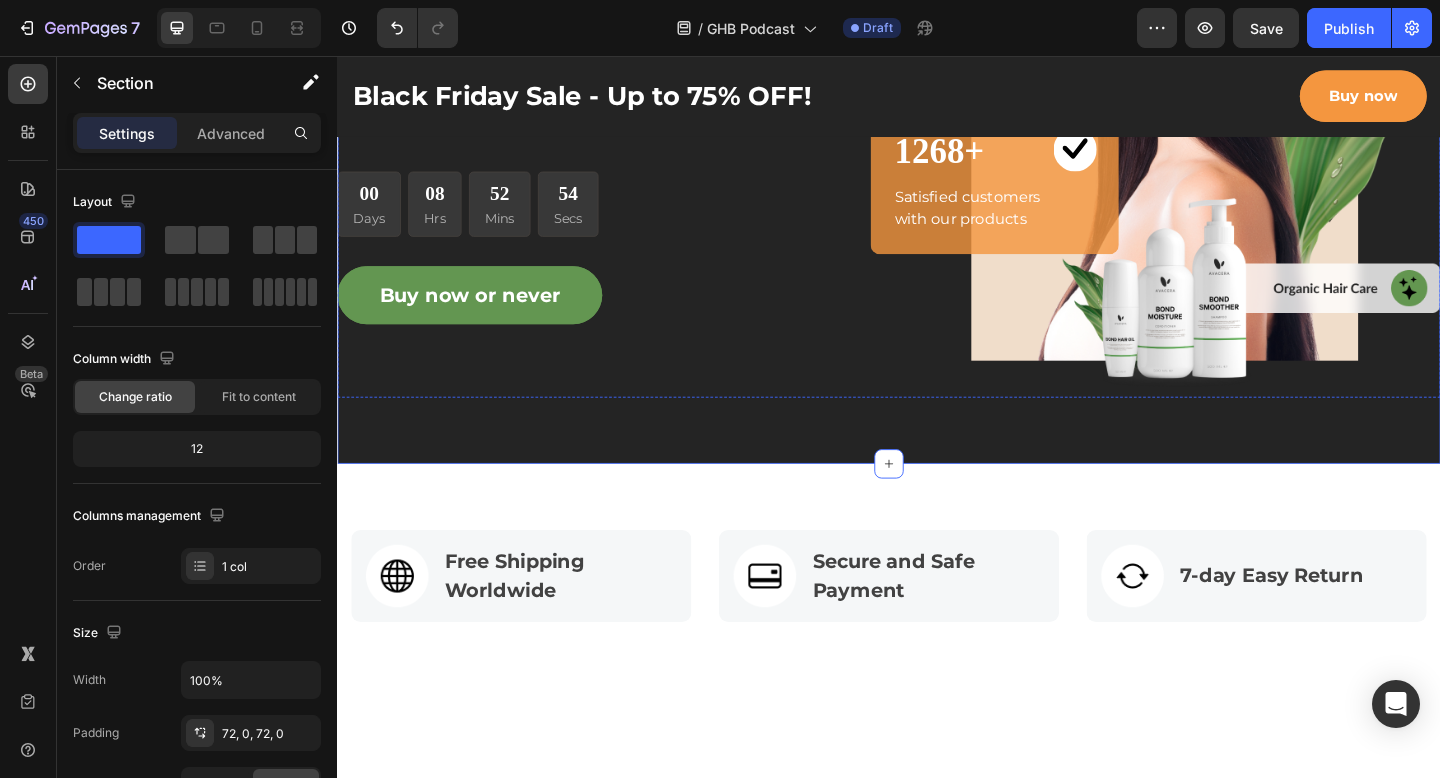 scroll, scrollTop: 0, scrollLeft: 0, axis: both 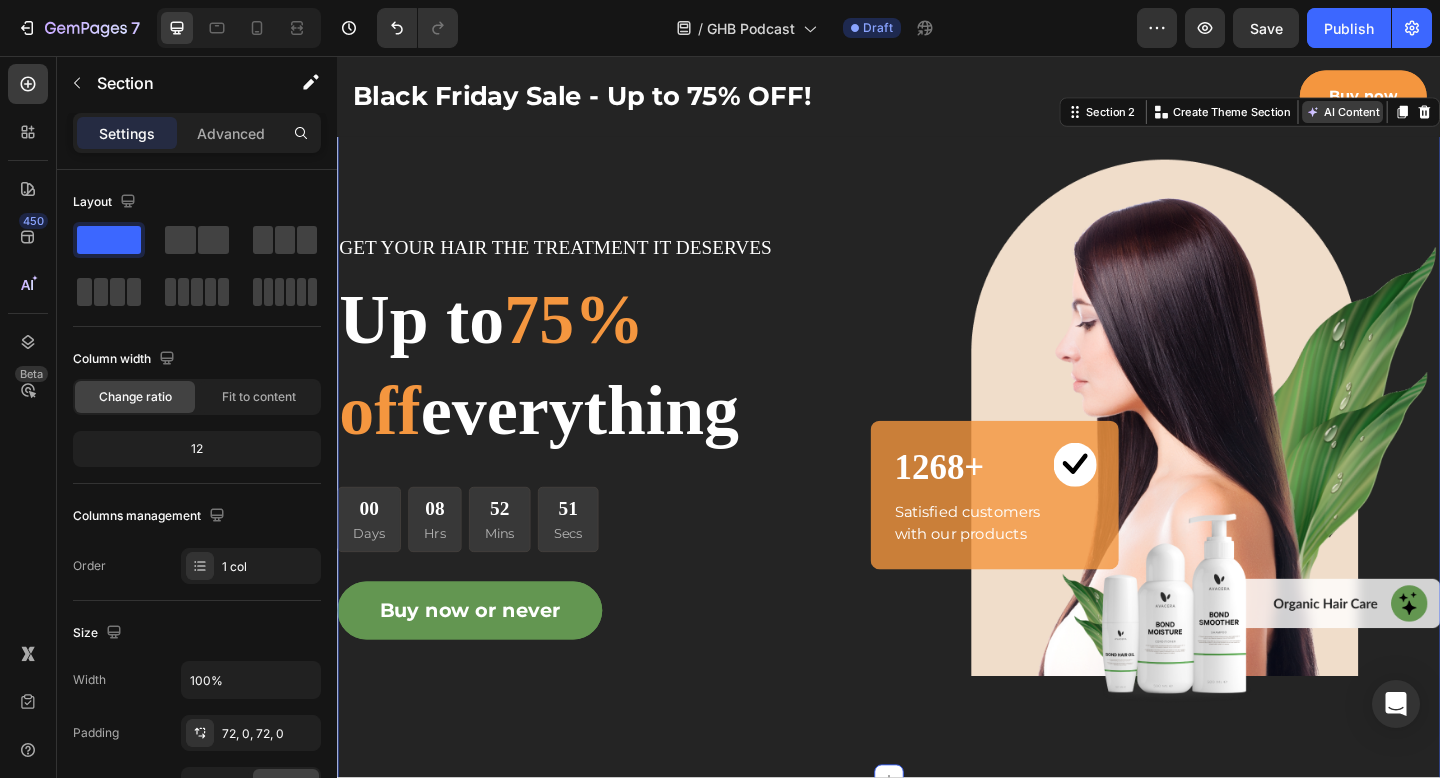 click on "AI Content" at bounding box center [1431, 117] 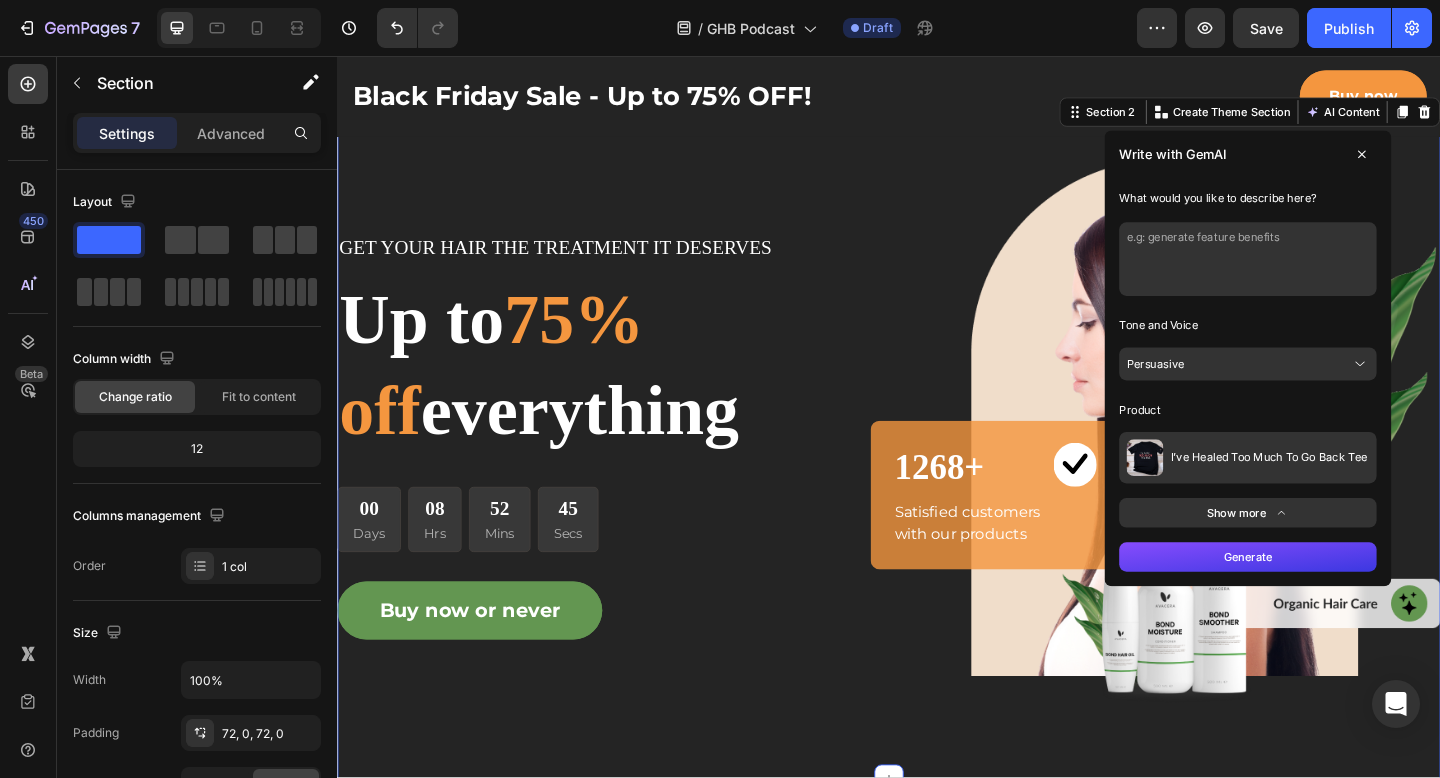 click on "Show more" at bounding box center (1328, 553) 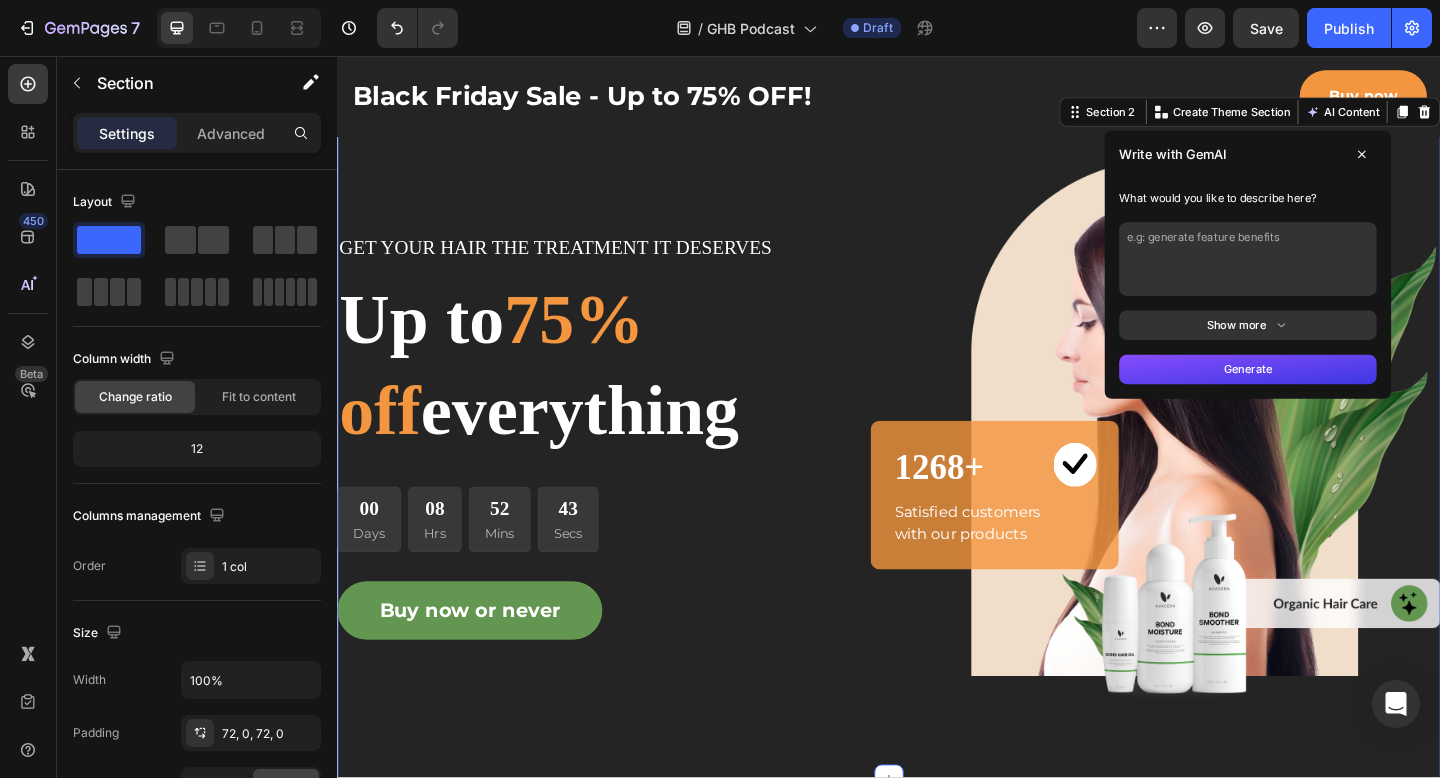 click on "Show more" at bounding box center (1328, 349) 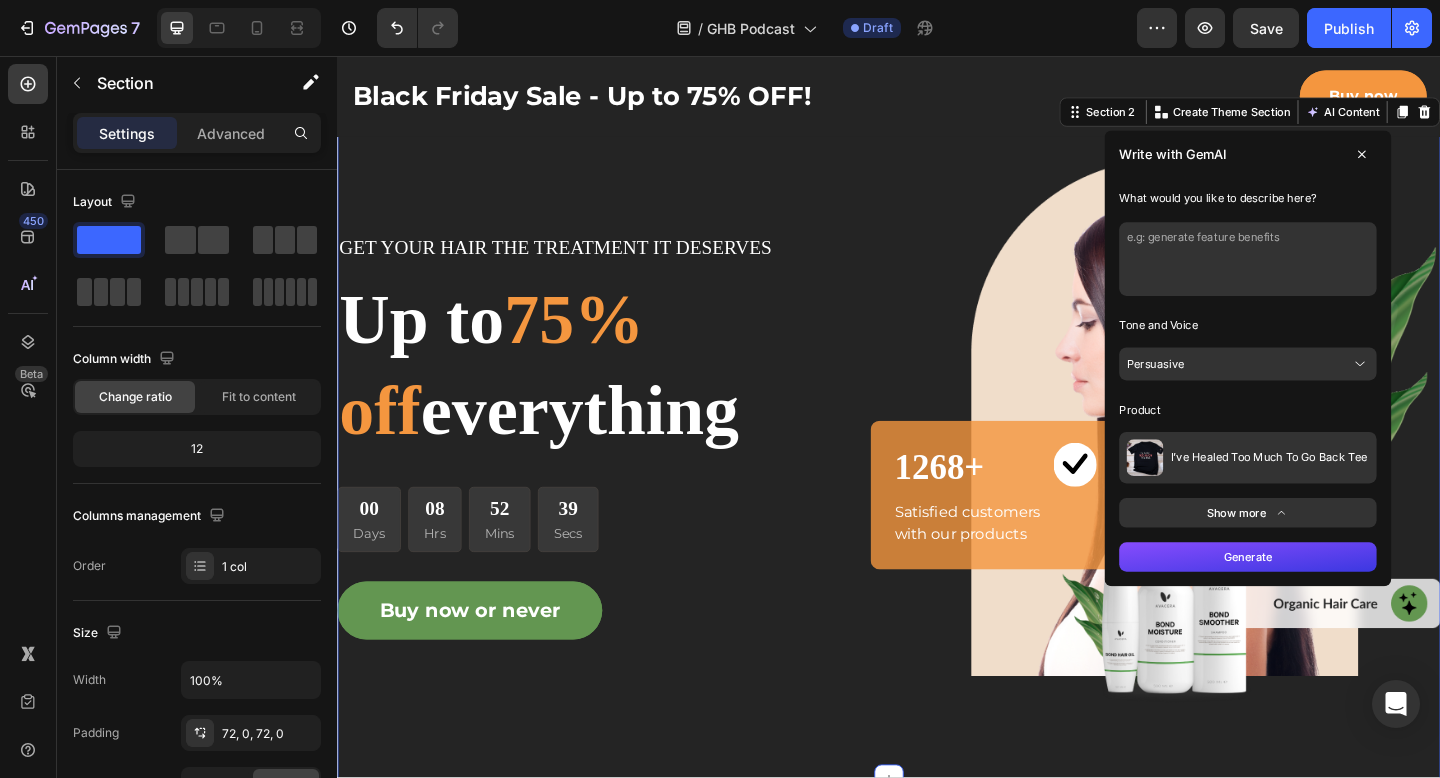 click on "I’ve Healed Too Much To Go Back Tee" at bounding box center [1351, 493] 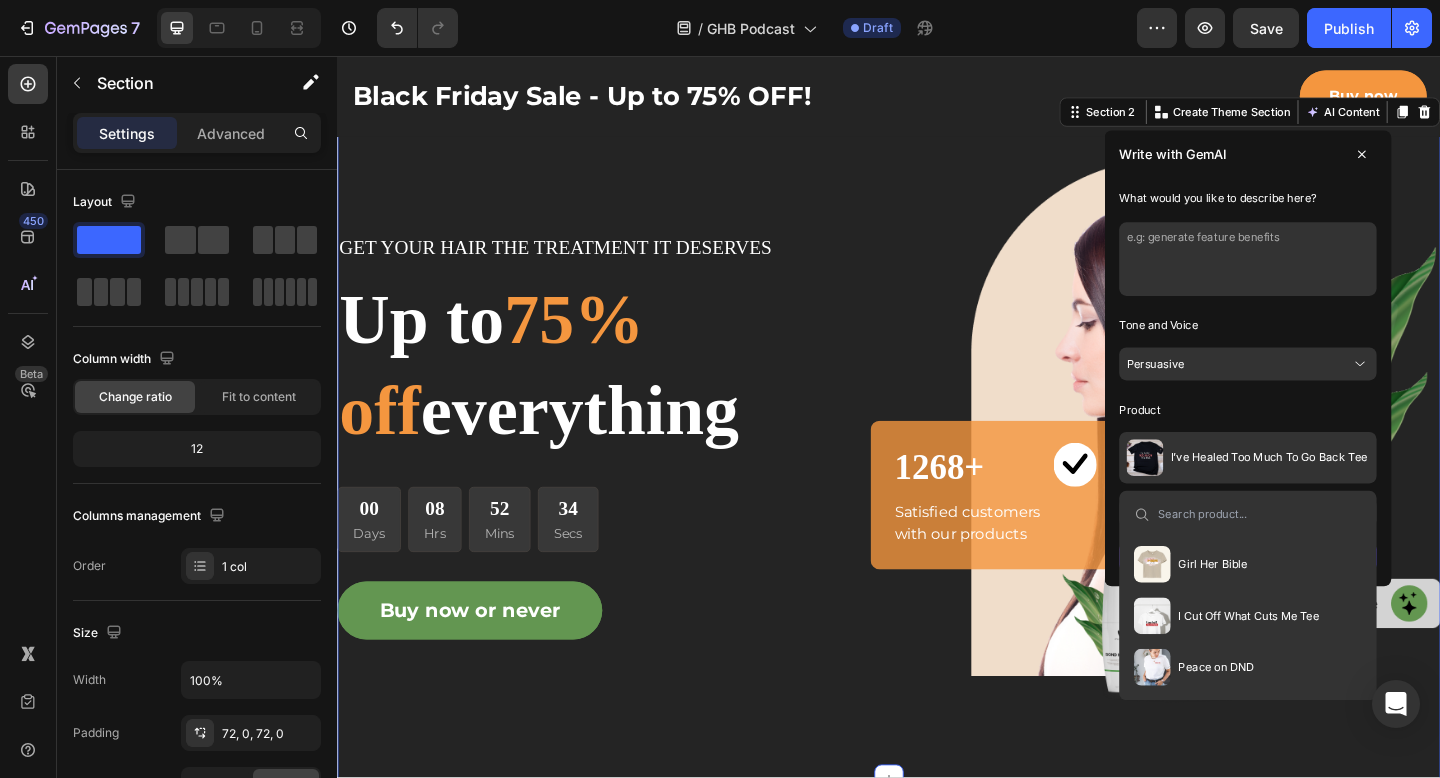 scroll, scrollTop: 0, scrollLeft: 0, axis: both 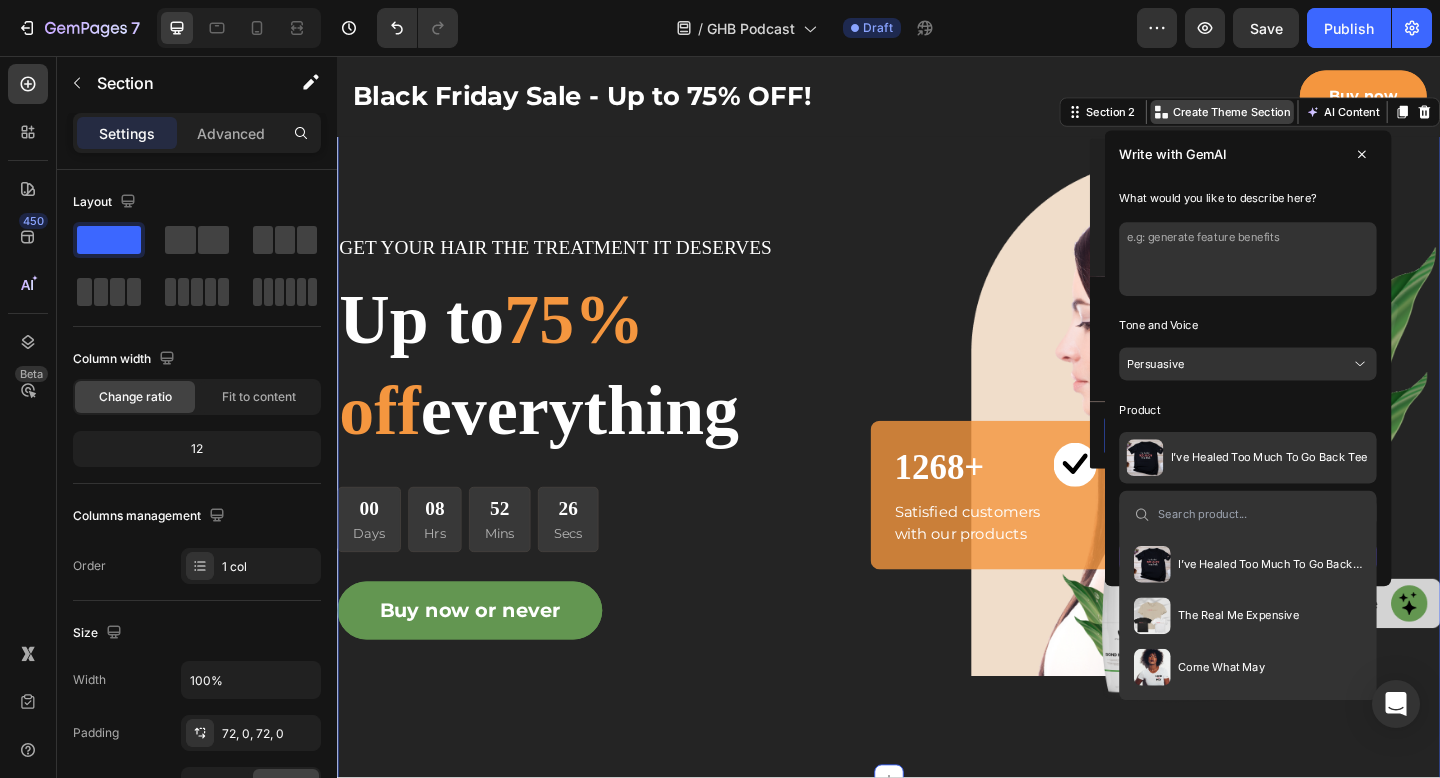 click on "Create Theme Section" at bounding box center [1310, 117] 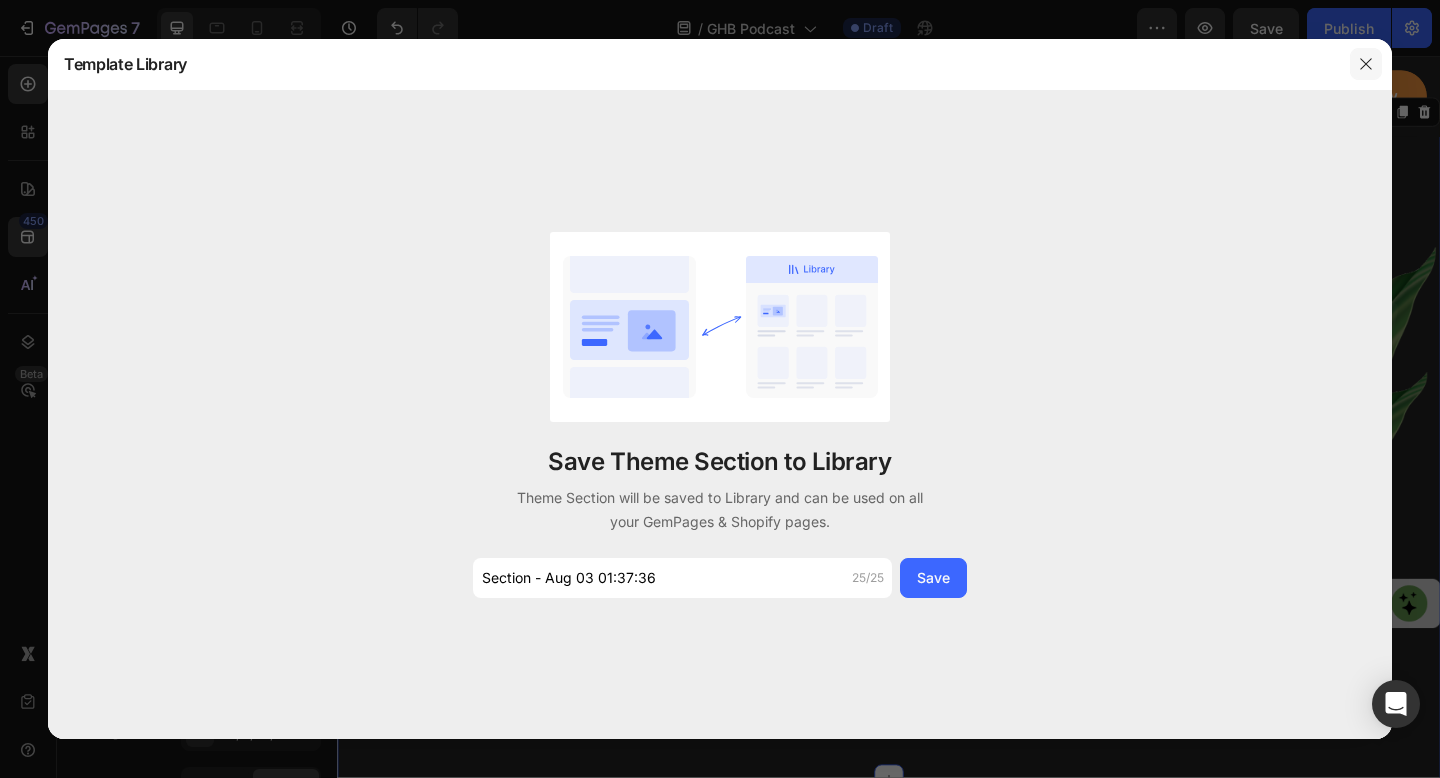 click at bounding box center [1366, 64] 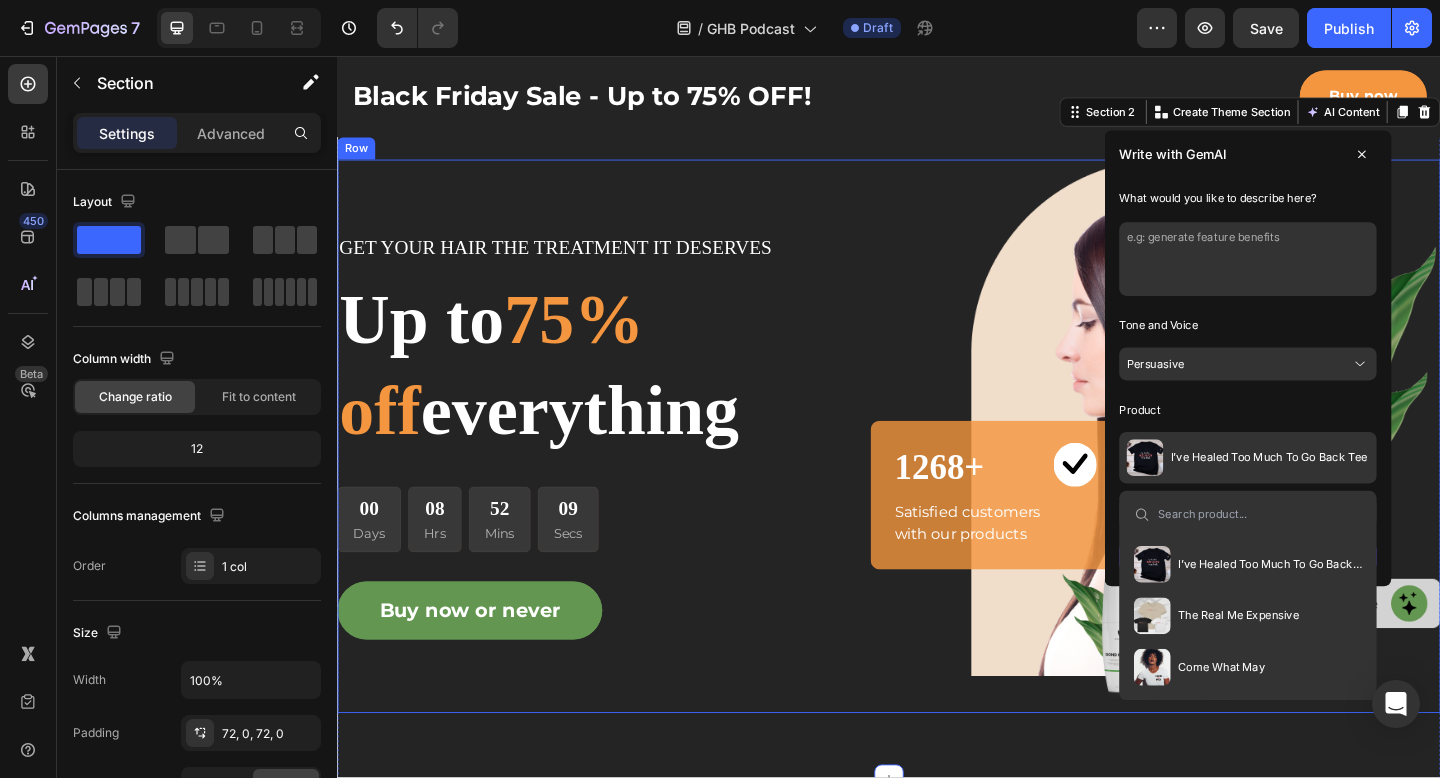 click on "GET YOUR HAIR THE TREATMENT IT DESERVES Text block Up to  75% off  everything Heading 00 Days 08 Hrs 52 Mins 09 Secs CountDown Timer Buy now or never Button" at bounding box center (637, 470) 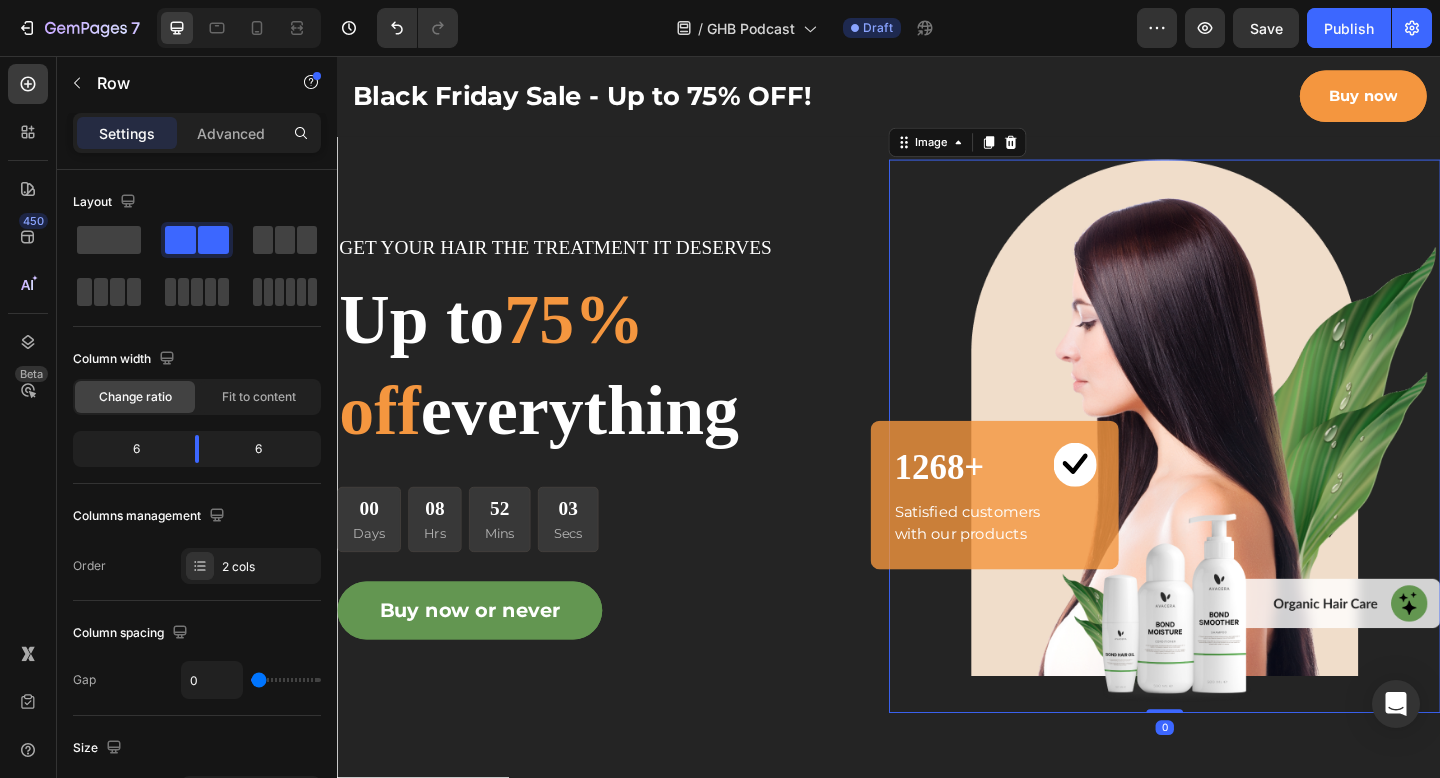 click at bounding box center [1237, 470] 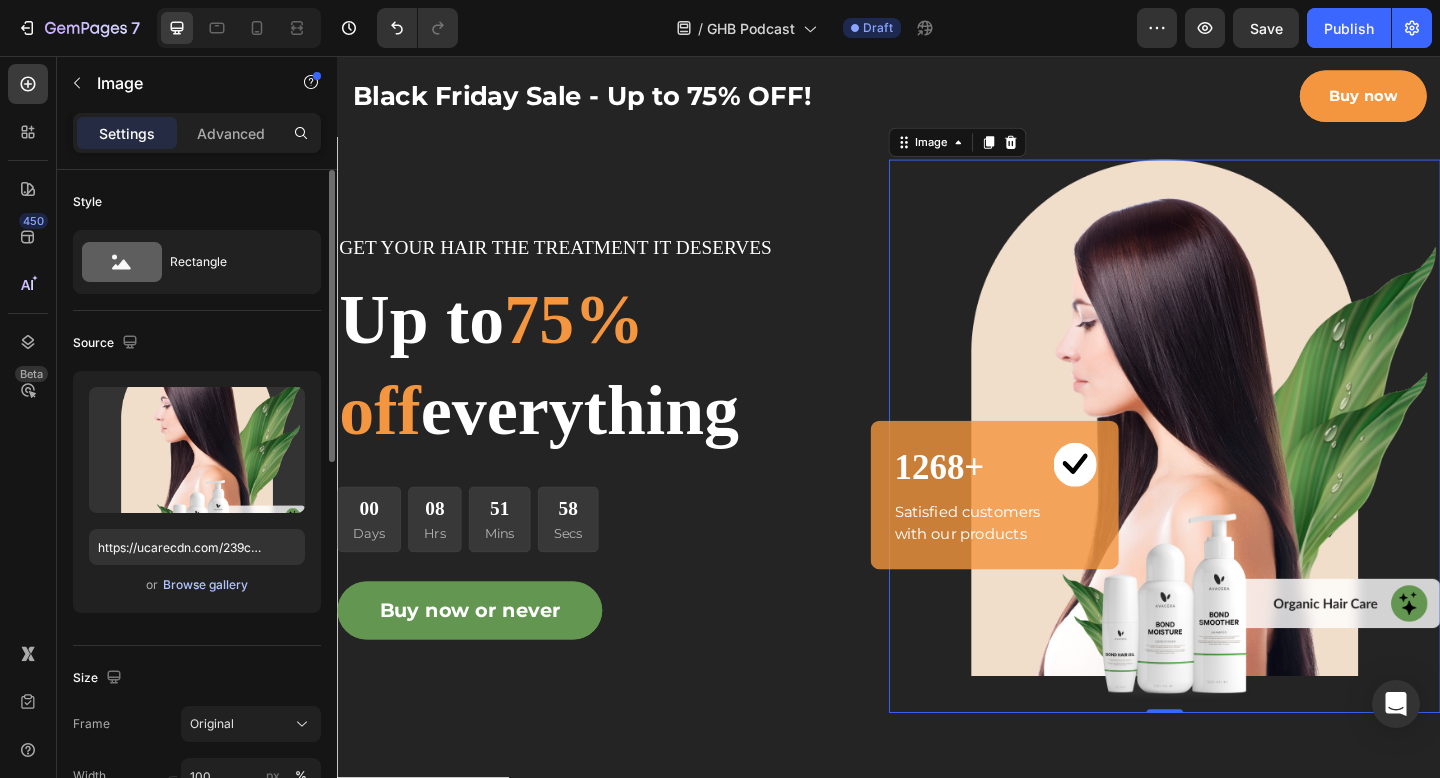 click on "Browse gallery" at bounding box center [205, 585] 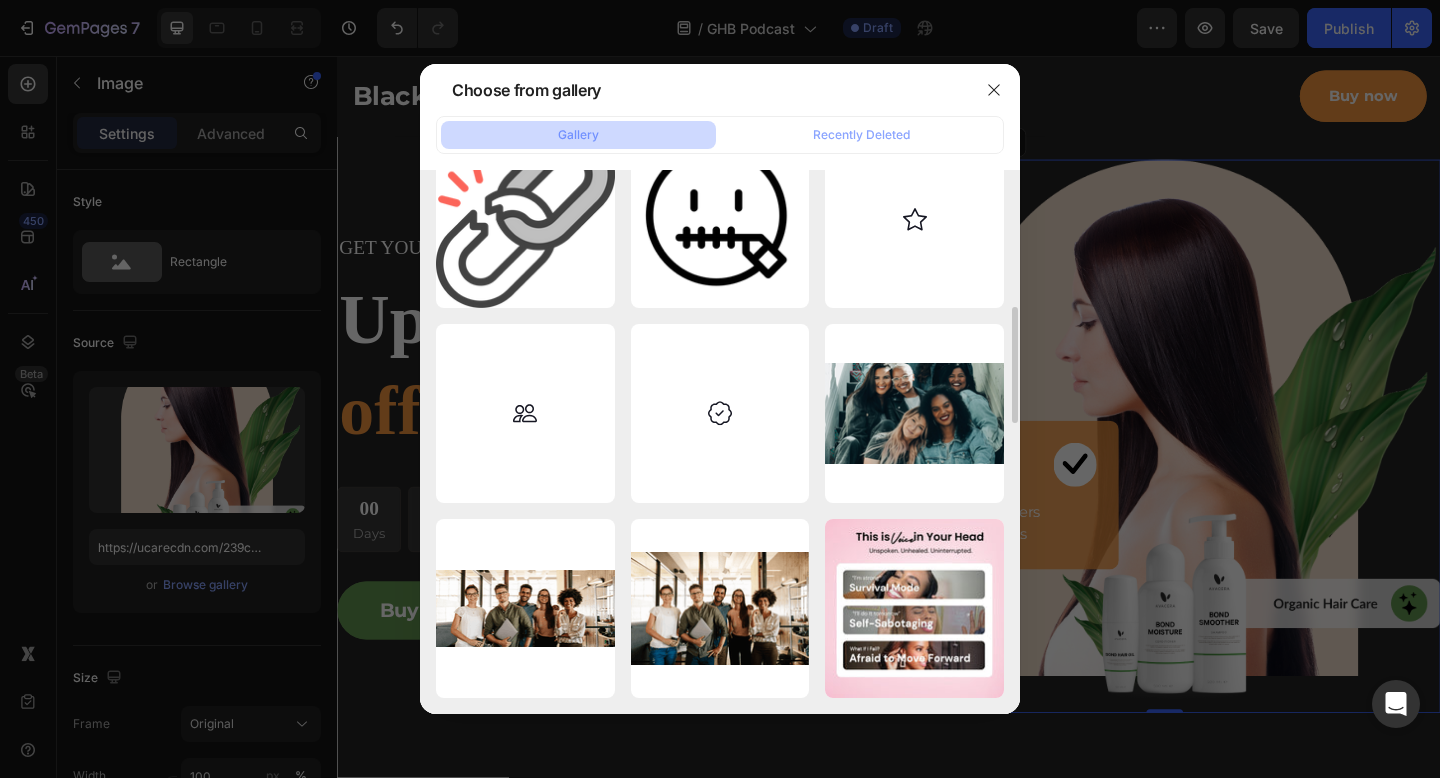 scroll, scrollTop: 0, scrollLeft: 0, axis: both 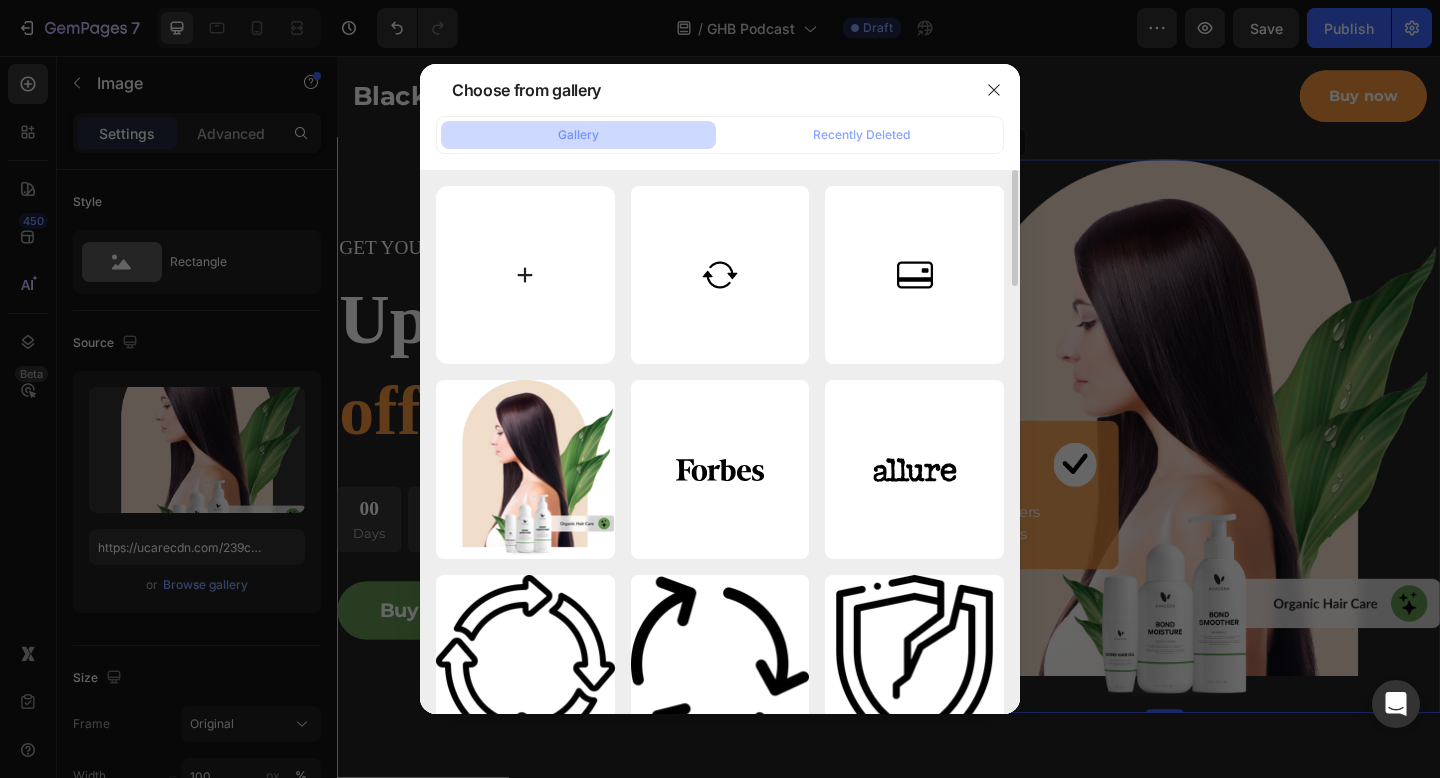click at bounding box center (525, 275) 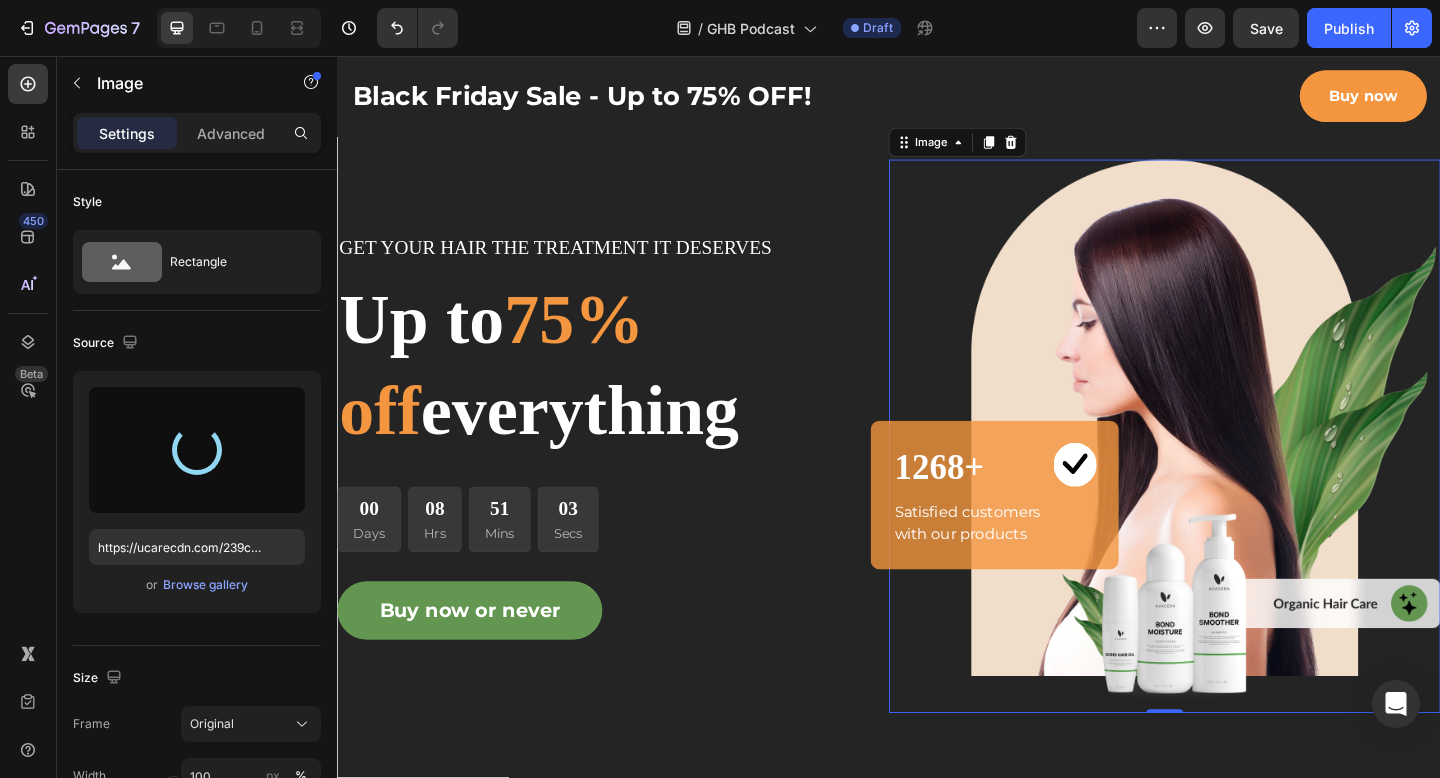 type on "https://cdn.shopify.com/s/files/1/0633/1855/6737/files/gempages_549405233038492570-bcd77a0d-e2a0-48f9-acf3-b85097430dca.png" 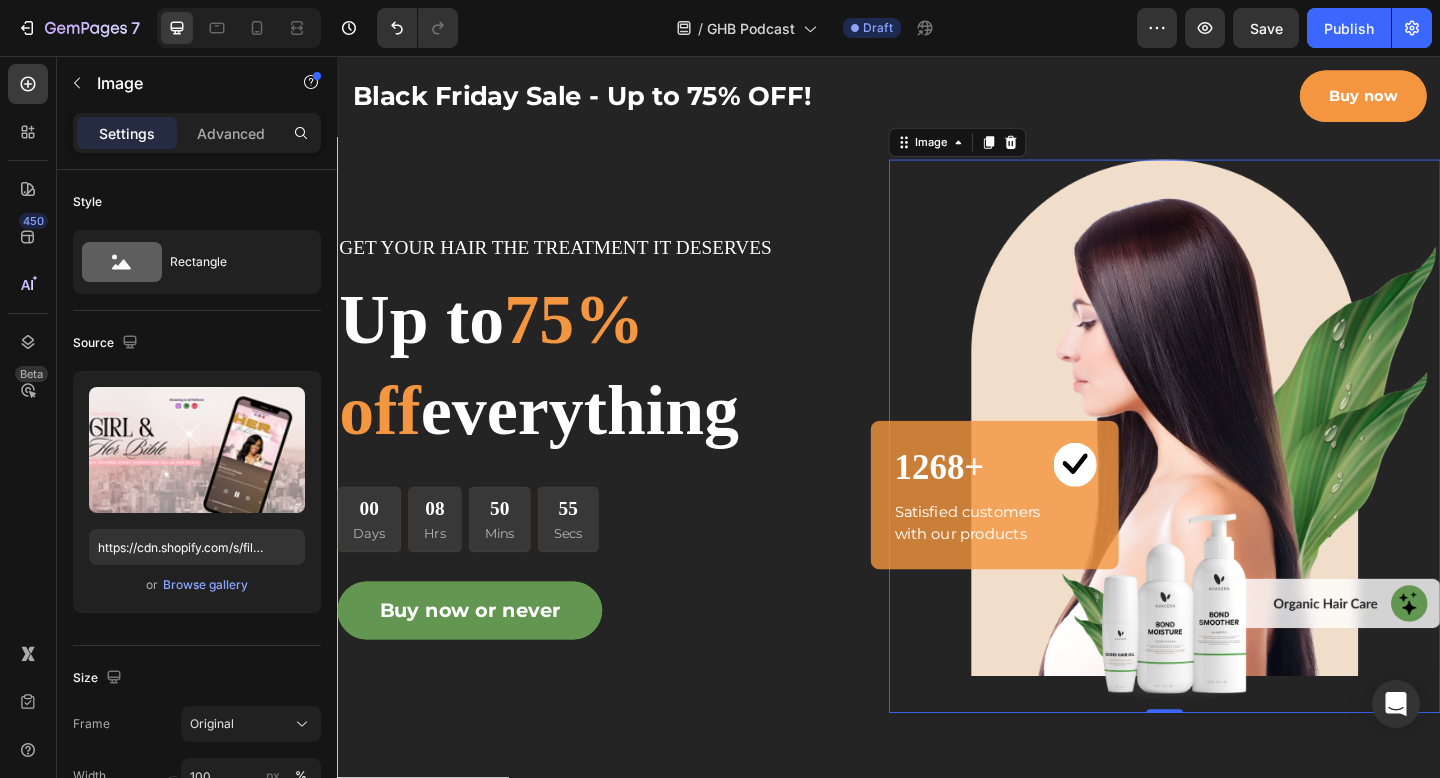click at bounding box center [1237, 470] 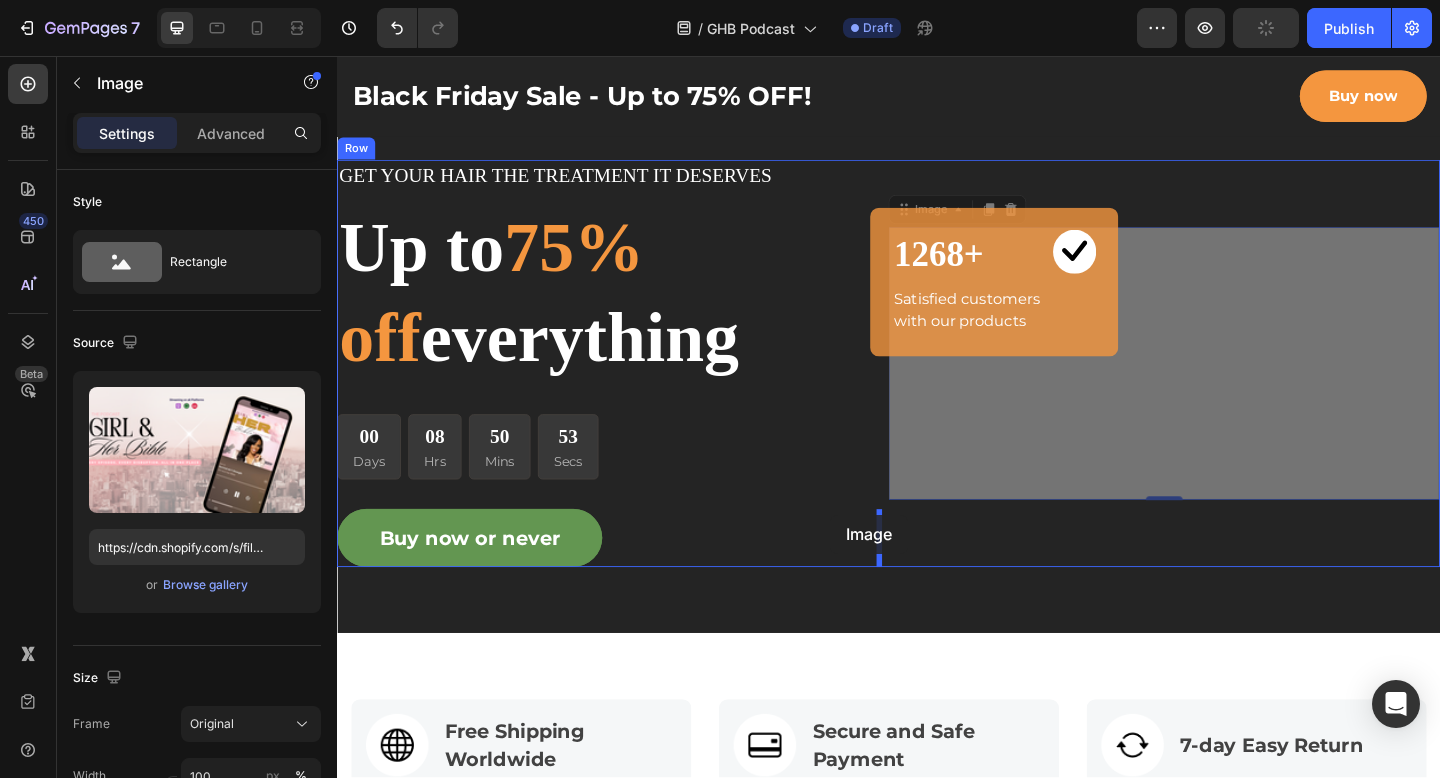 drag, startPoint x: 930, startPoint y: 536, endPoint x: 873, endPoint y: 555, distance: 60.083275 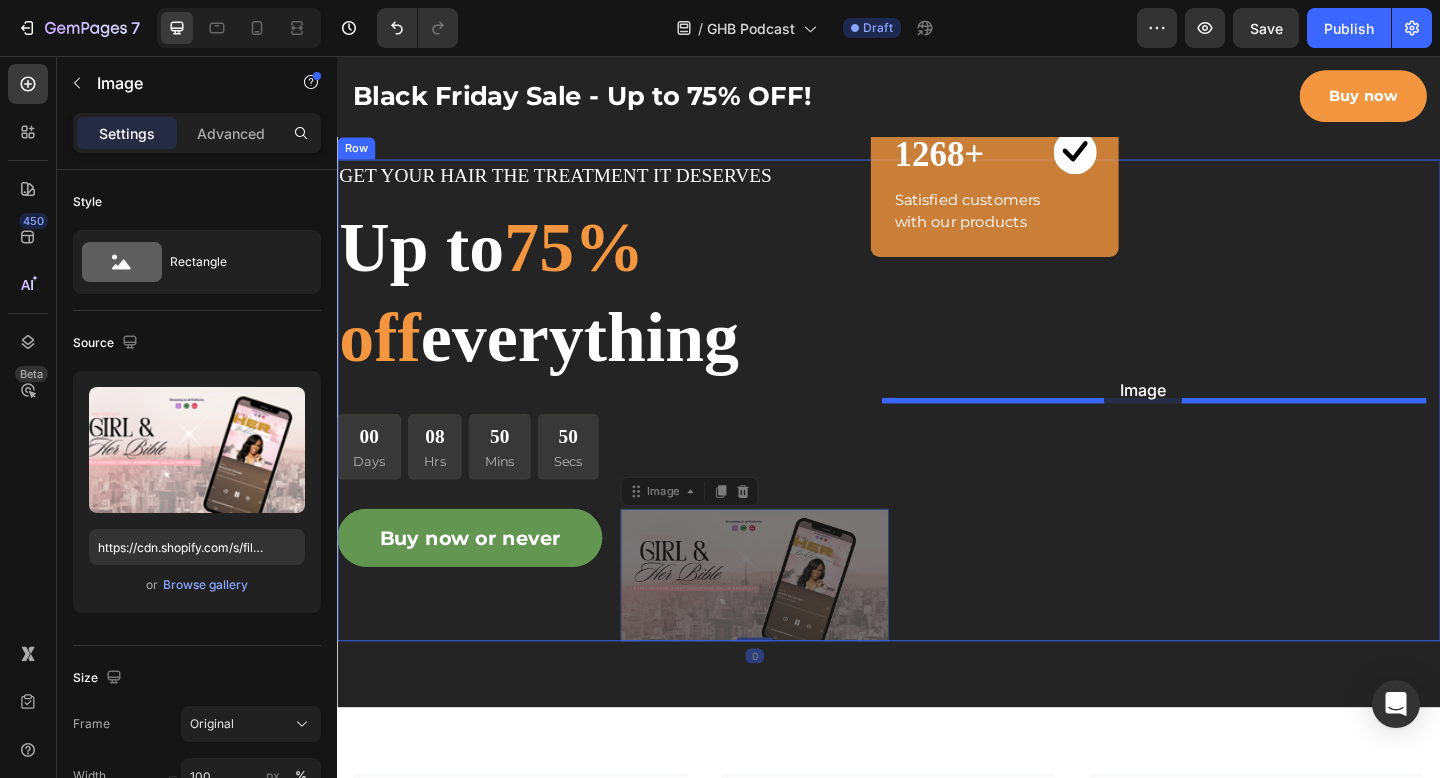 drag, startPoint x: 806, startPoint y: 627, endPoint x: 1171, endPoint y: 398, distance: 430.88977 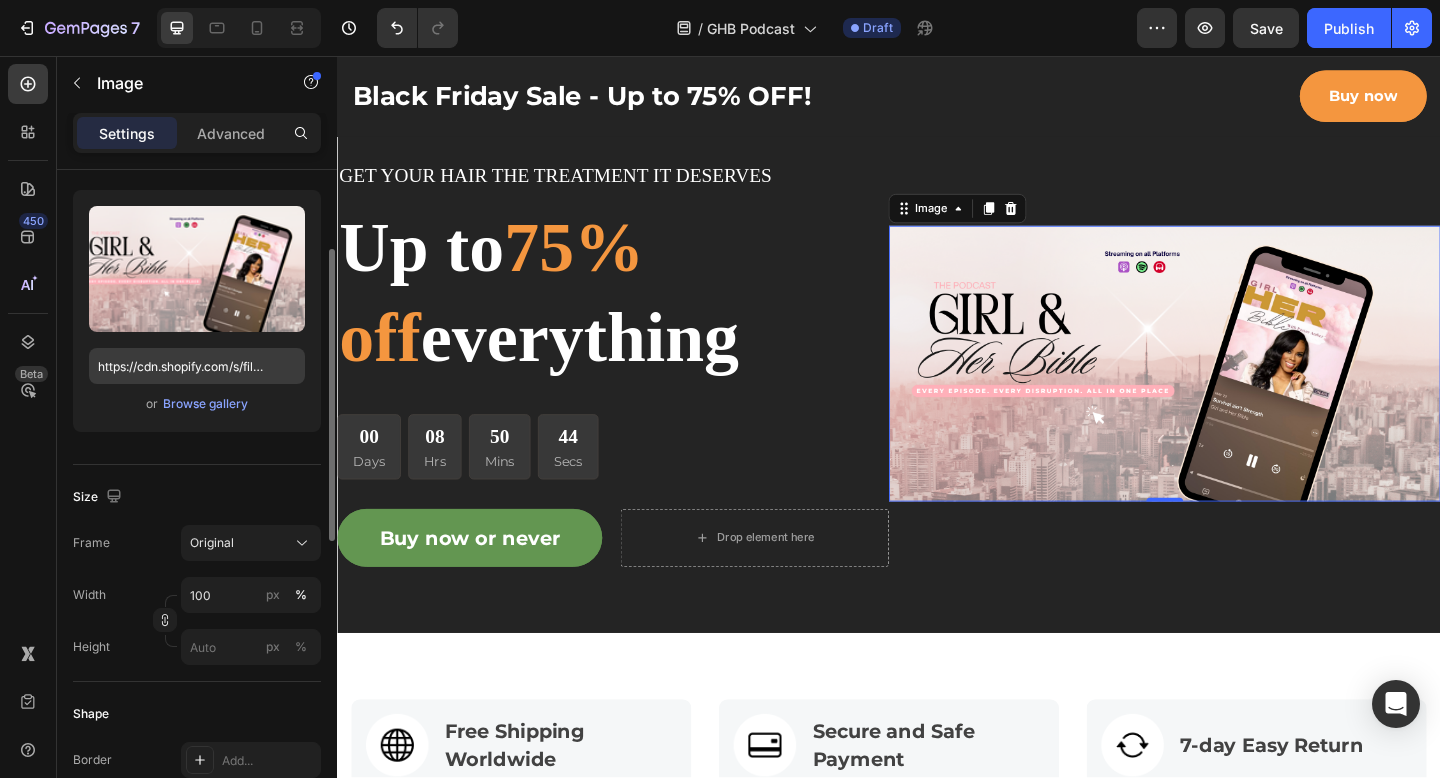 scroll, scrollTop: 213, scrollLeft: 0, axis: vertical 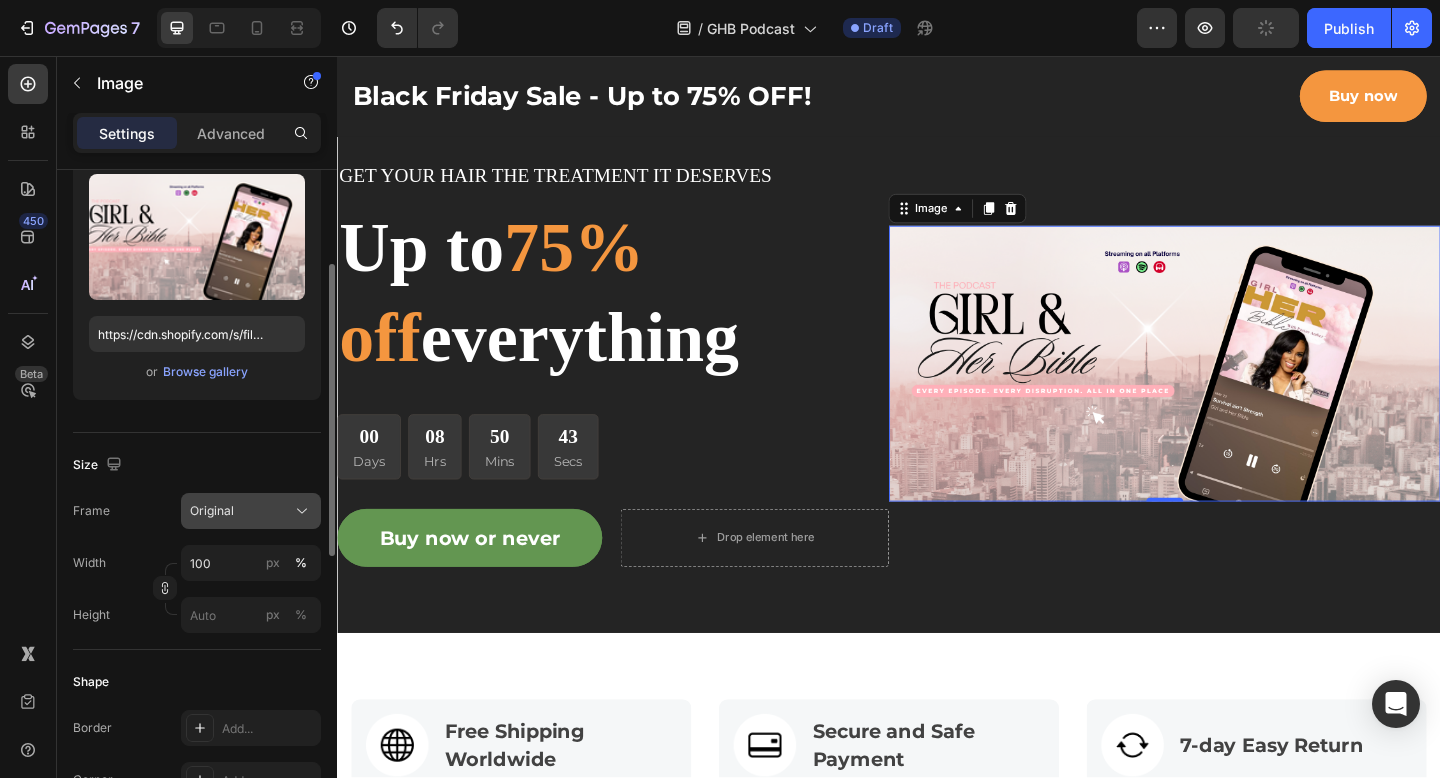 click on "Original" 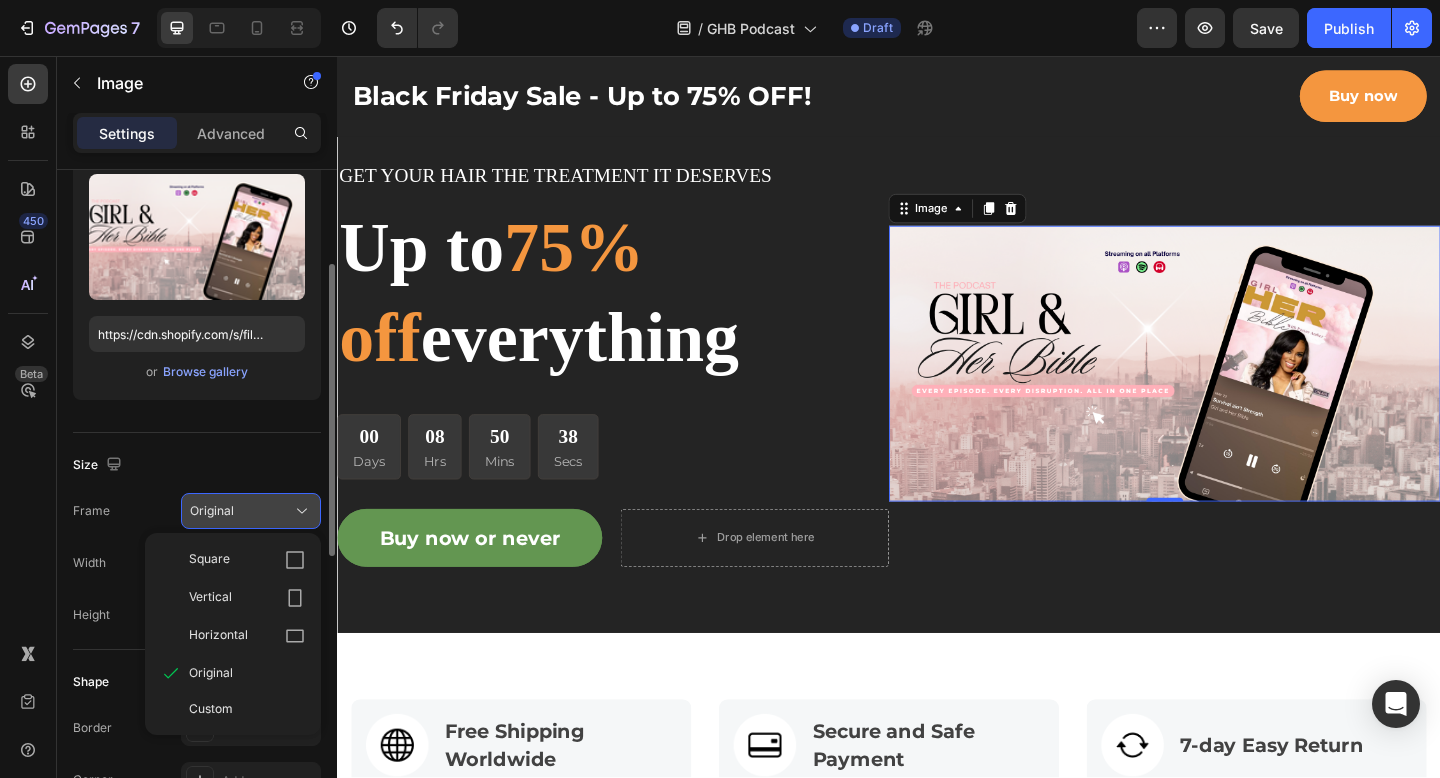 click on "Original" 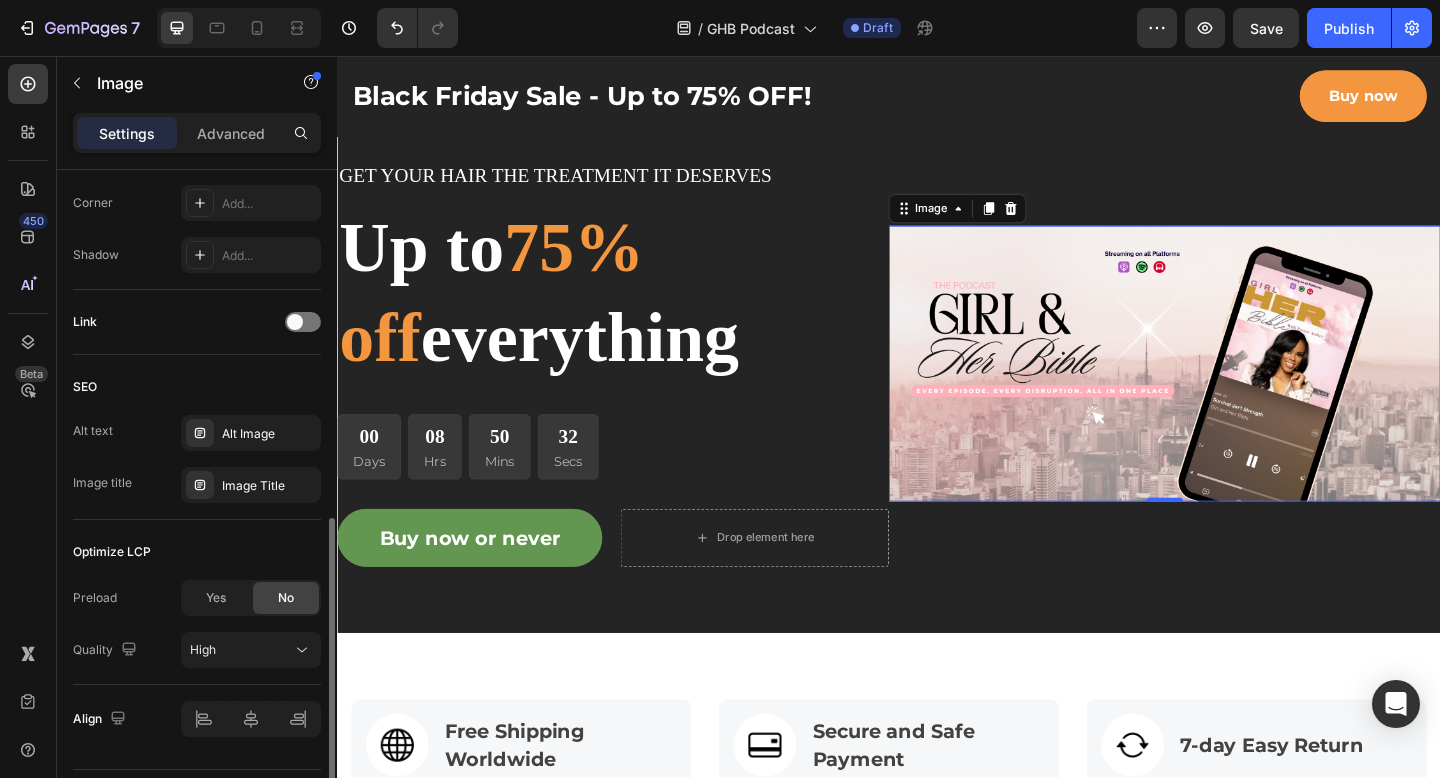 scroll, scrollTop: 816, scrollLeft: 0, axis: vertical 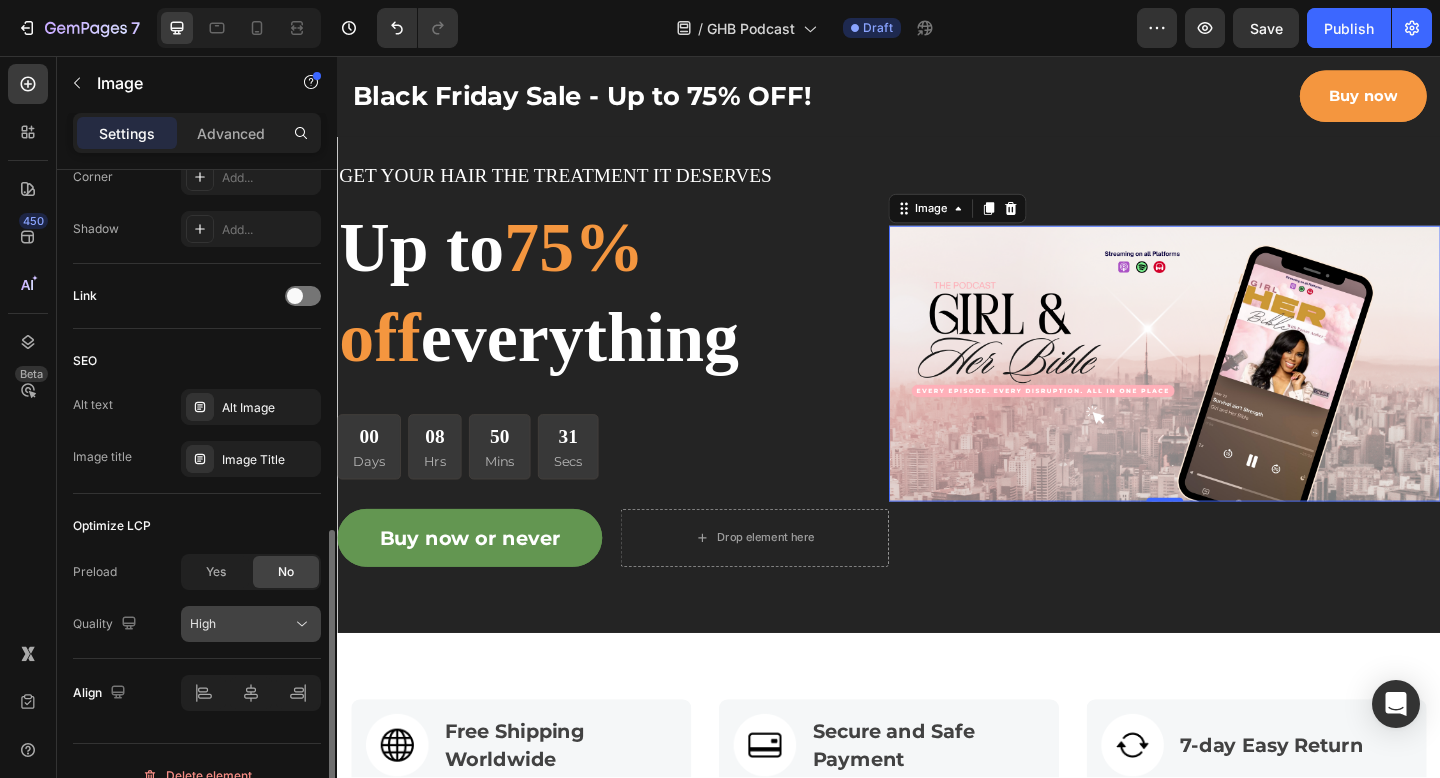 click on "High" at bounding box center [203, 623] 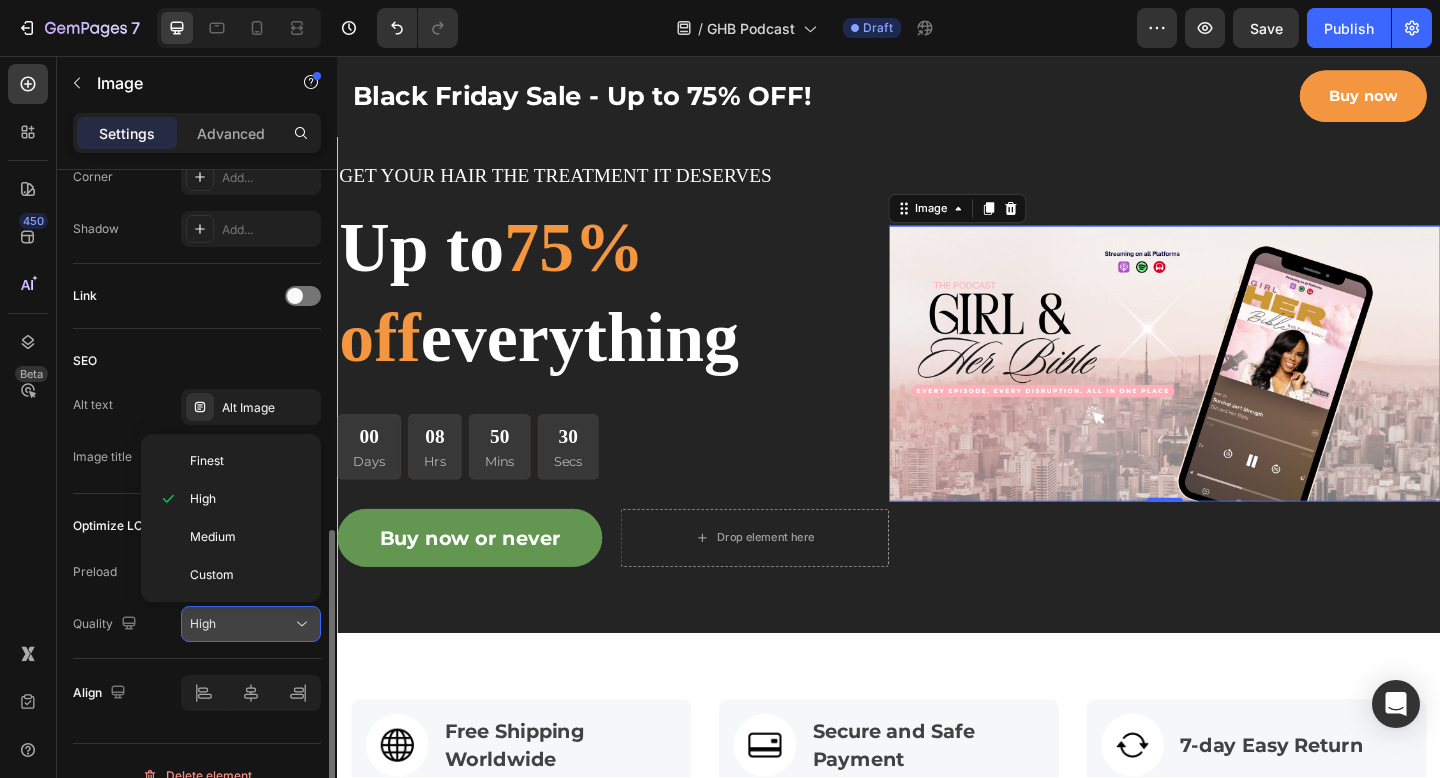 click on "High" at bounding box center (203, 623) 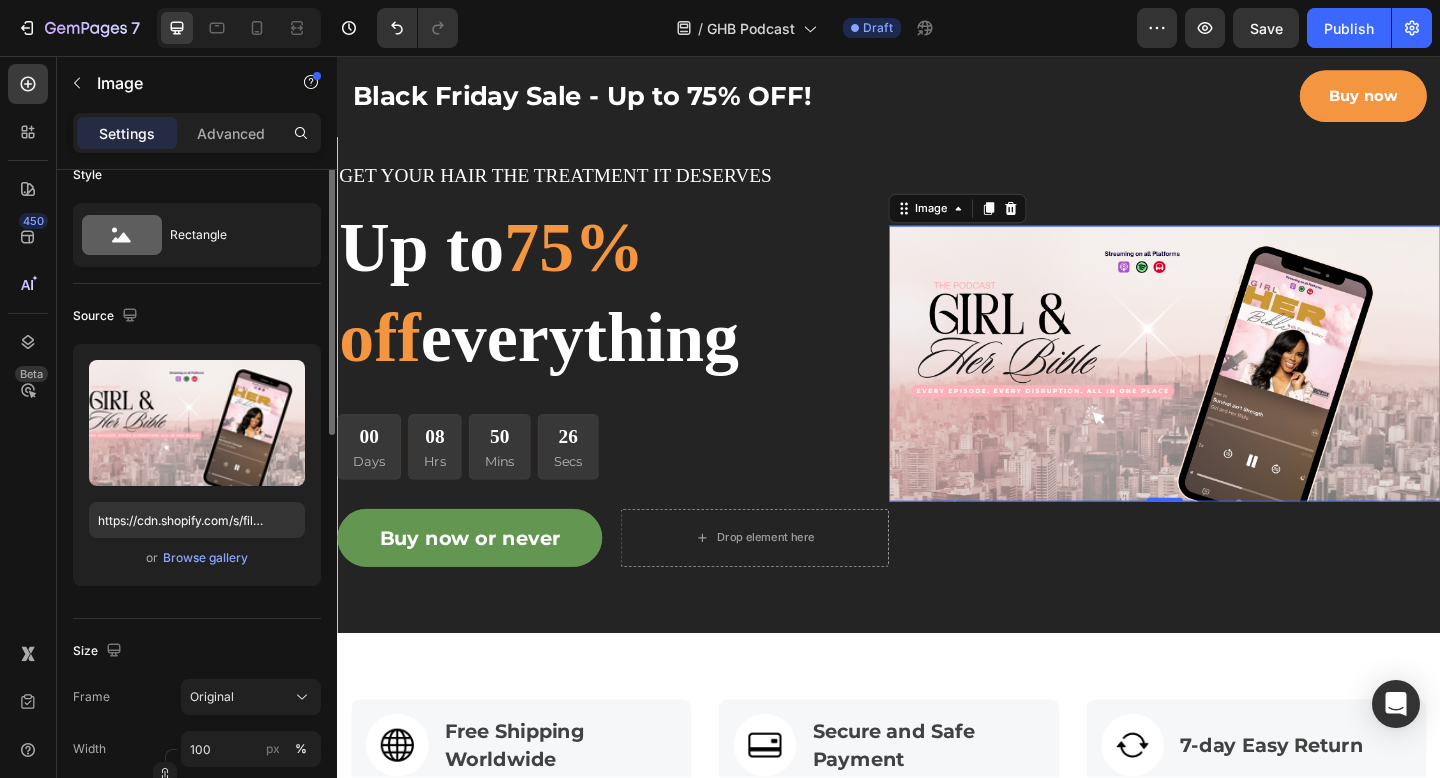 scroll, scrollTop: 0, scrollLeft: 0, axis: both 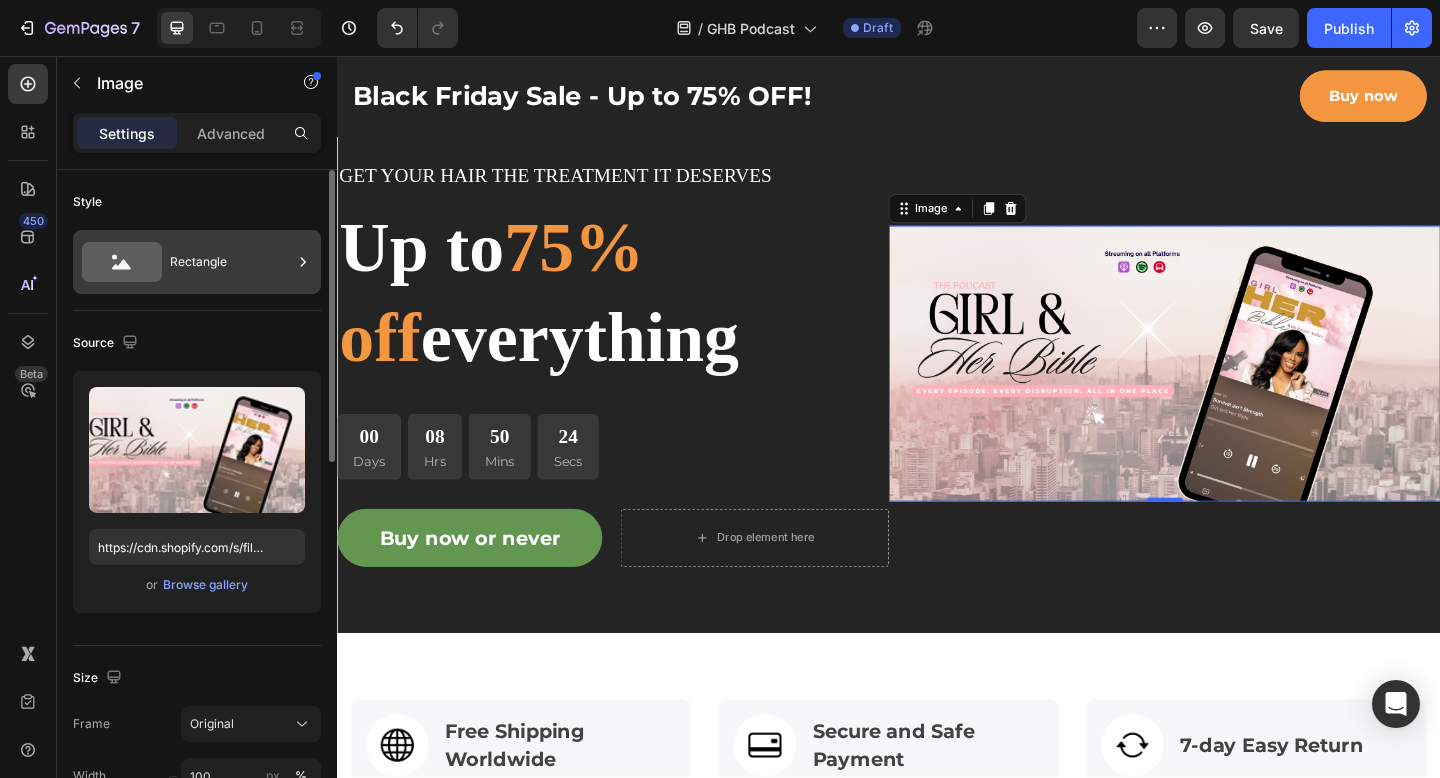 click on "Rectangle" at bounding box center [231, 262] 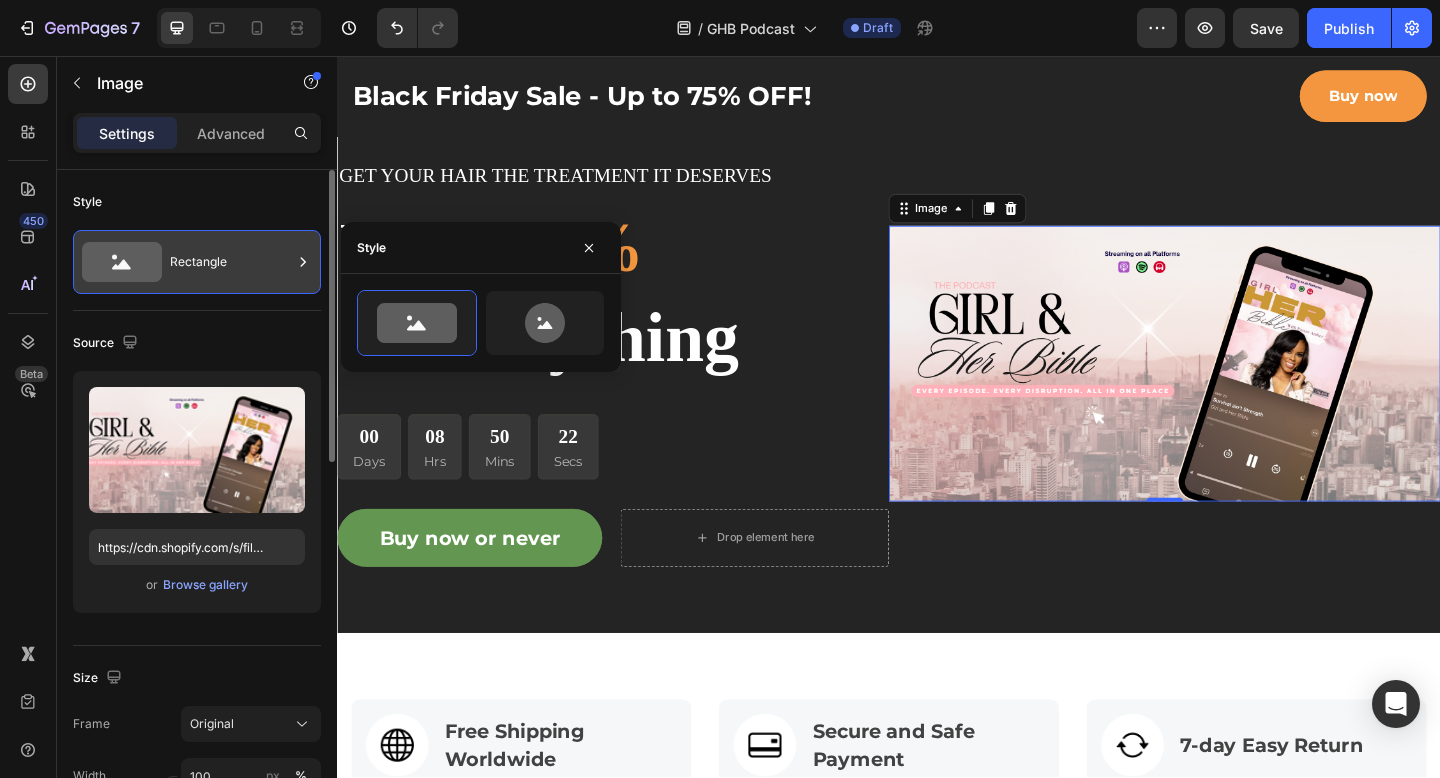 click on "Rectangle" at bounding box center (231, 262) 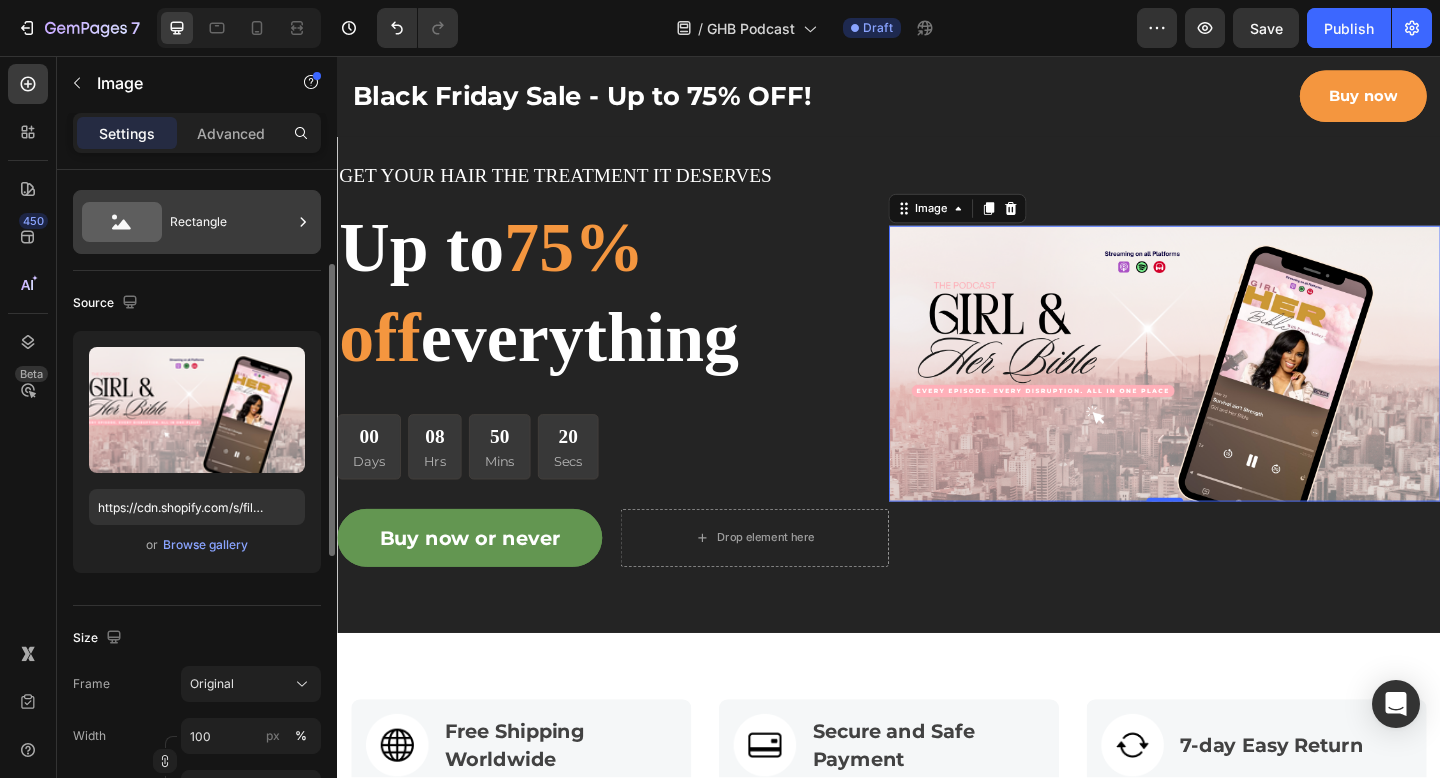 scroll, scrollTop: 93, scrollLeft: 0, axis: vertical 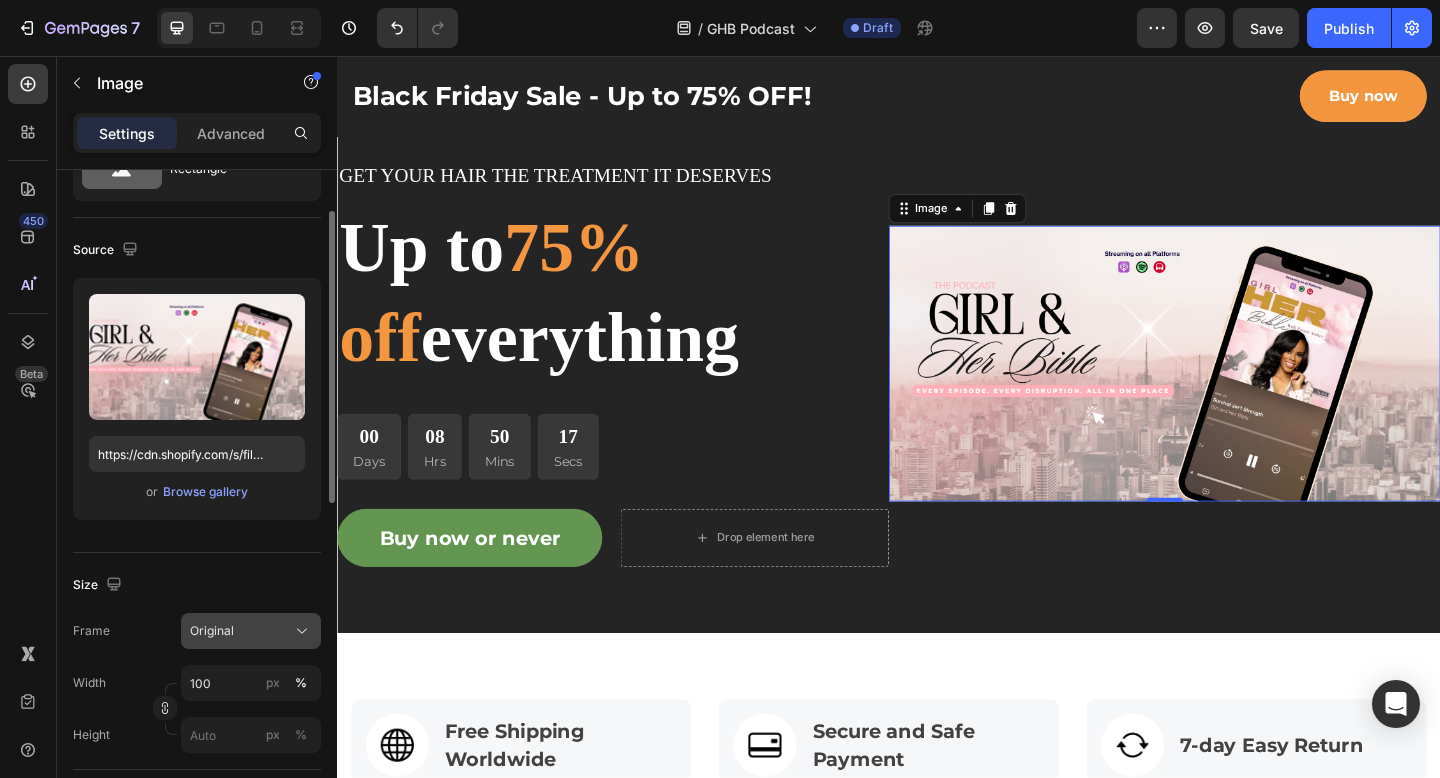 click on "Original" 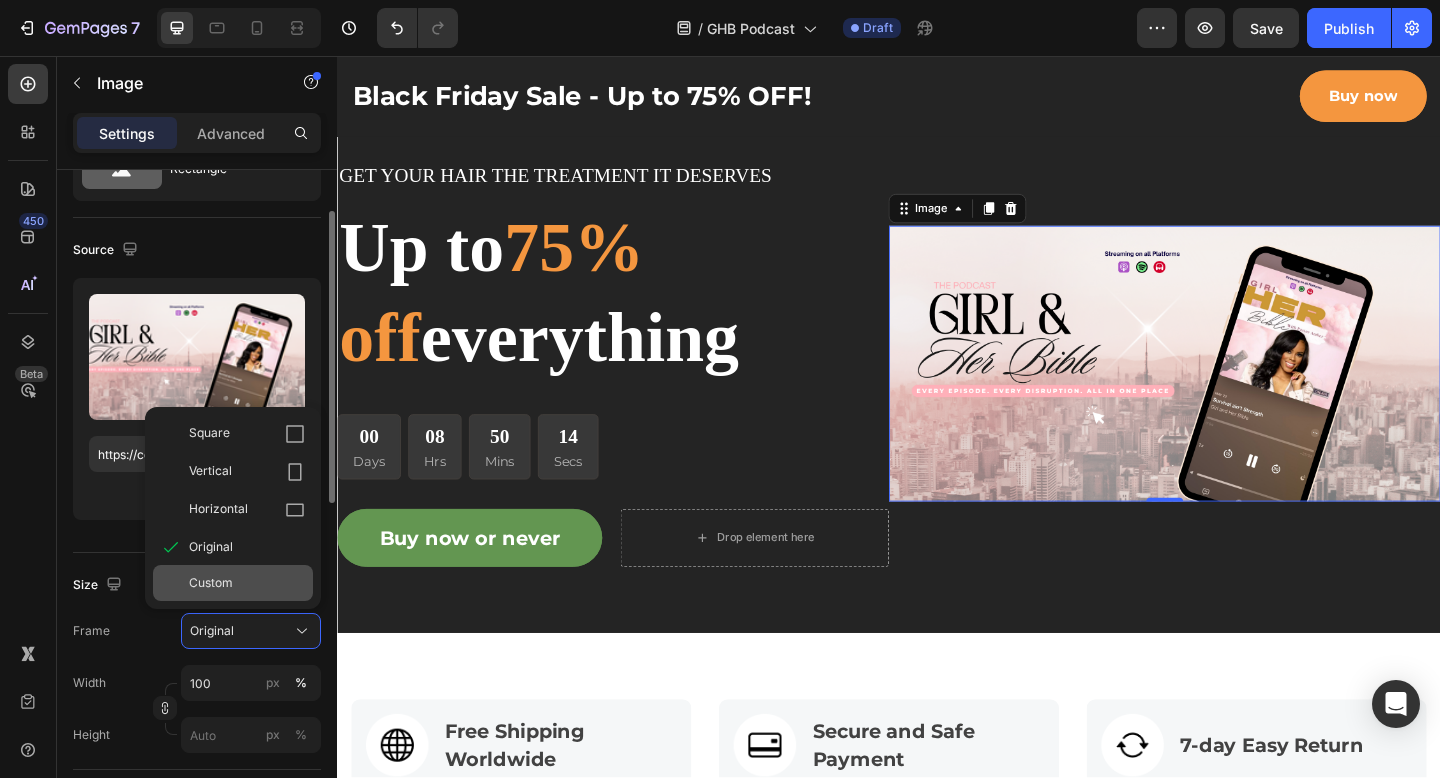 click on "Custom" 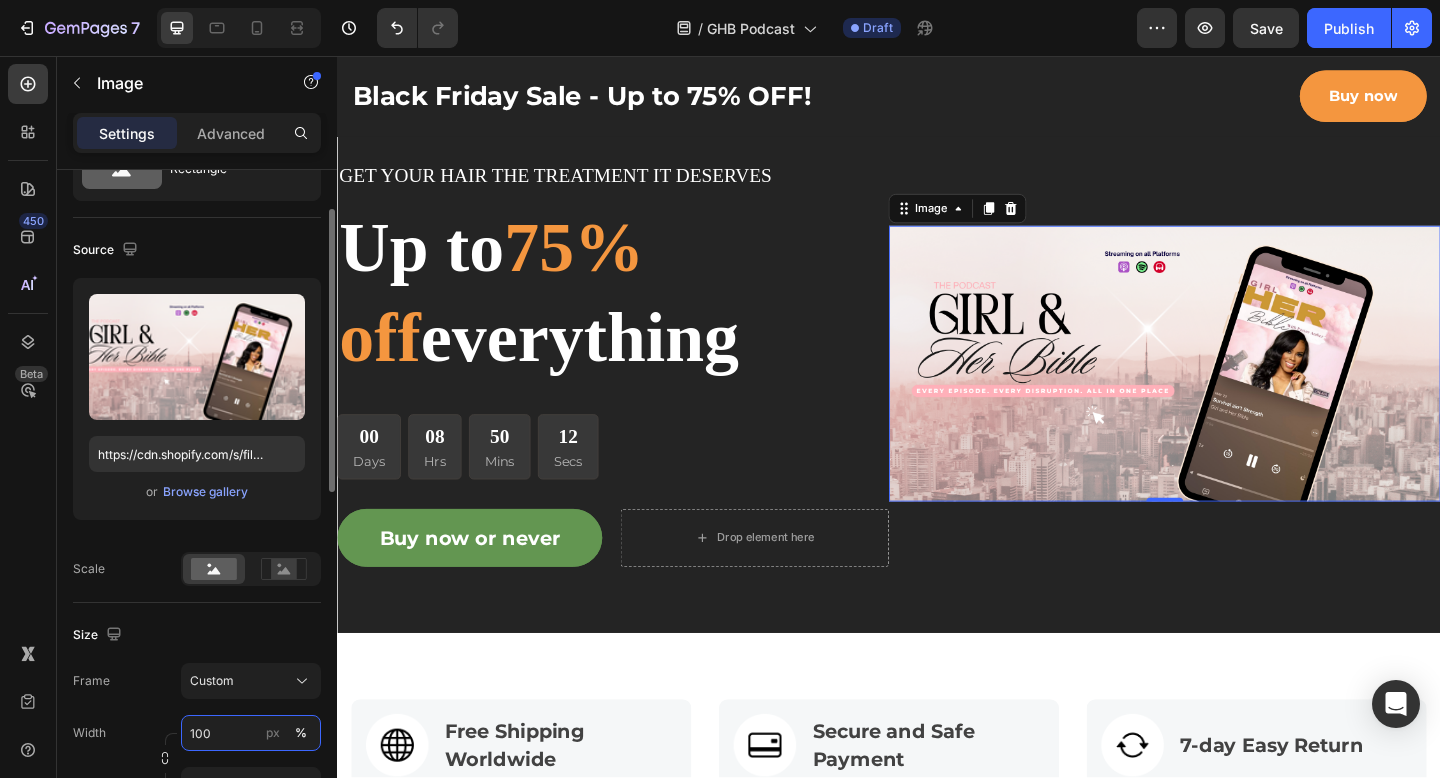 click on "100" at bounding box center [251, 733] 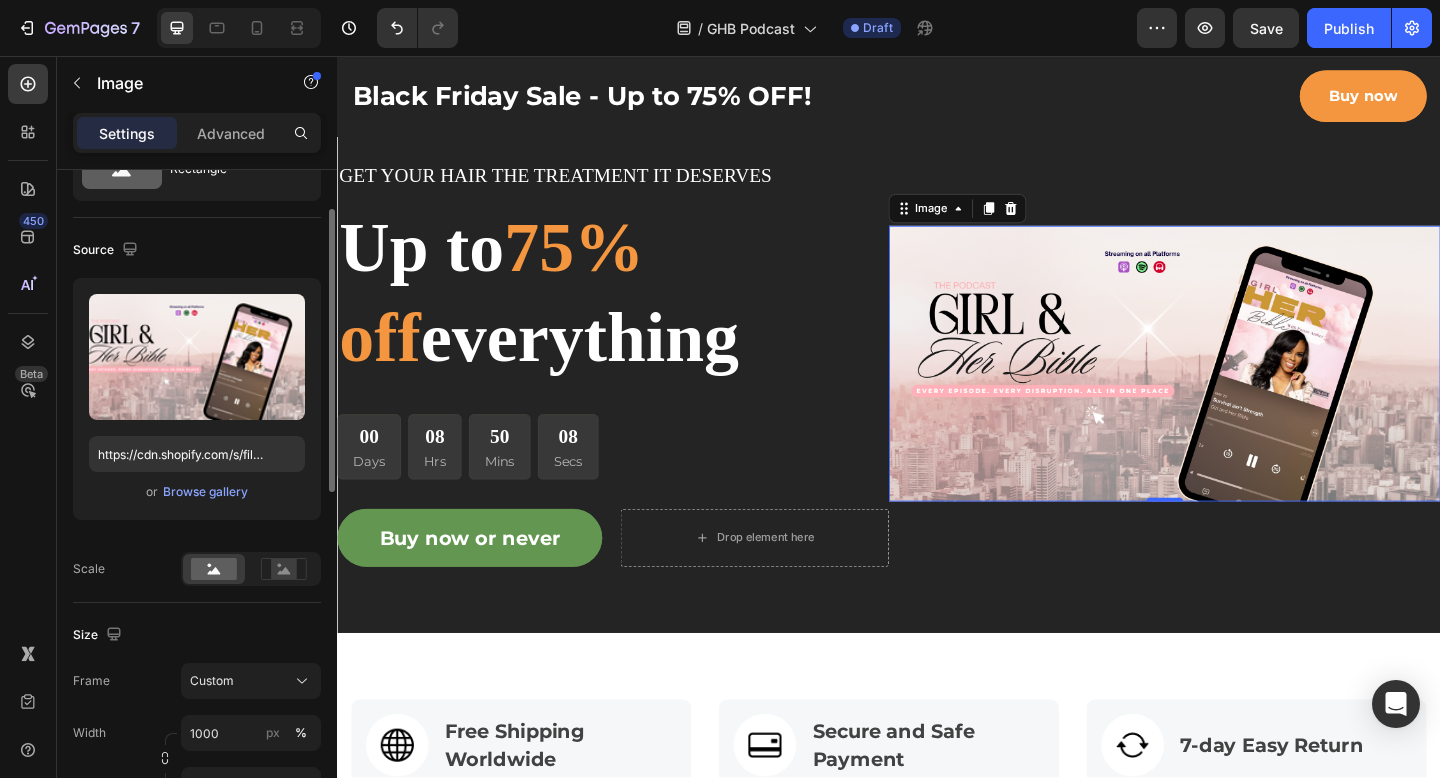 click on "Width 1000 px %" at bounding box center (197, 733) 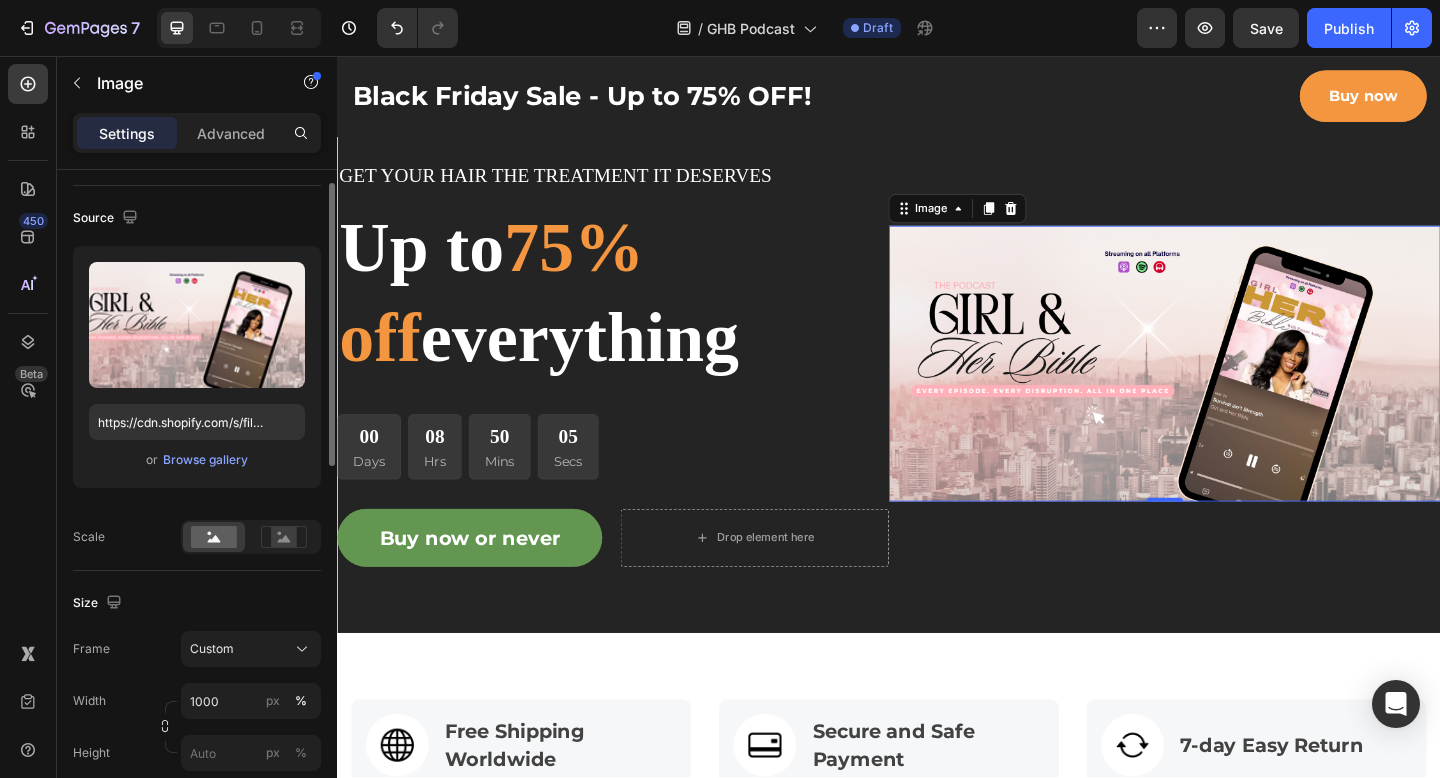 scroll, scrollTop: 198, scrollLeft: 0, axis: vertical 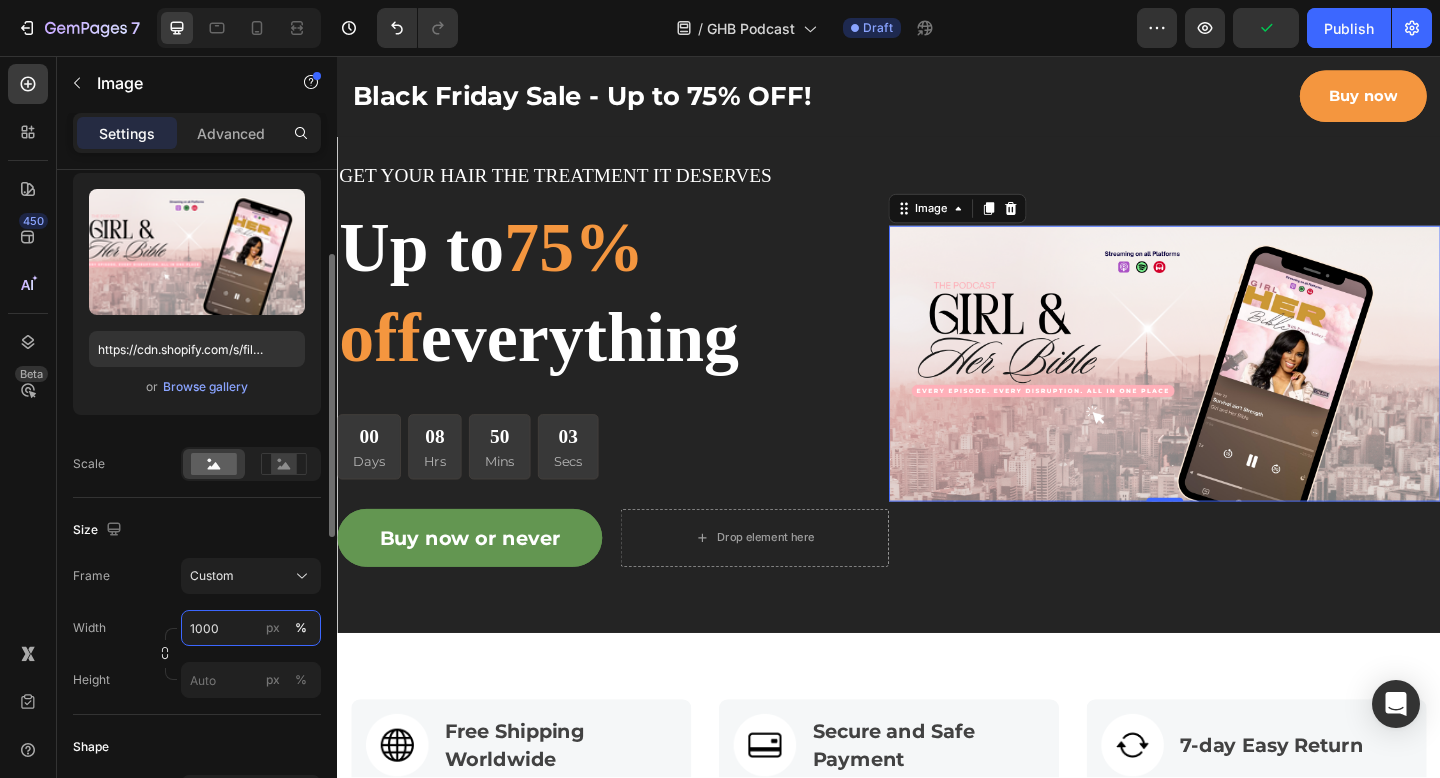 click on "1000" at bounding box center [251, 628] 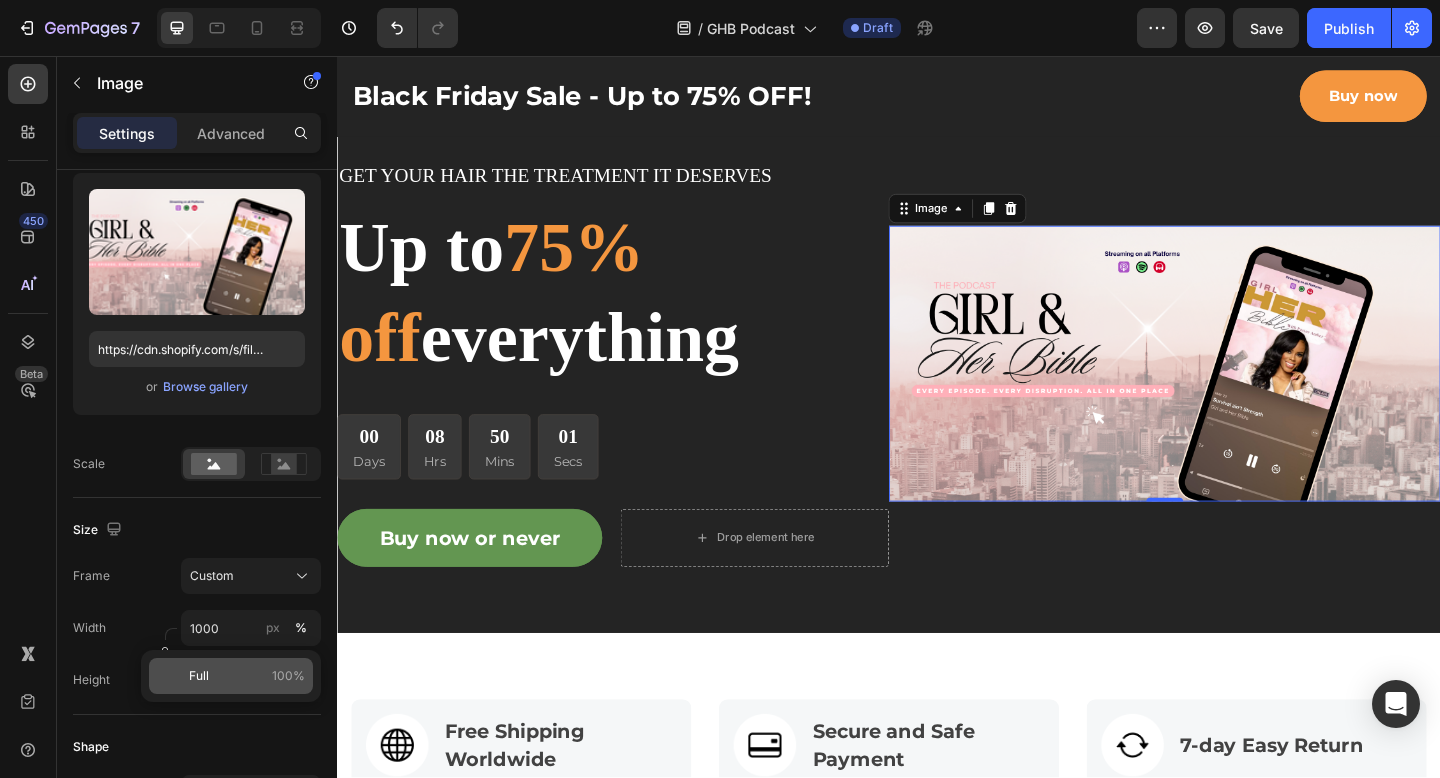 click on "Full 100%" at bounding box center (247, 676) 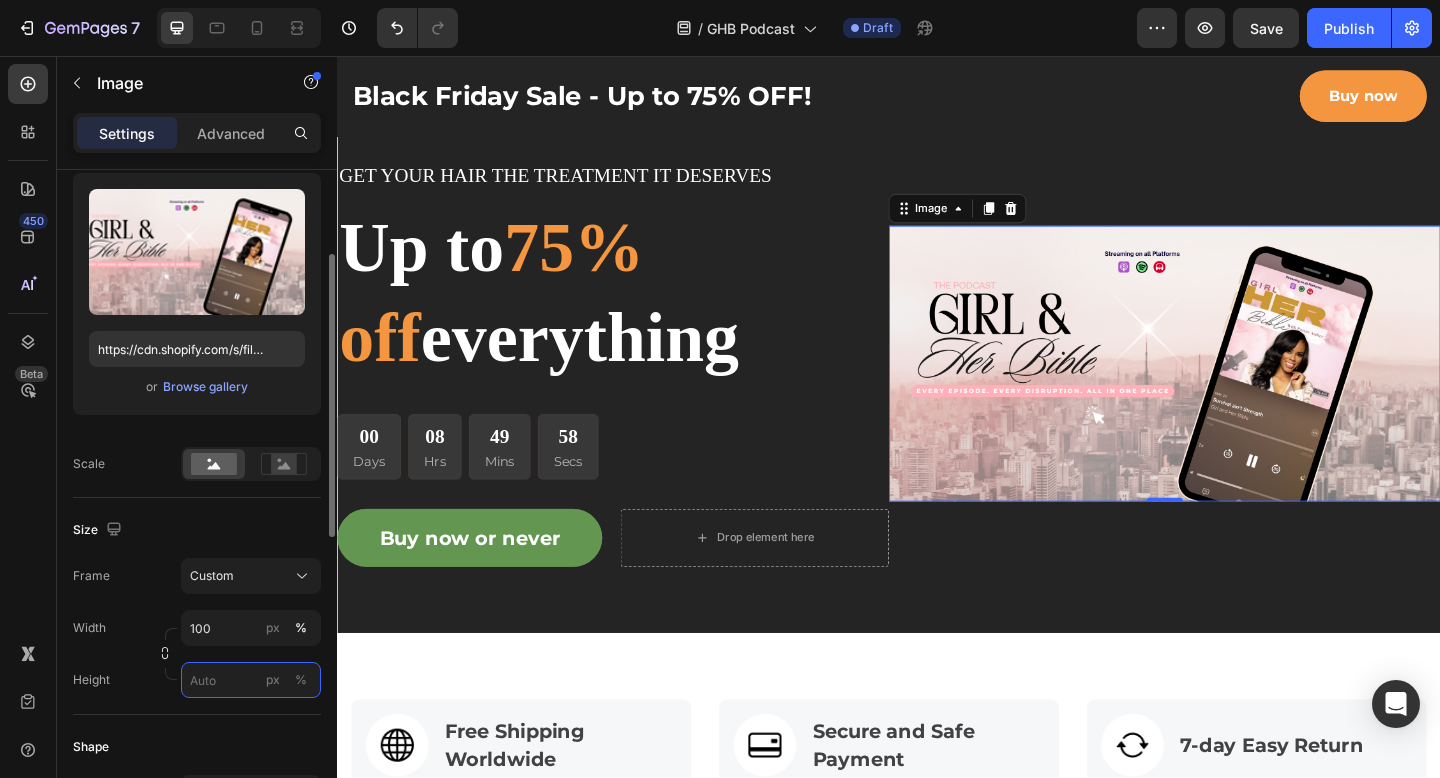 click on "px %" at bounding box center [251, 680] 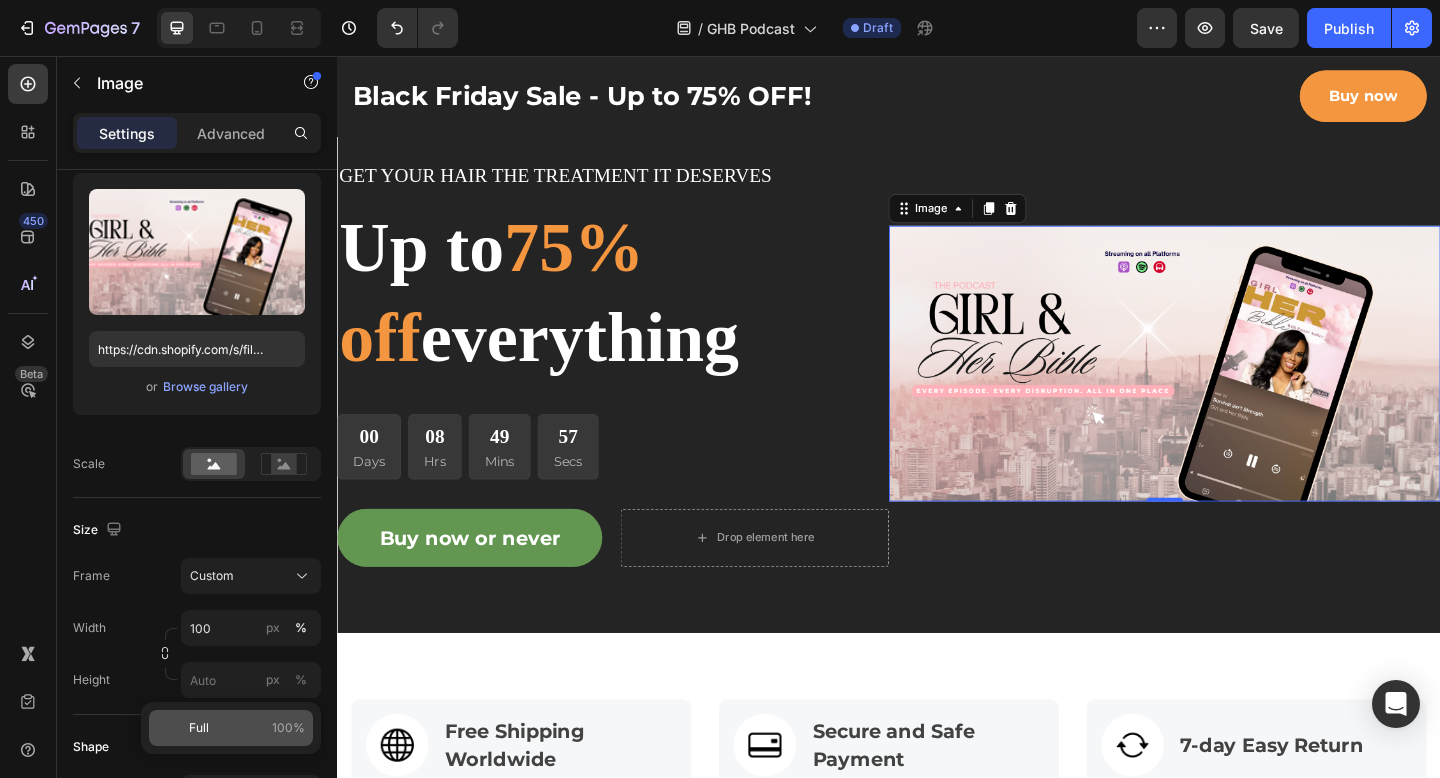 click on "Full 100%" 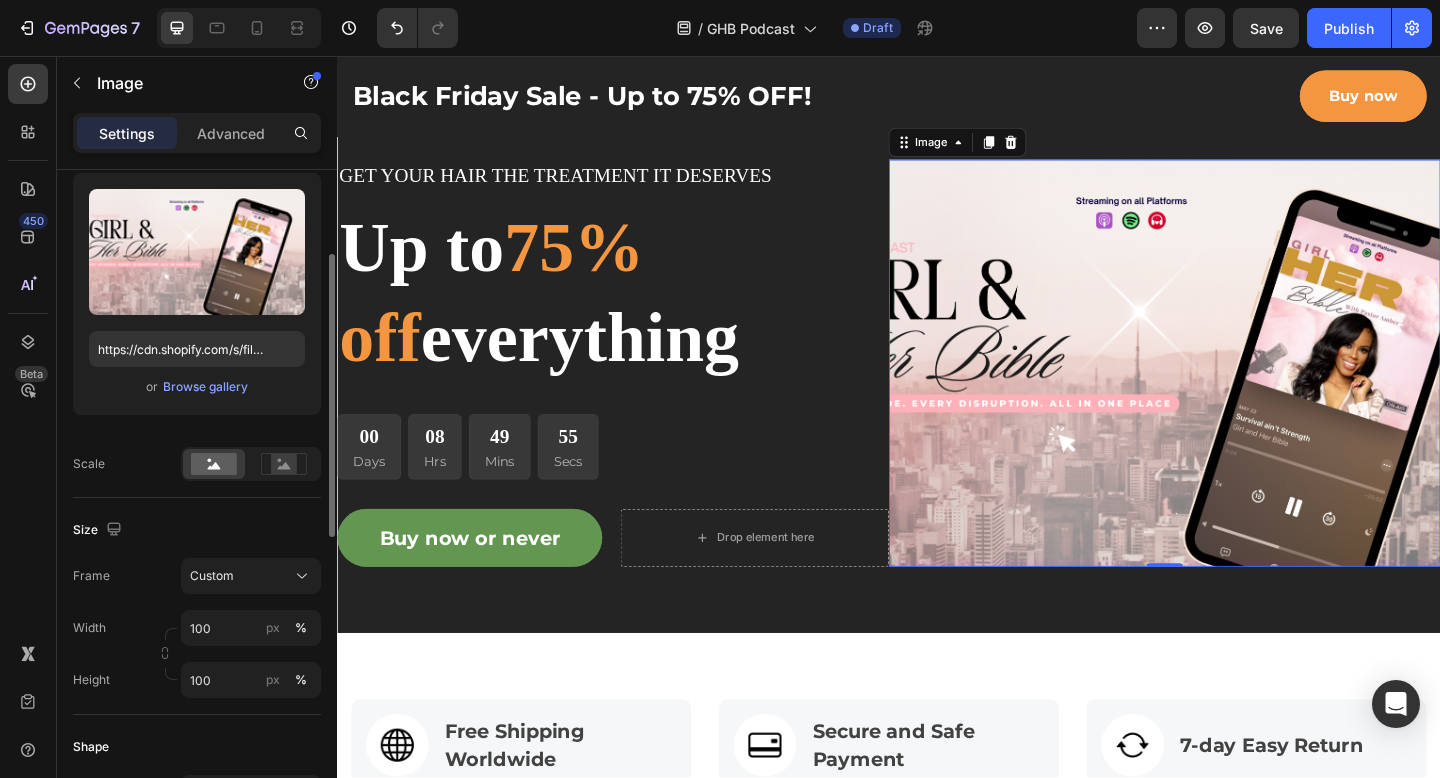 click on "Shape Border Add... Corner Add... Shadow Add..." 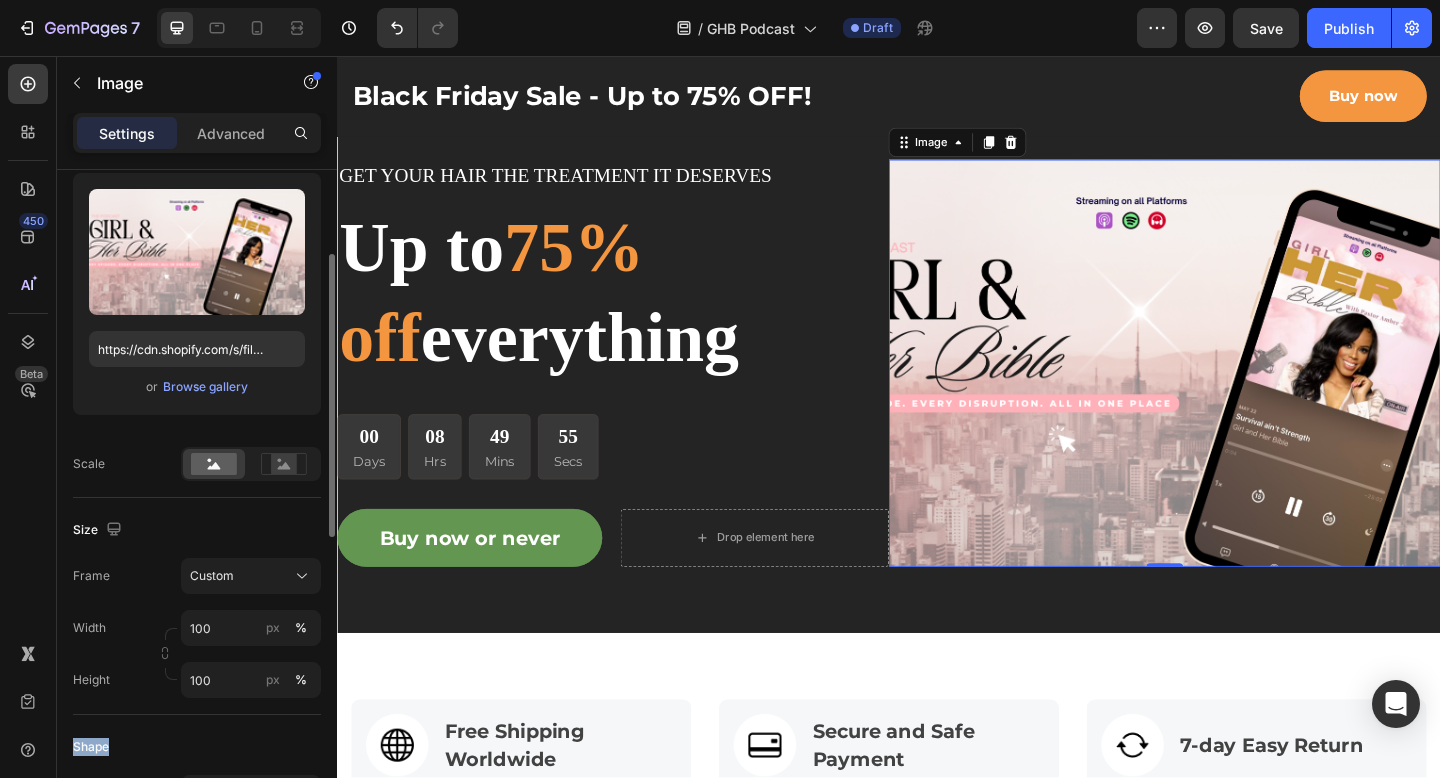 click on "Shape Border Add... Corner Add... Shadow Add..." 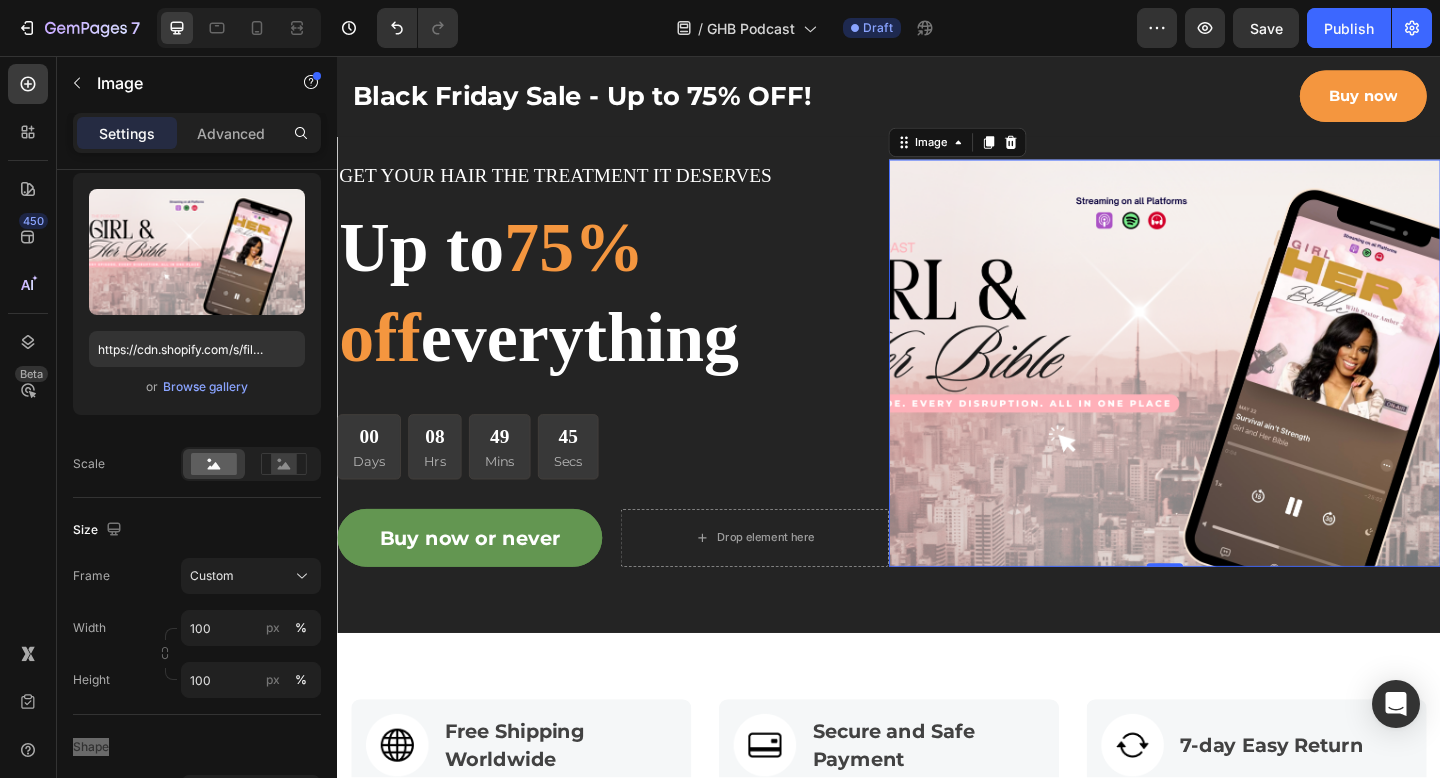 click at bounding box center [1237, 390] 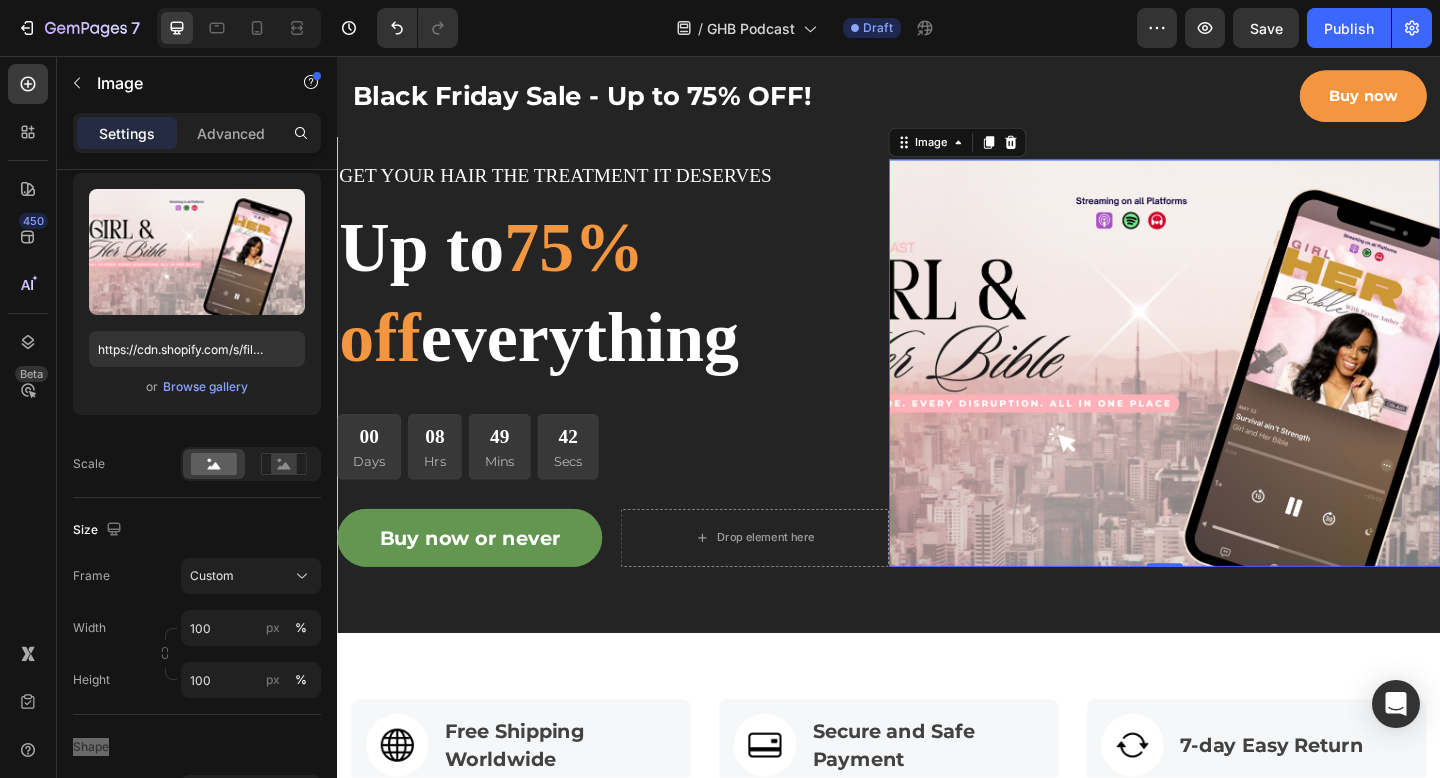 click at bounding box center [1237, 390] 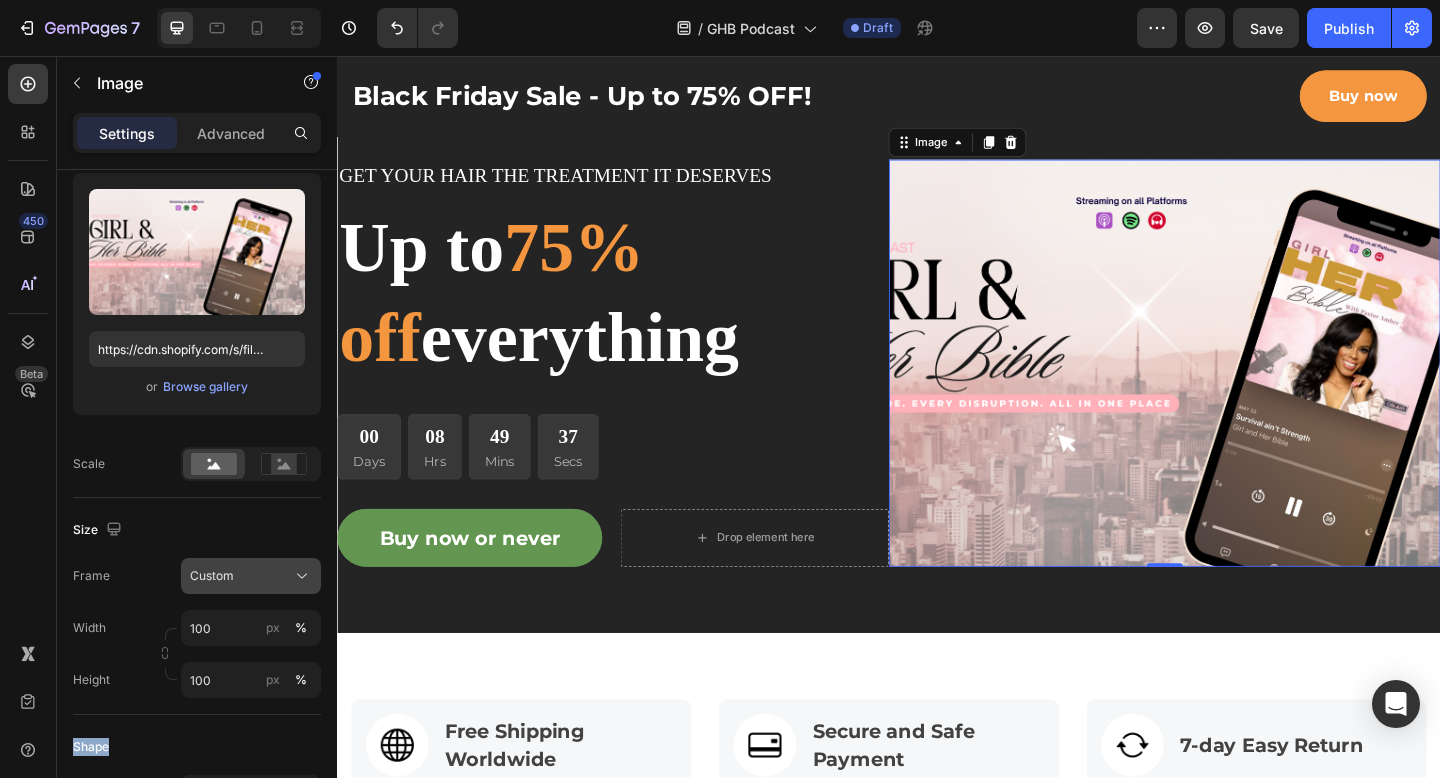 click on "Custom" at bounding box center [212, 576] 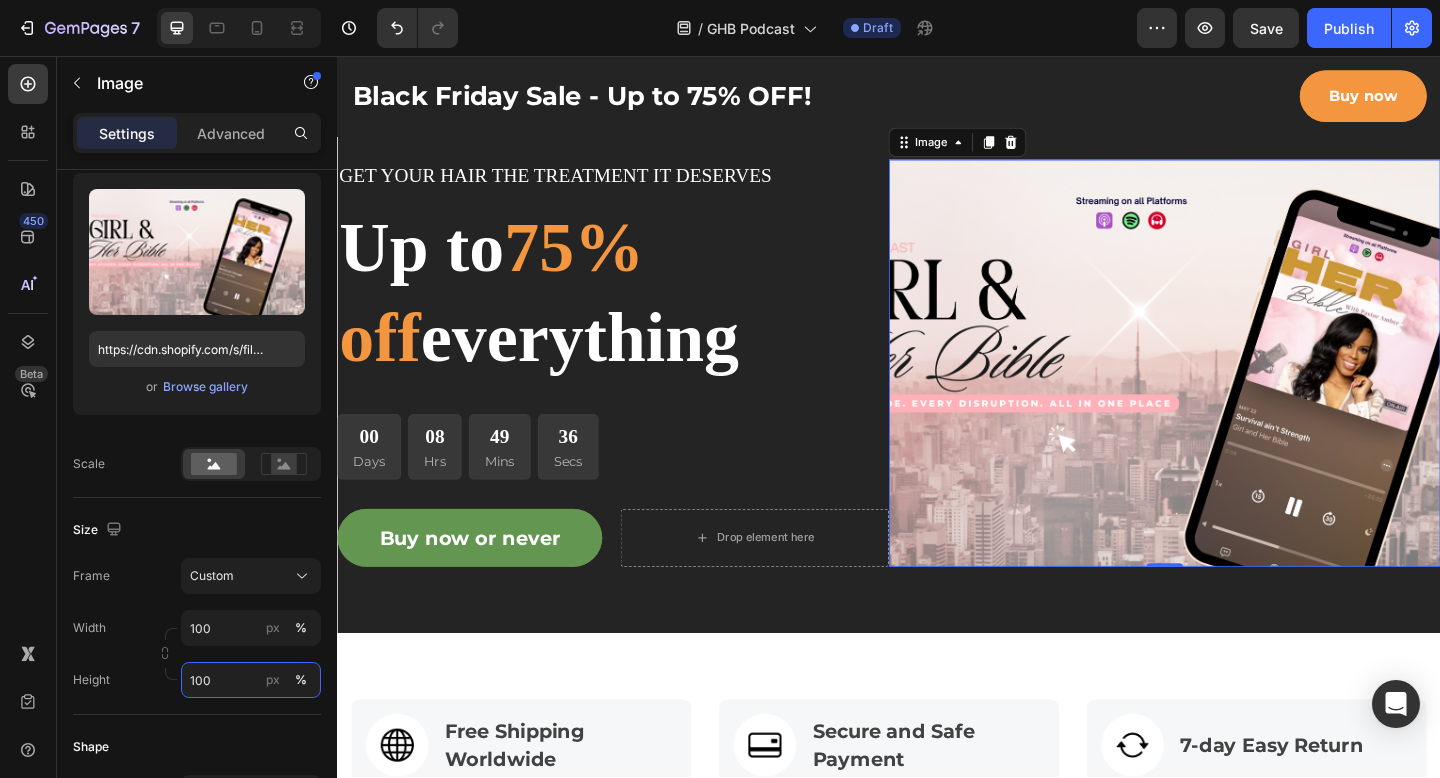 click on "100" at bounding box center (251, 680) 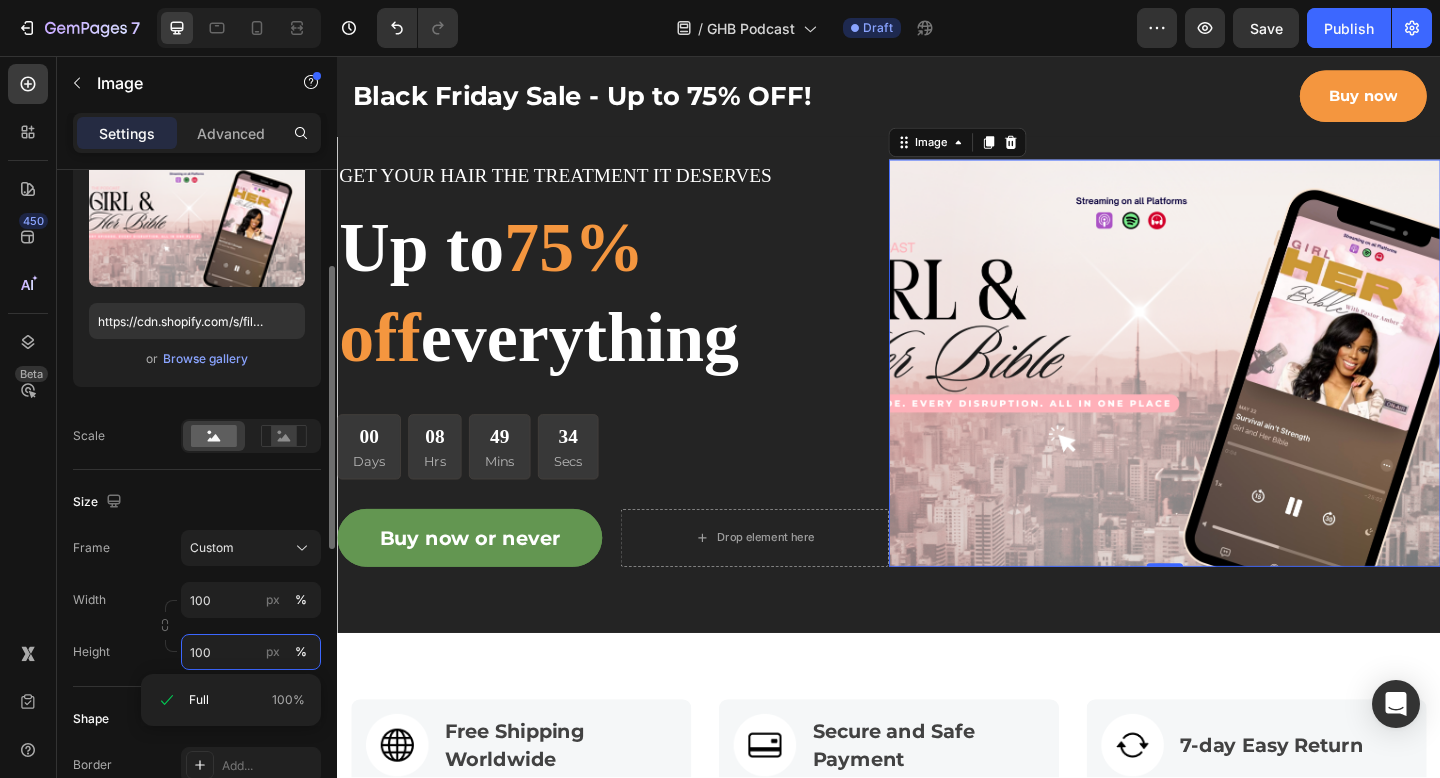 scroll, scrollTop: 255, scrollLeft: 0, axis: vertical 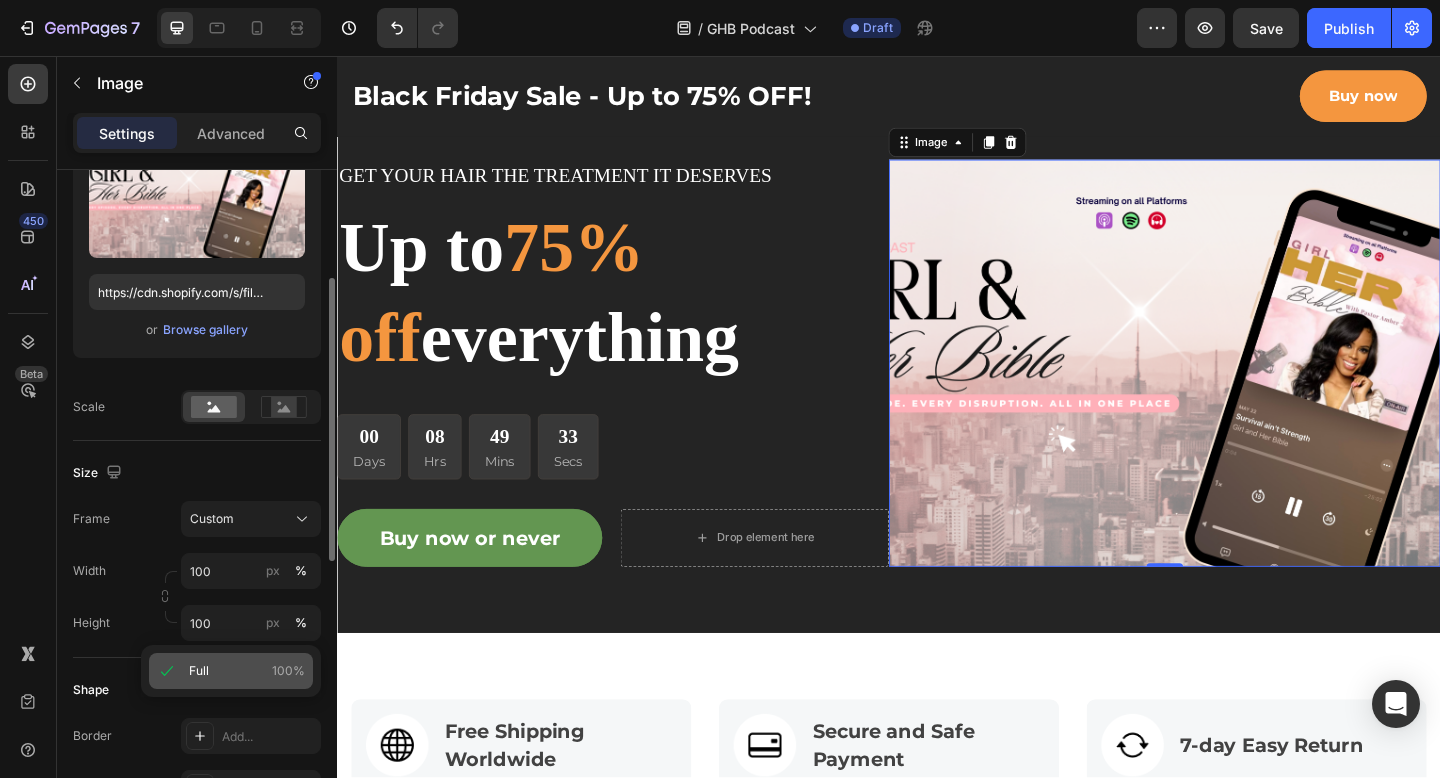 click on "Full 100%" at bounding box center [247, 671] 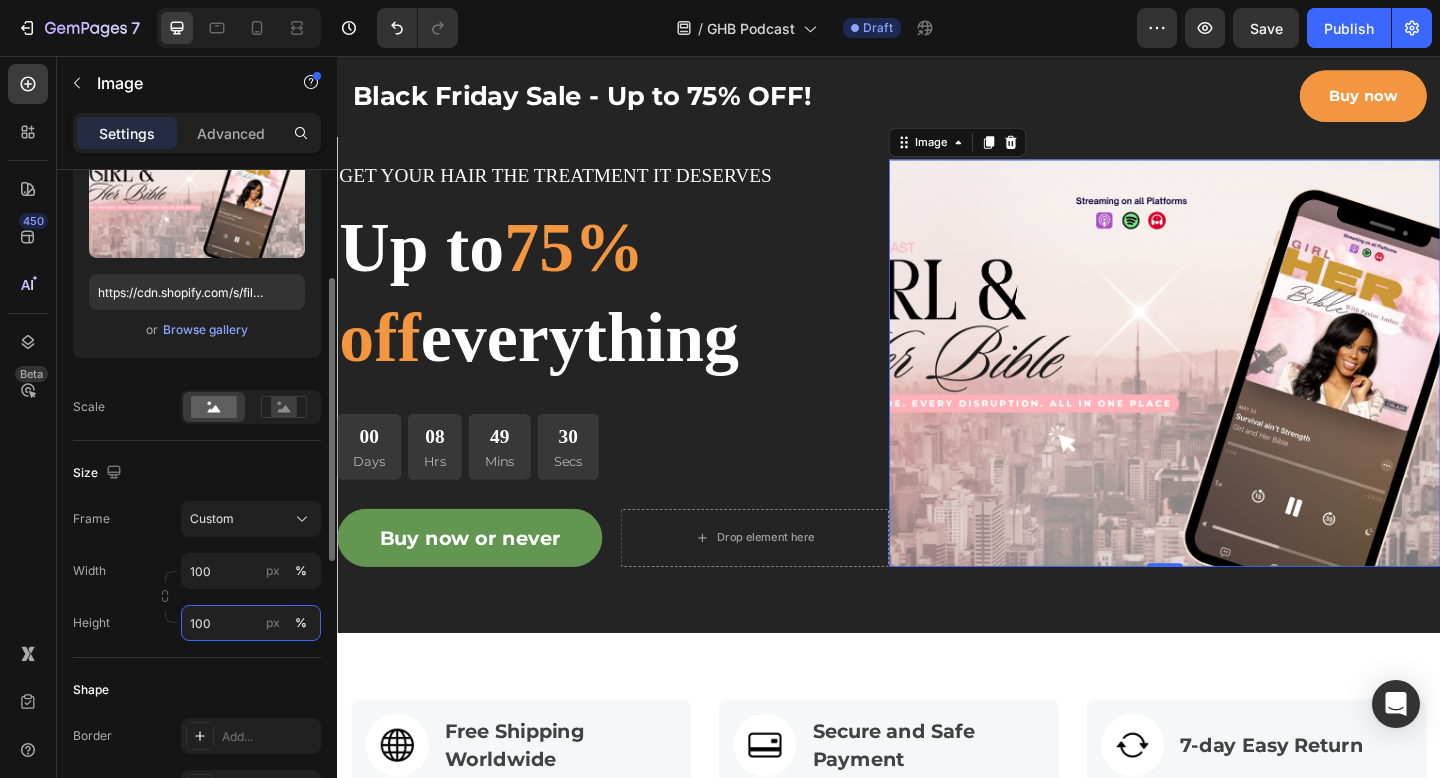 click on "100" at bounding box center (251, 623) 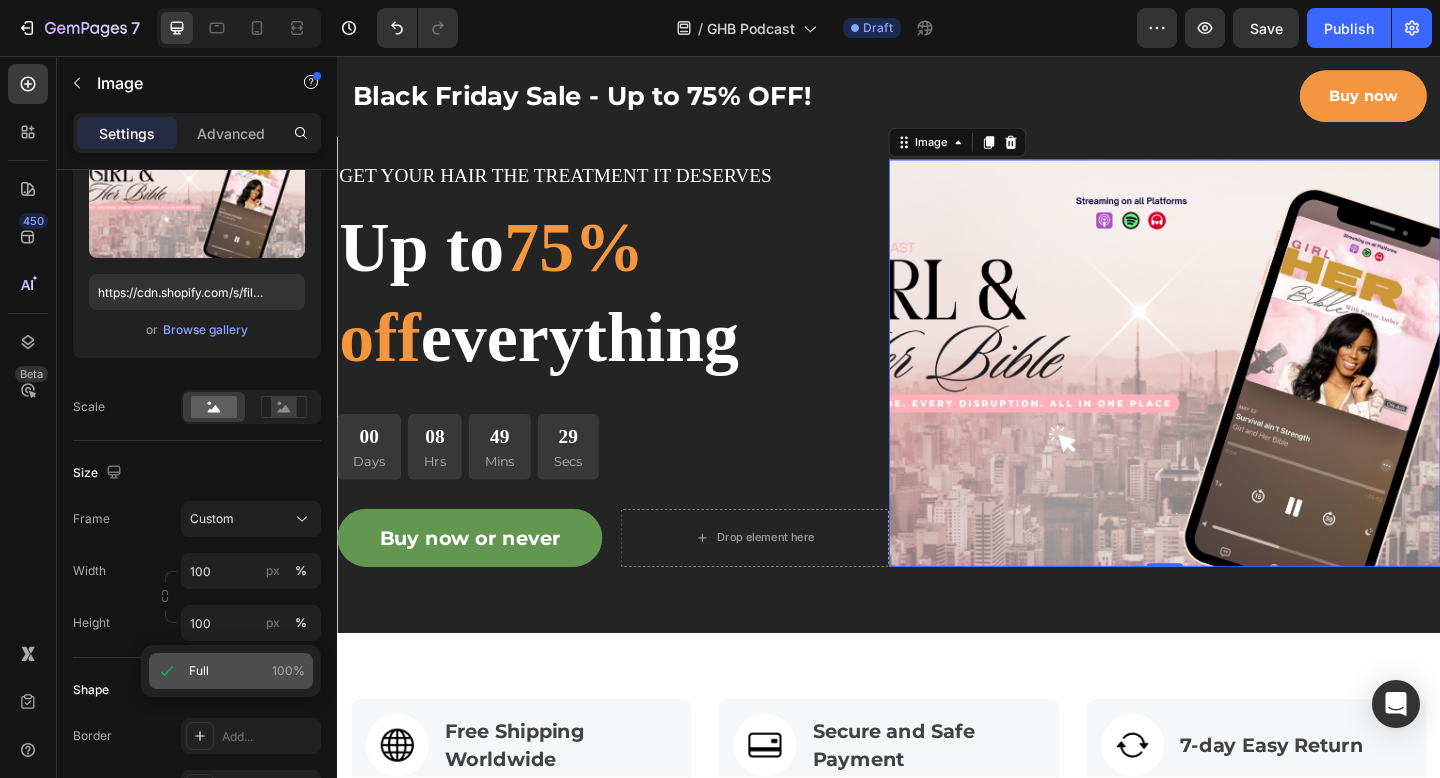 click on "Full 100%" at bounding box center [247, 671] 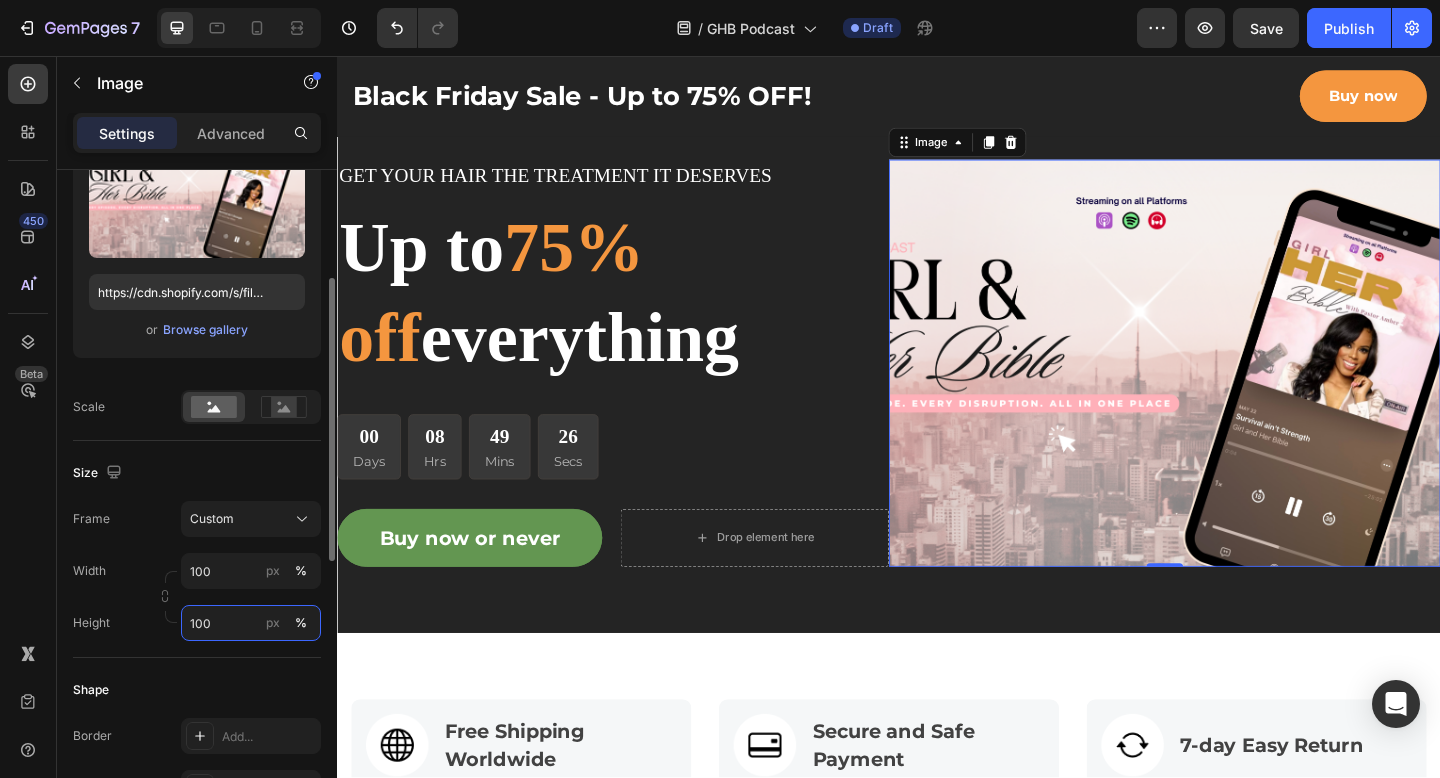 drag, startPoint x: 230, startPoint y: 622, endPoint x: 208, endPoint y: 625, distance: 22.203604 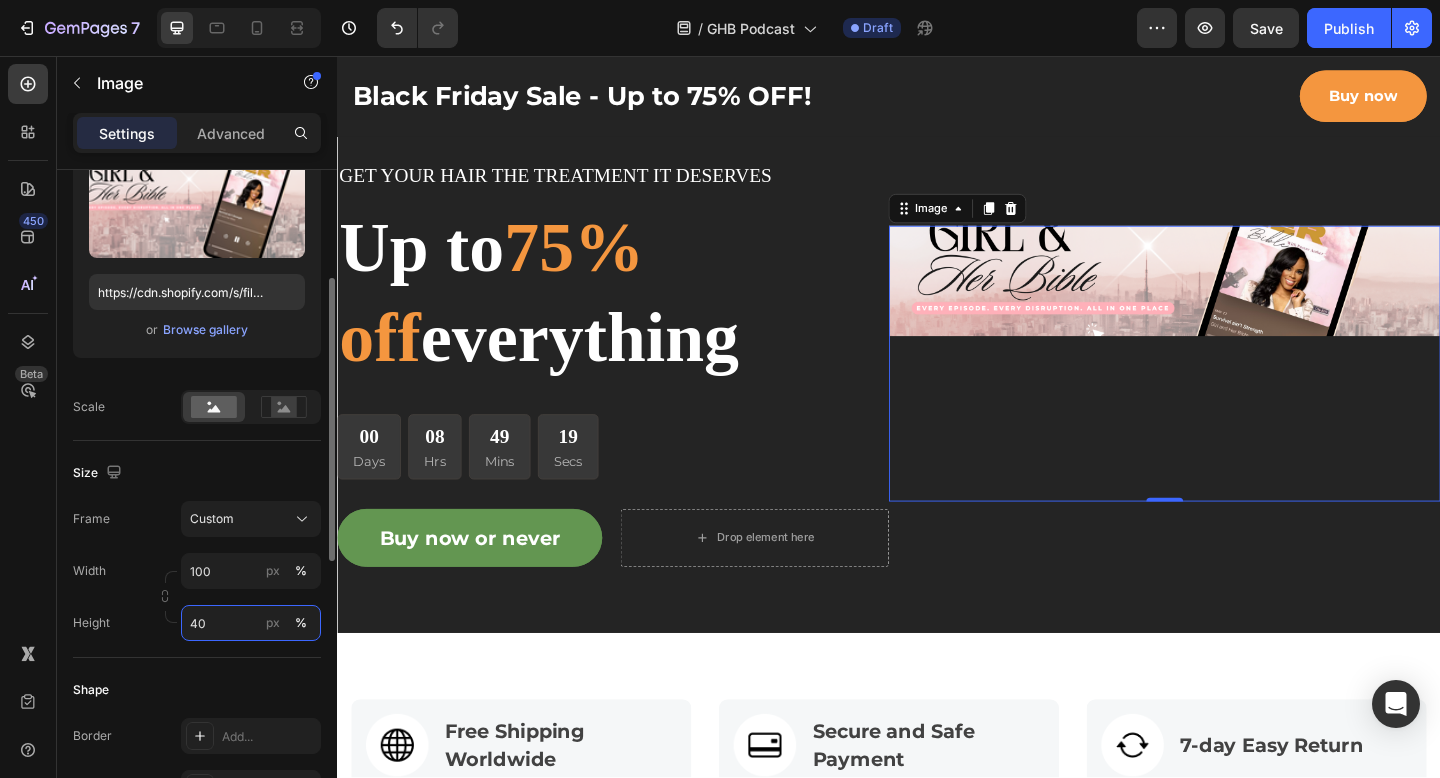 type on "4" 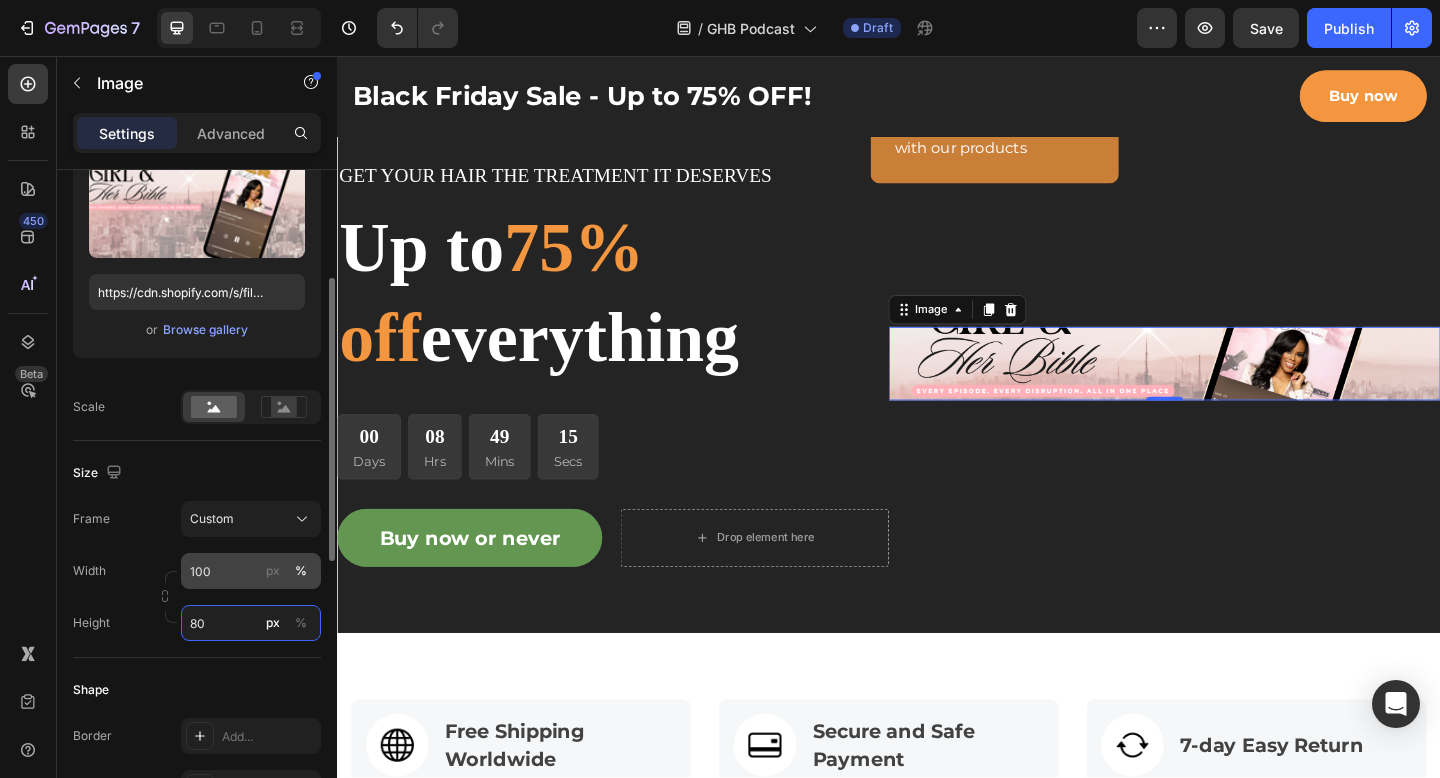 type on "80" 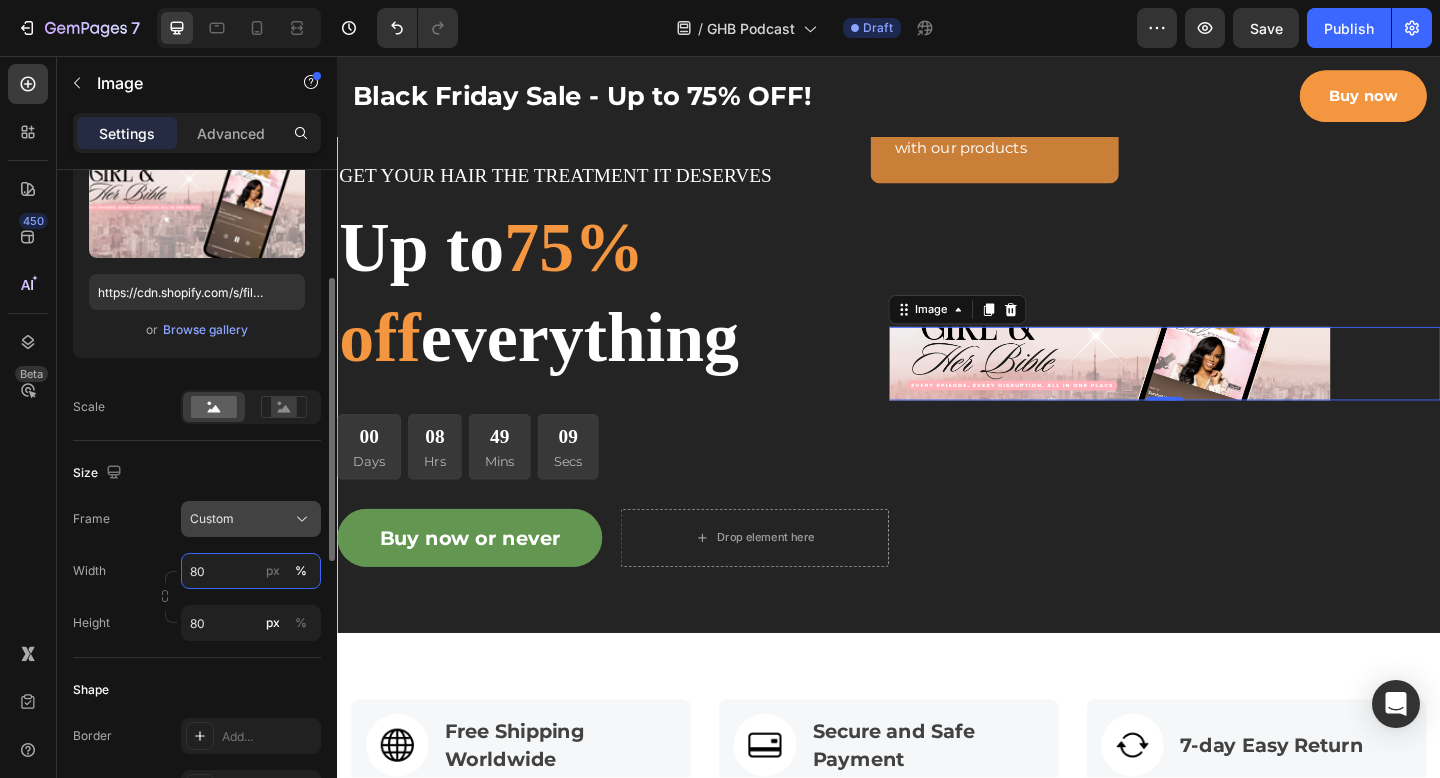 type on "80" 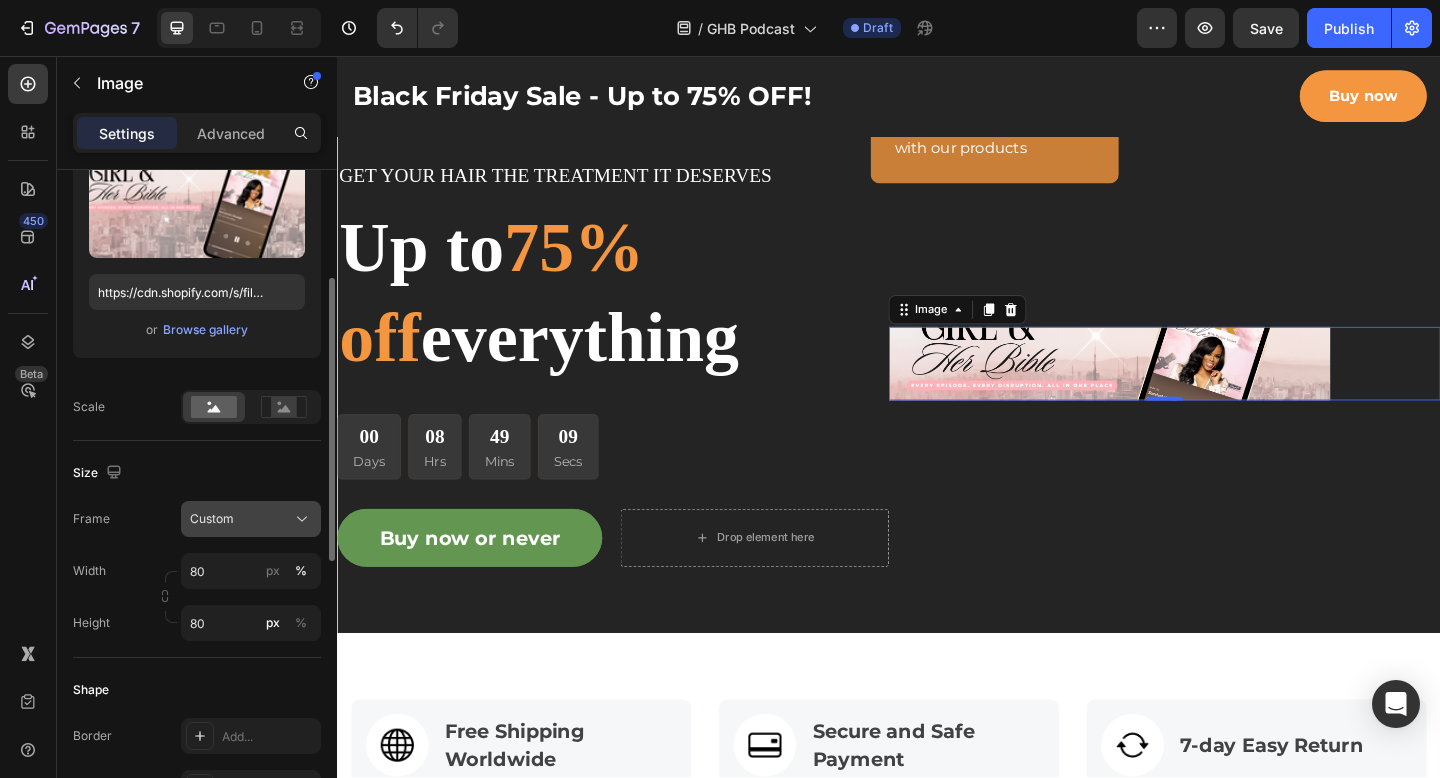 click on "Custom" at bounding box center [212, 519] 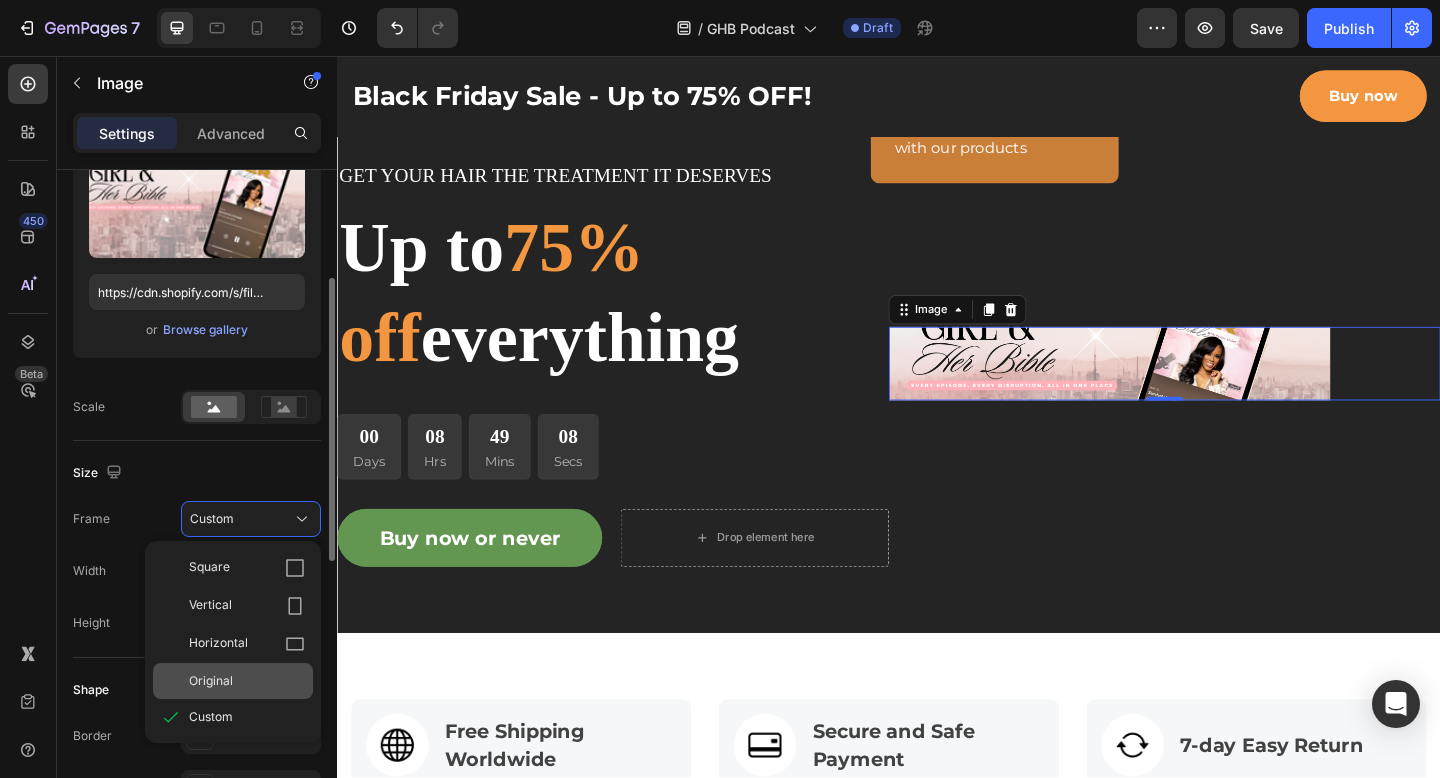 click on "Original" at bounding box center [211, 681] 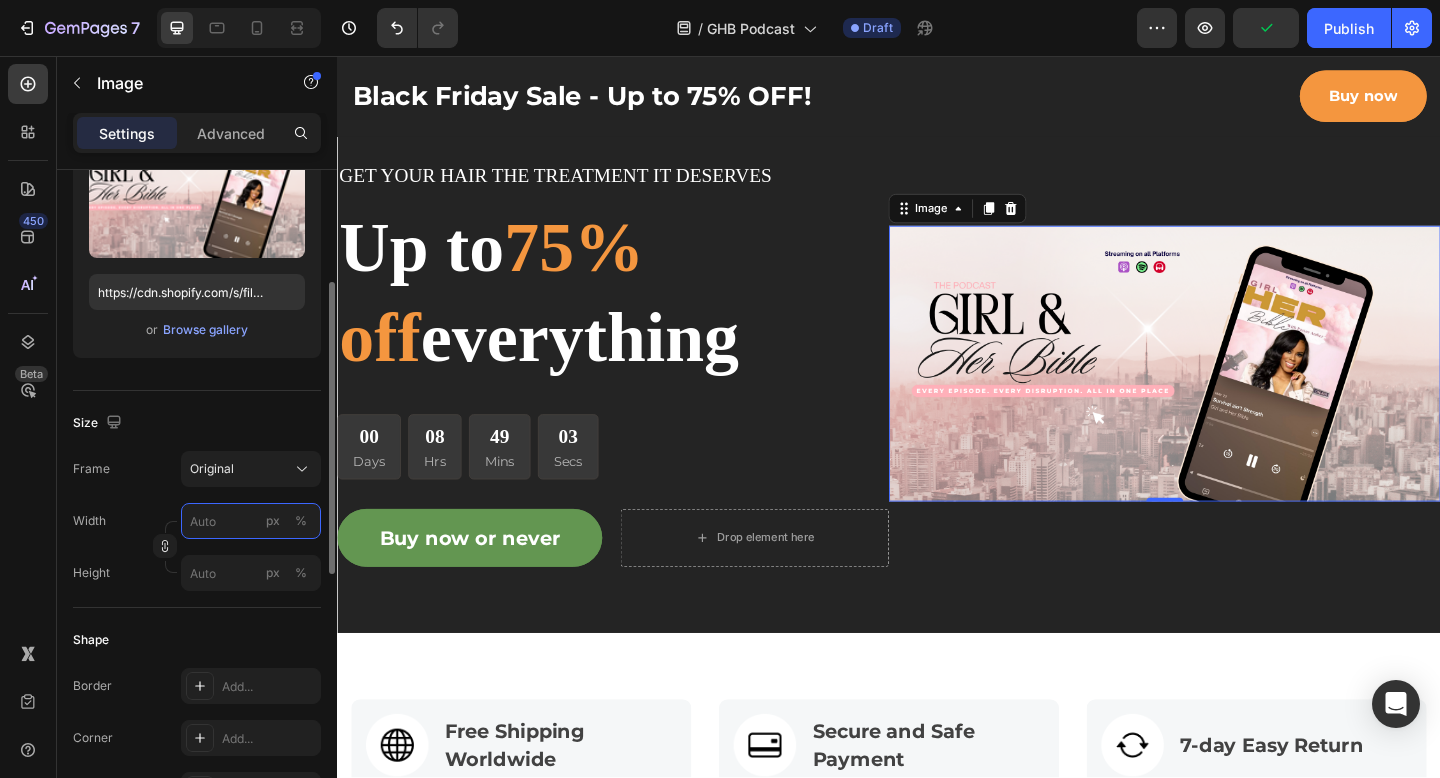 click on "px %" at bounding box center [251, 521] 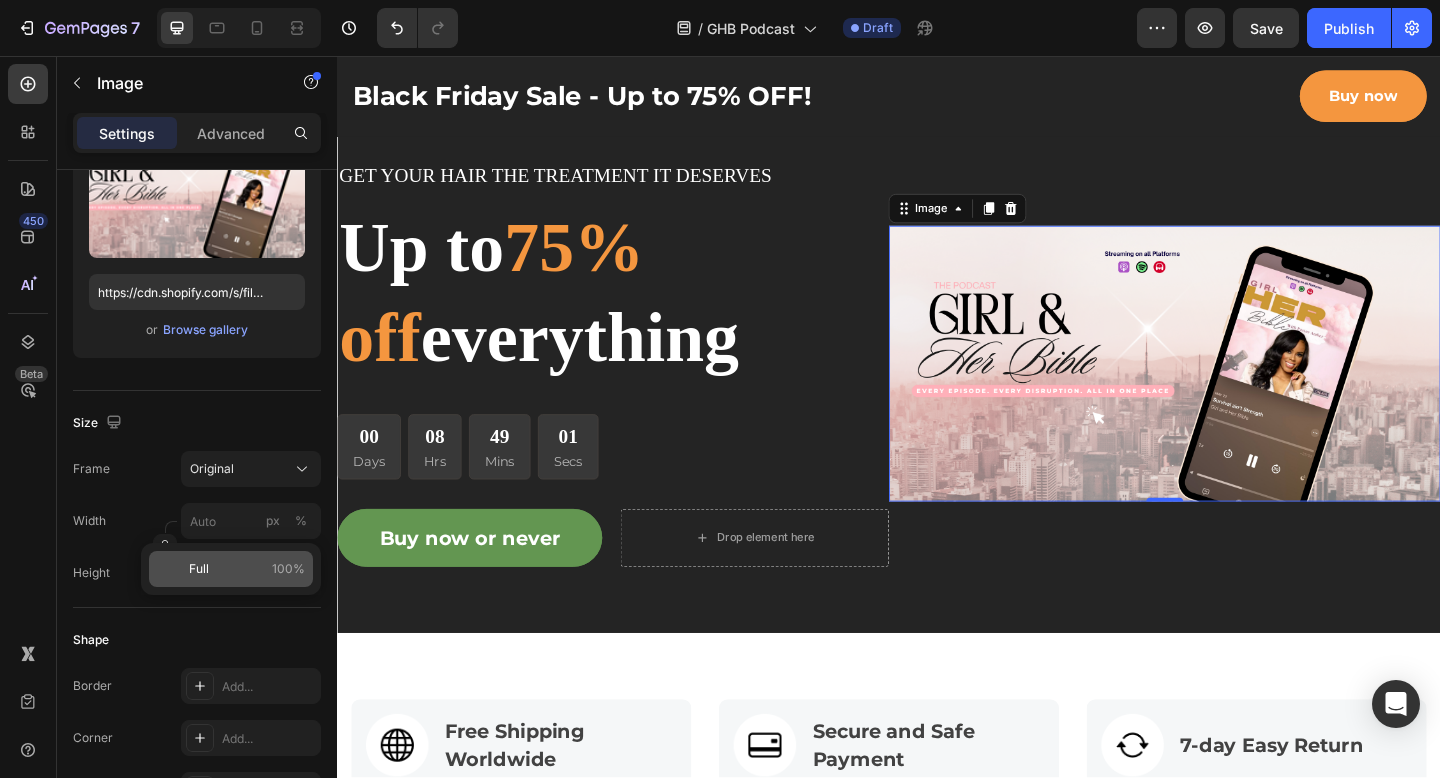 click on "Full 100%" 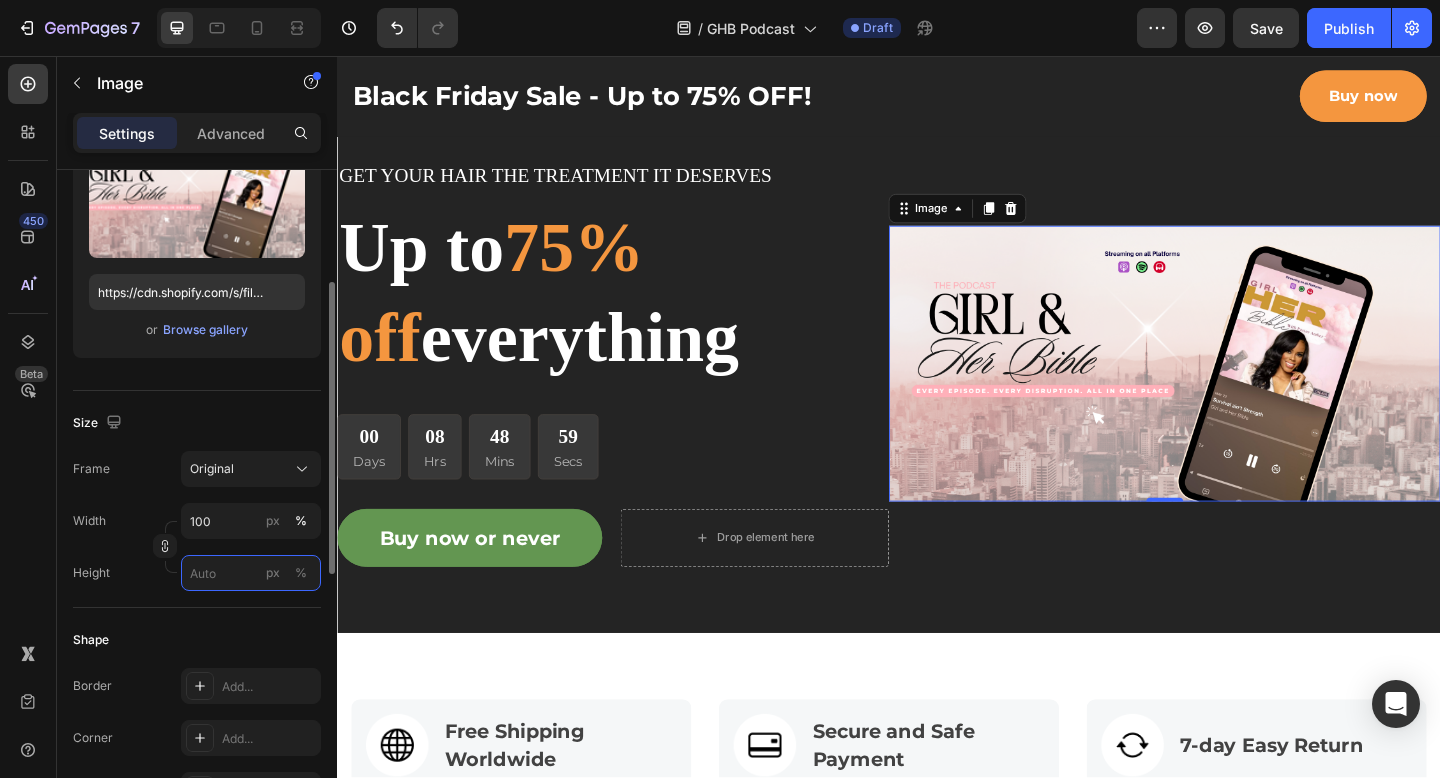 click on "px %" at bounding box center [251, 573] 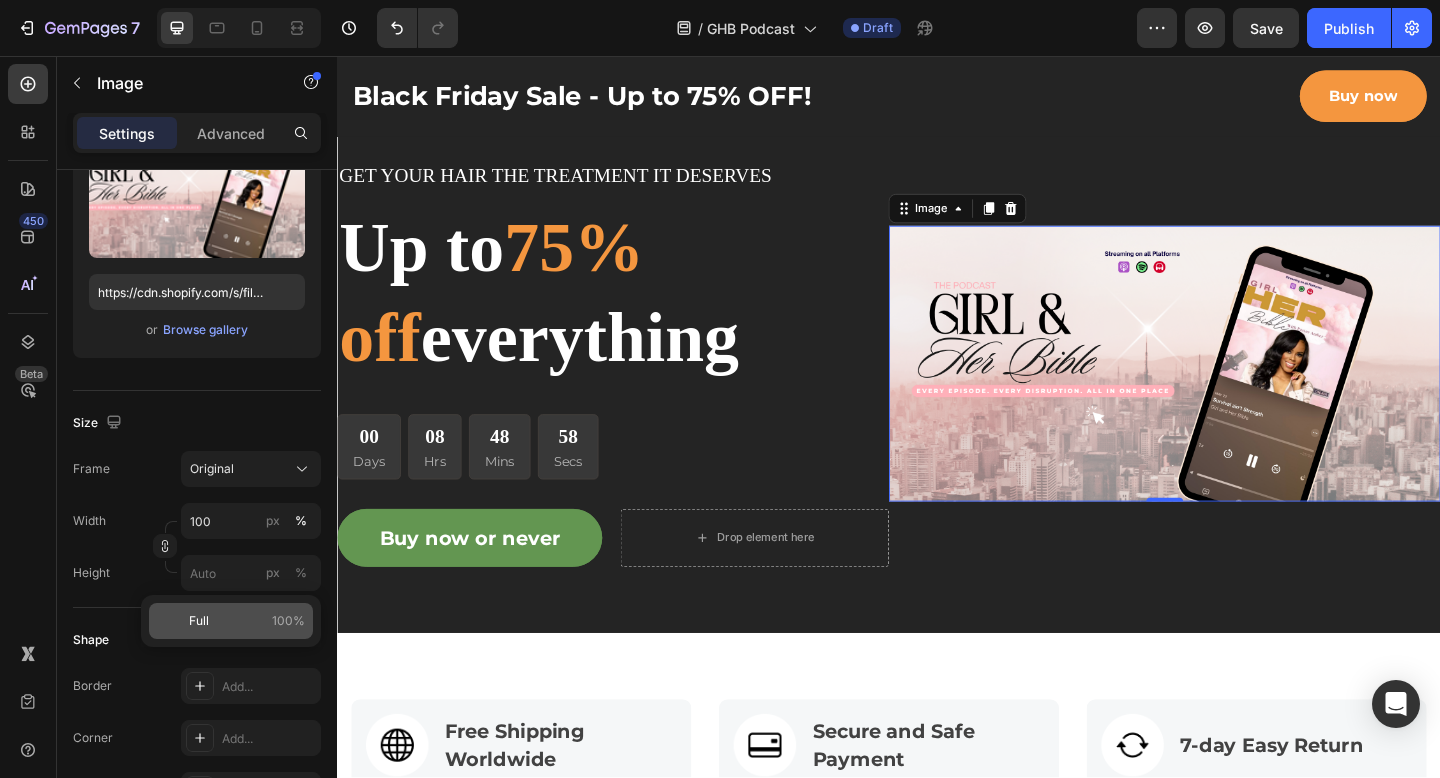 click on "Full 100%" at bounding box center (247, 621) 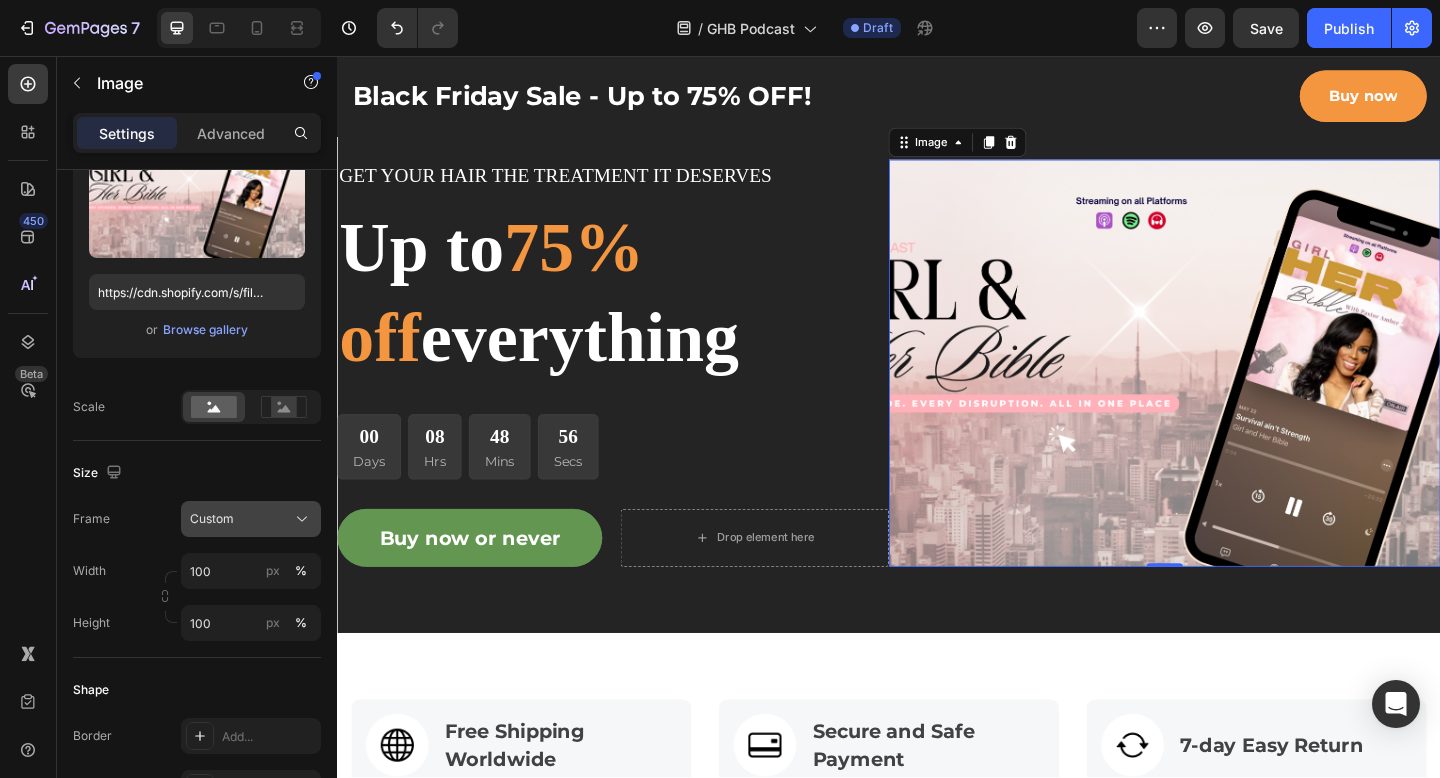 click on "Custom" at bounding box center (212, 519) 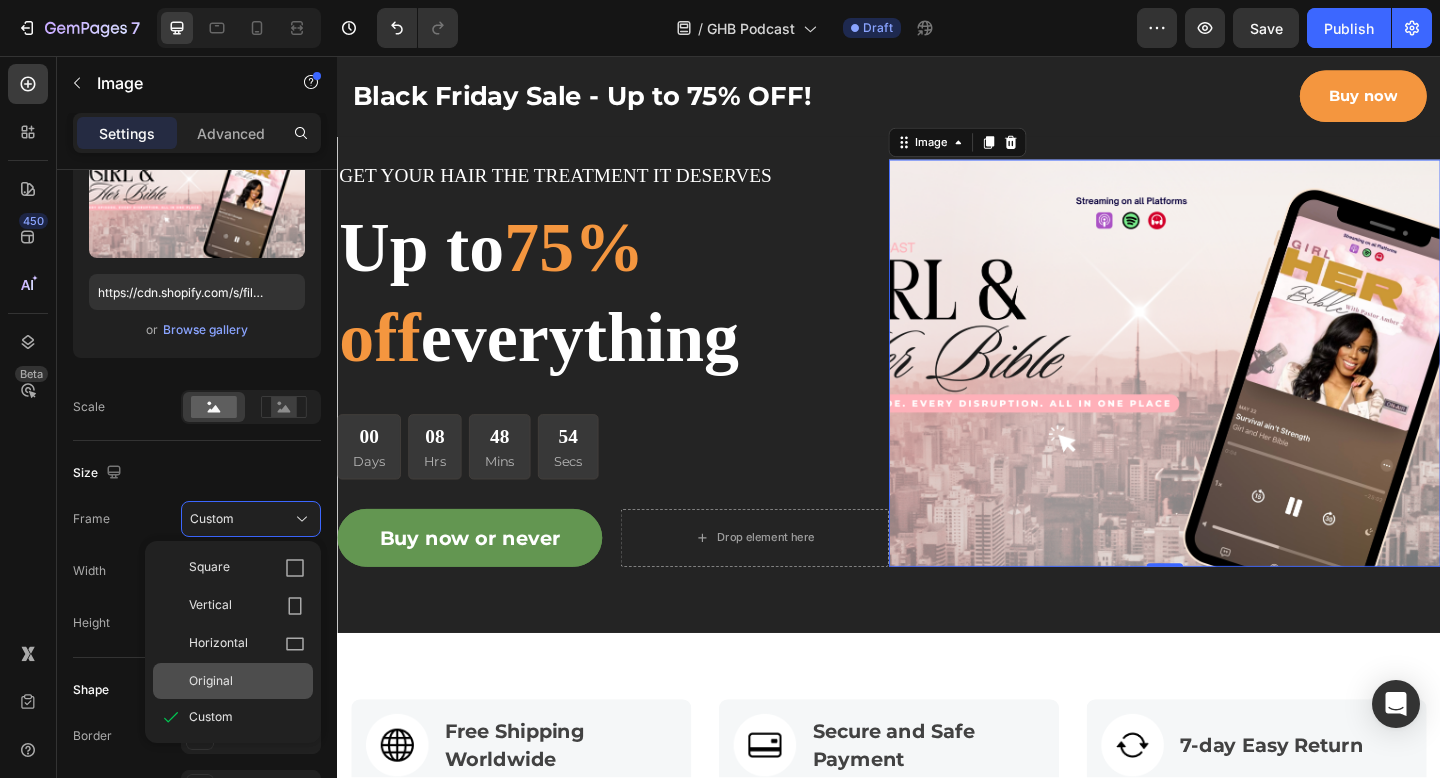 click on "Original" 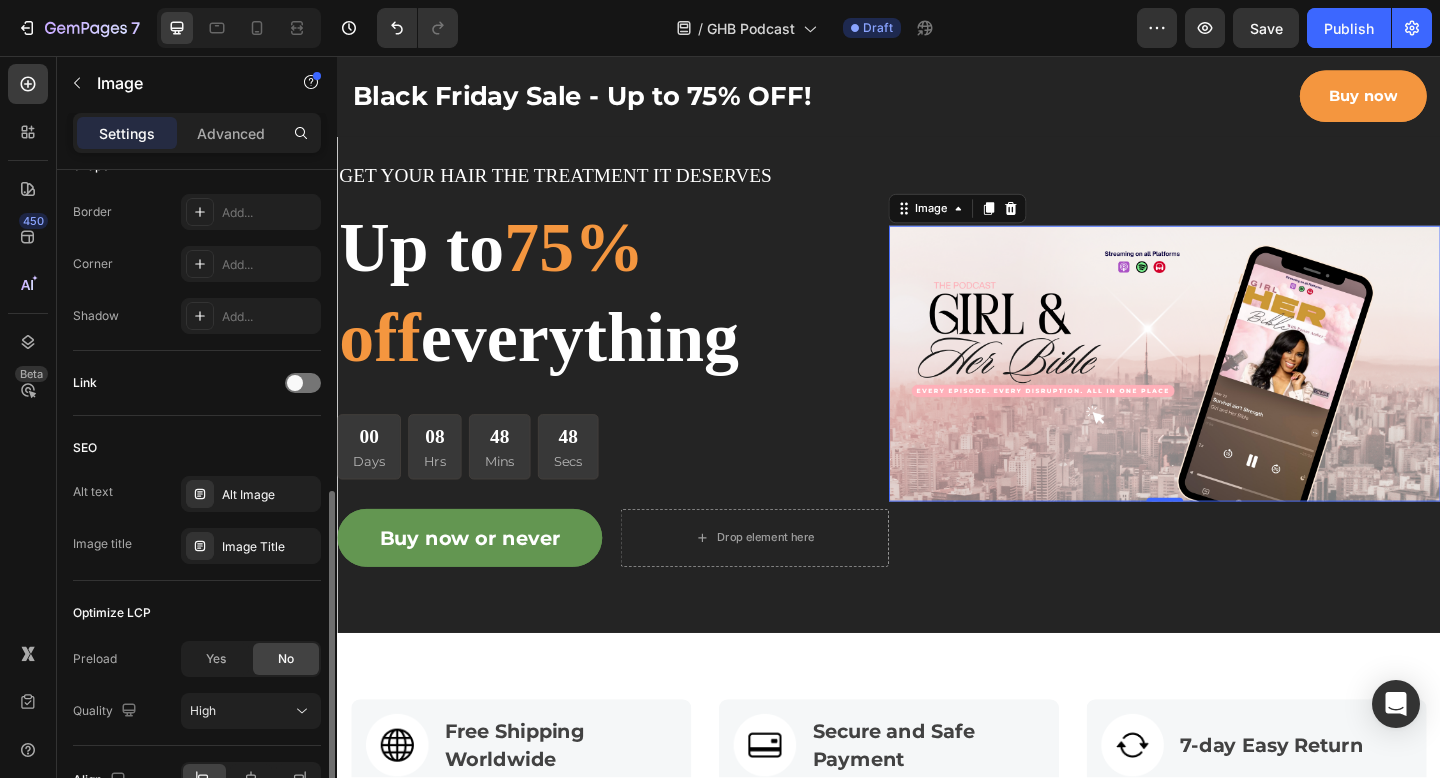 scroll, scrollTop: 768, scrollLeft: 0, axis: vertical 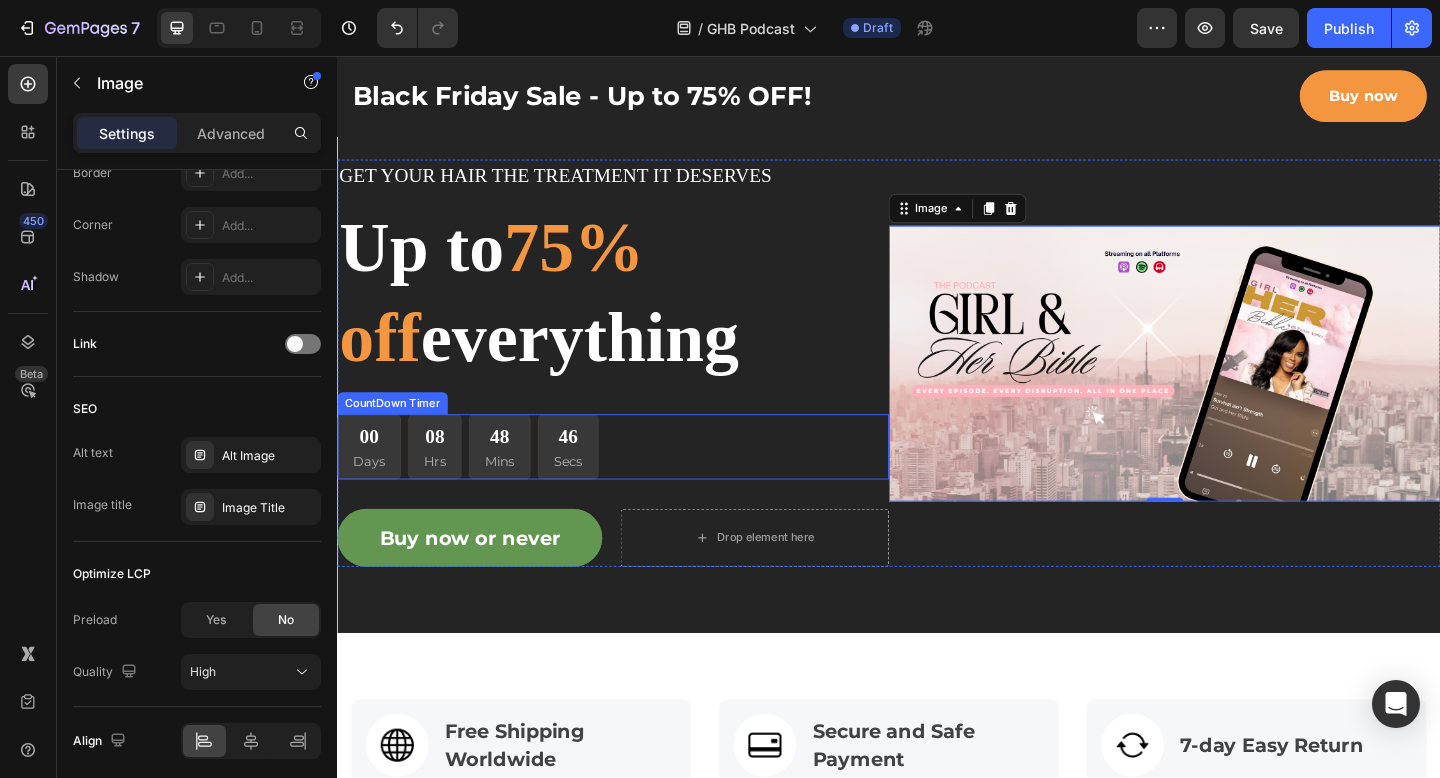 click on "00 Days 08 Hrs 48 Mins 46 Secs" at bounding box center (637, 481) 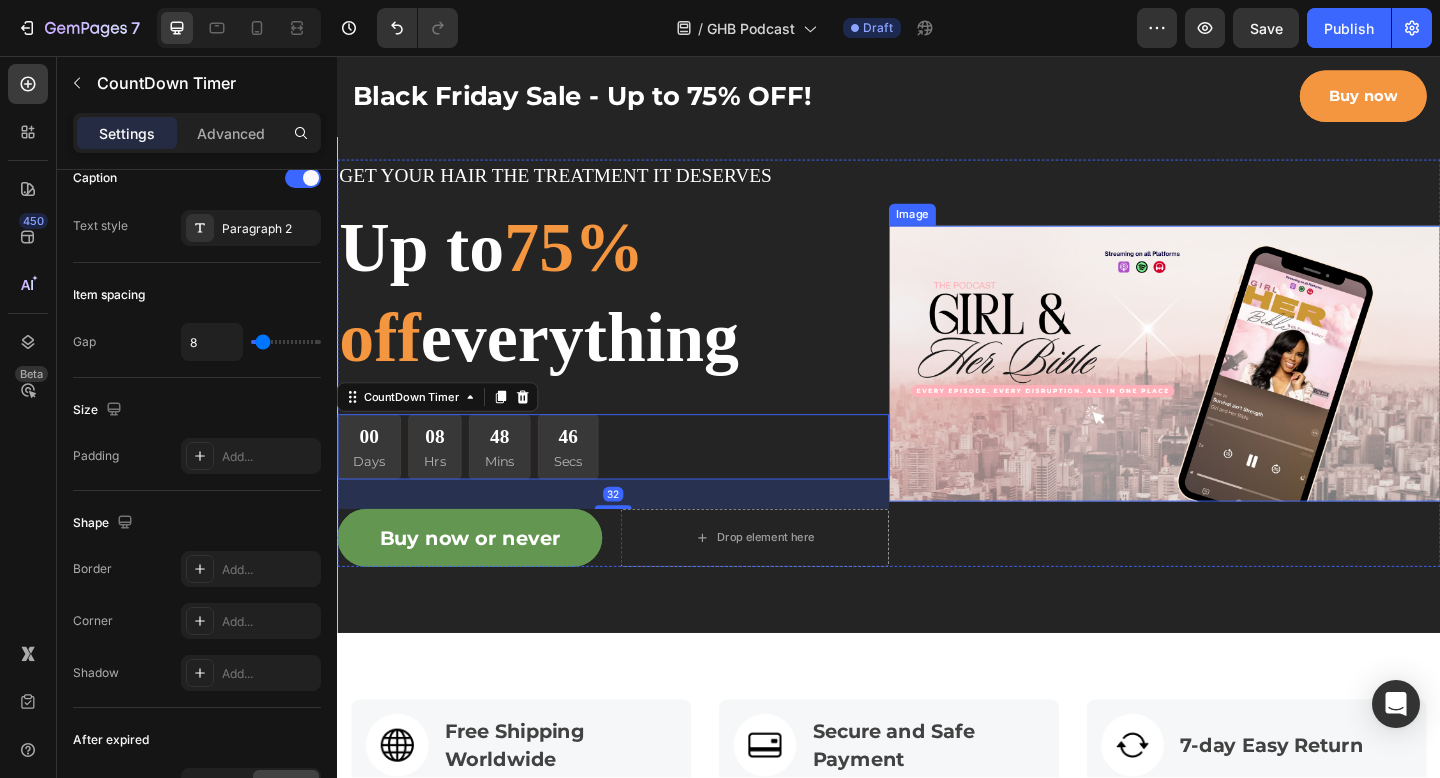 scroll, scrollTop: 0, scrollLeft: 0, axis: both 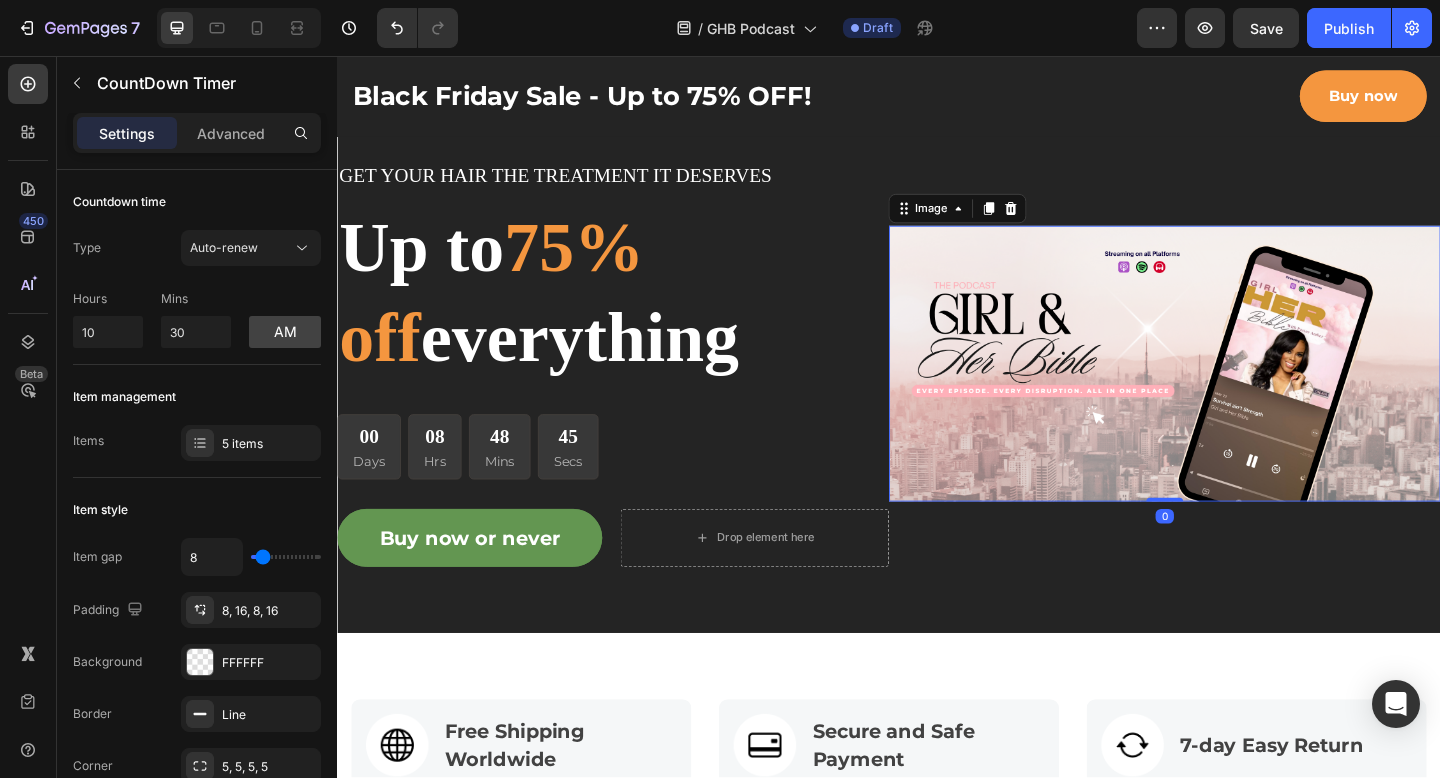 click at bounding box center (1237, 391) 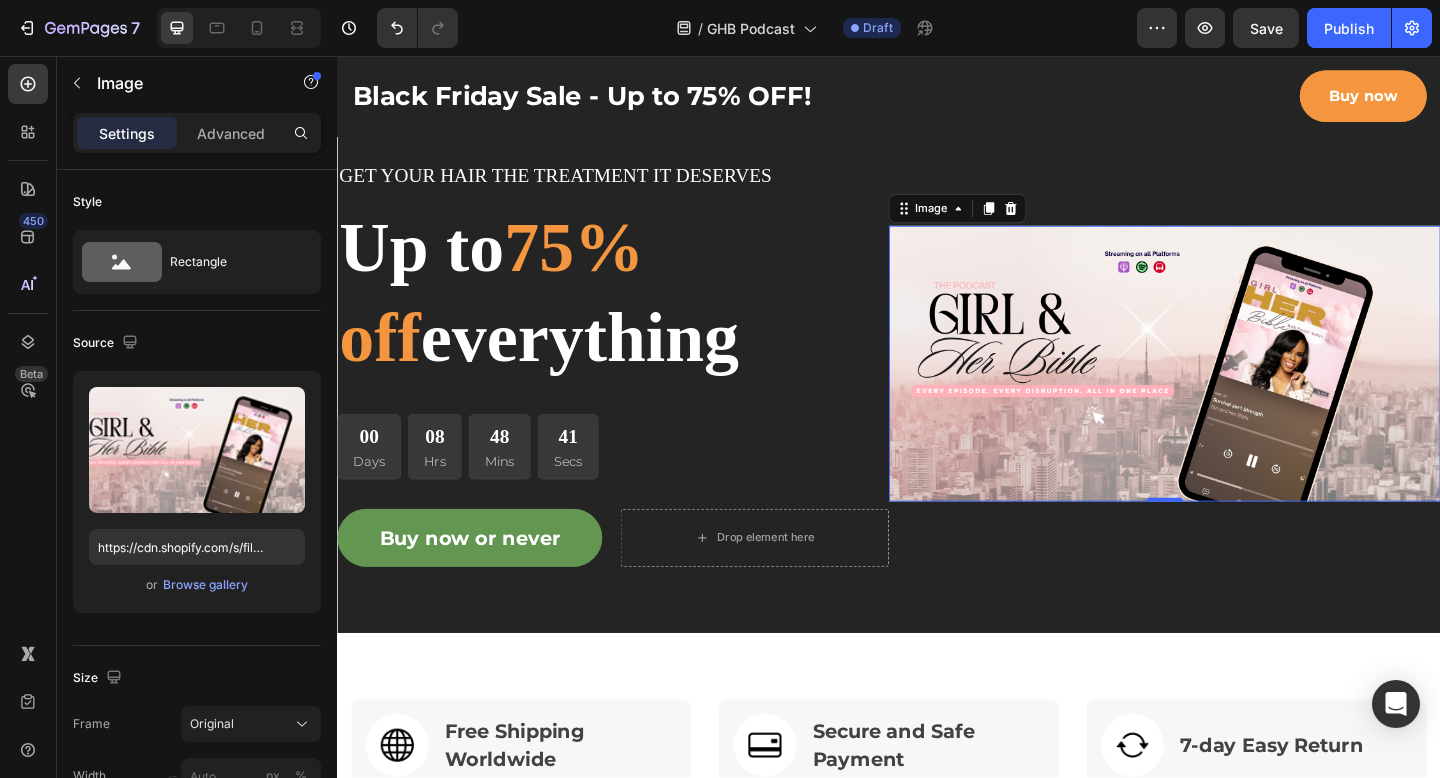 click at bounding box center [1237, 391] 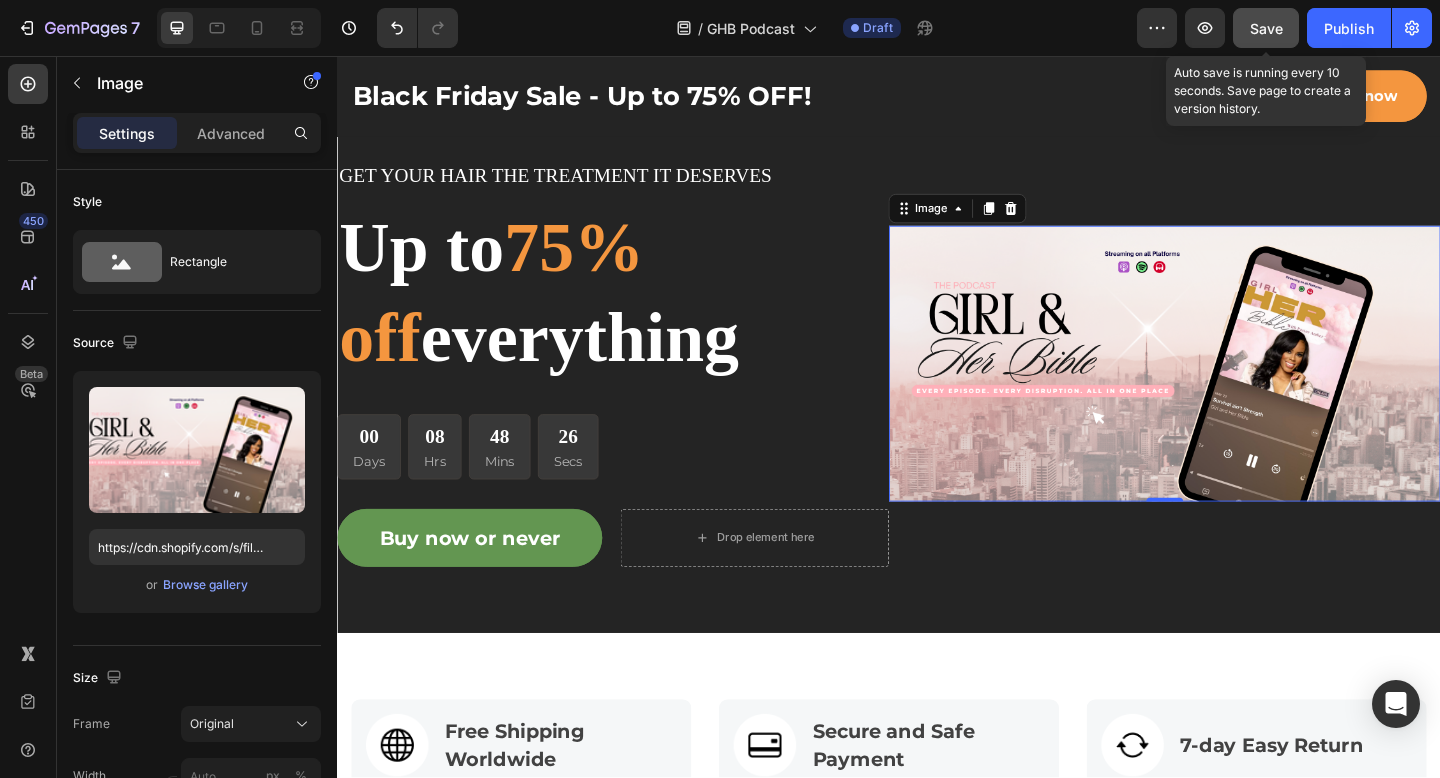 click on "Save" at bounding box center [1266, 28] 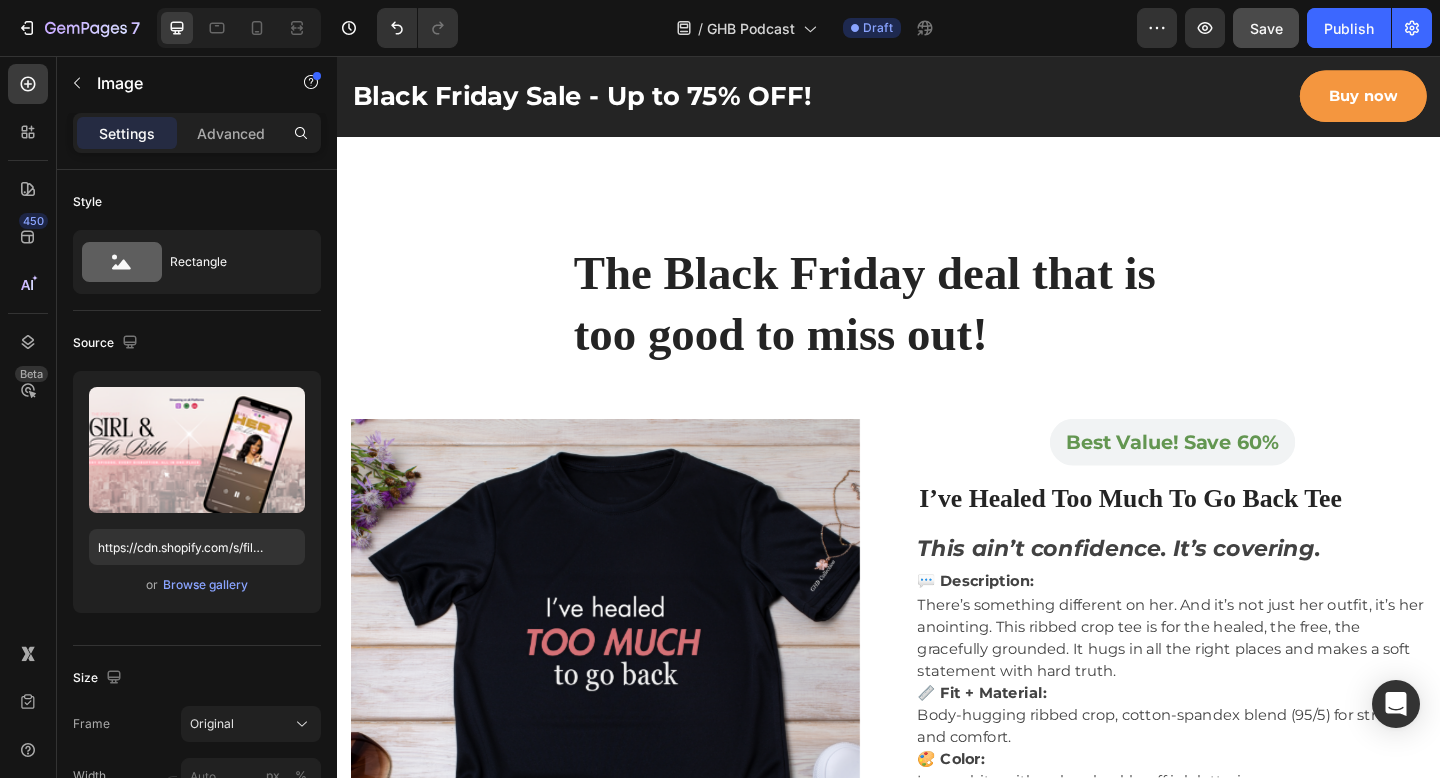 scroll, scrollTop: 682, scrollLeft: 0, axis: vertical 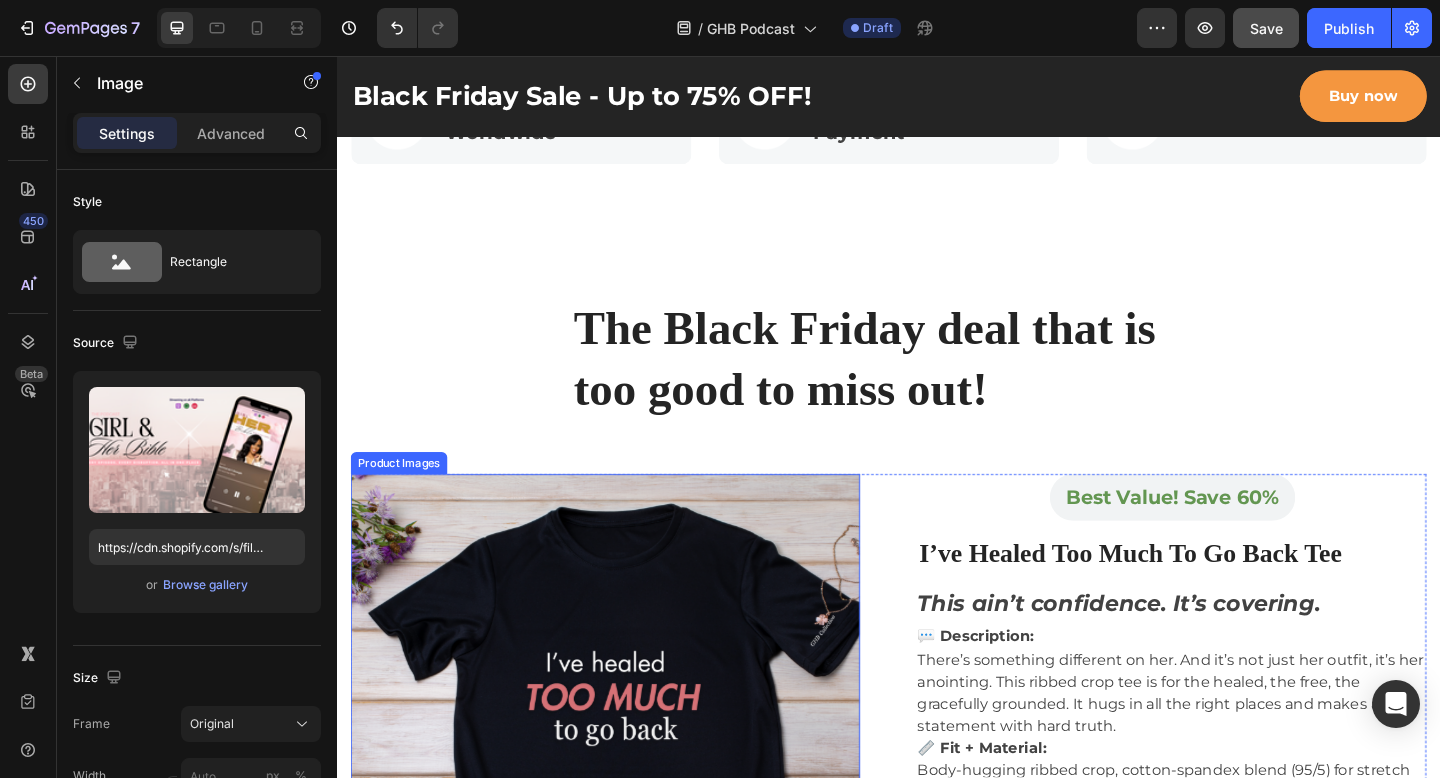 click at bounding box center (629, 788) 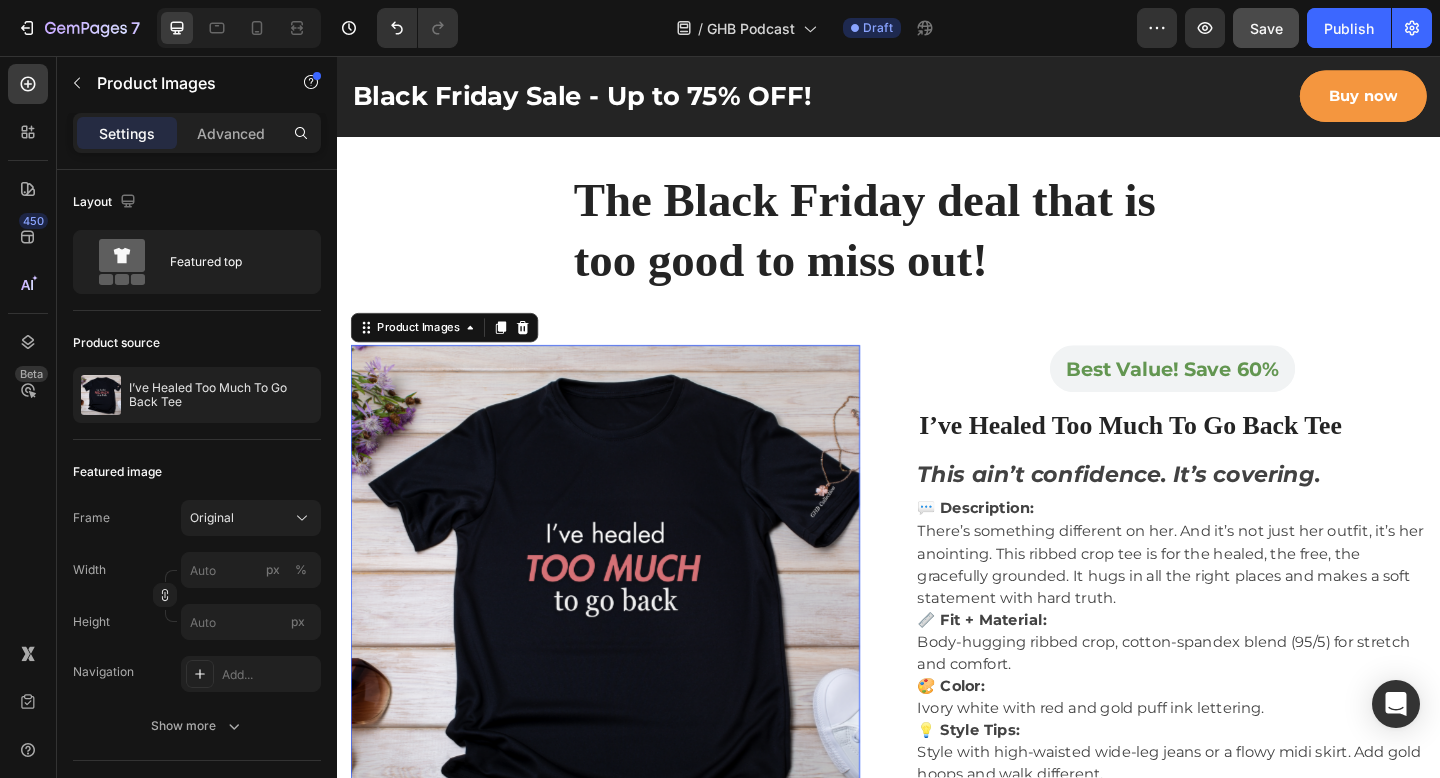scroll, scrollTop: 874, scrollLeft: 0, axis: vertical 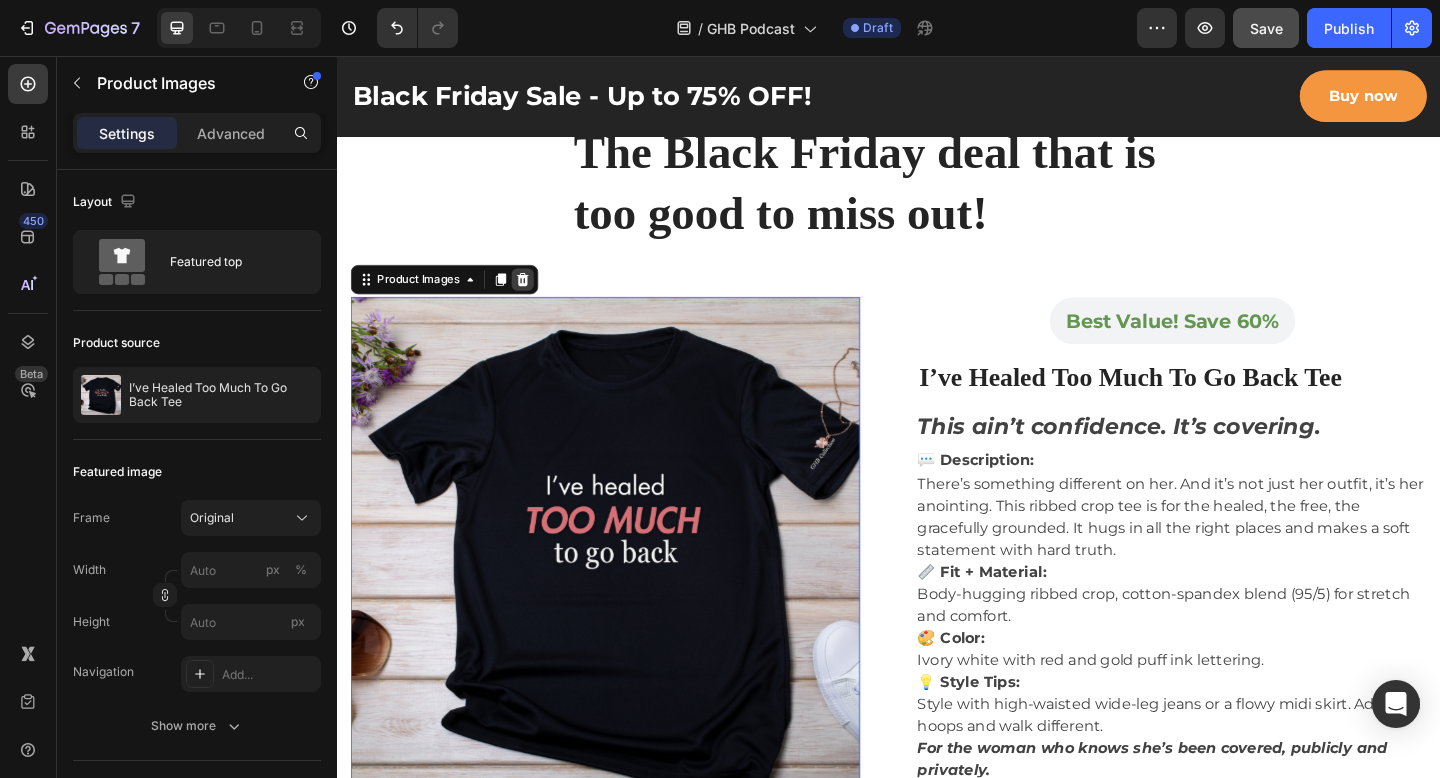 click 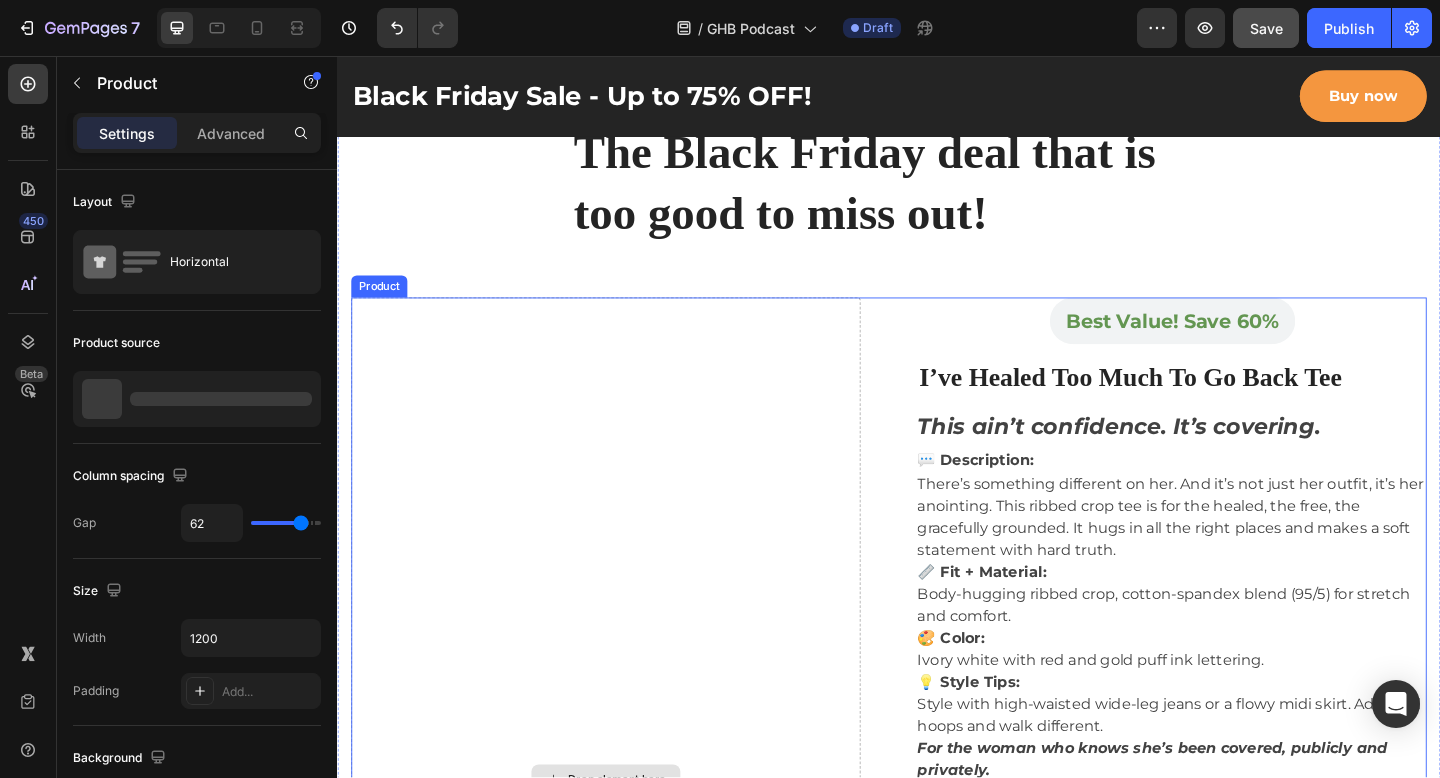 click on "Drop element here" at bounding box center [629, 843] 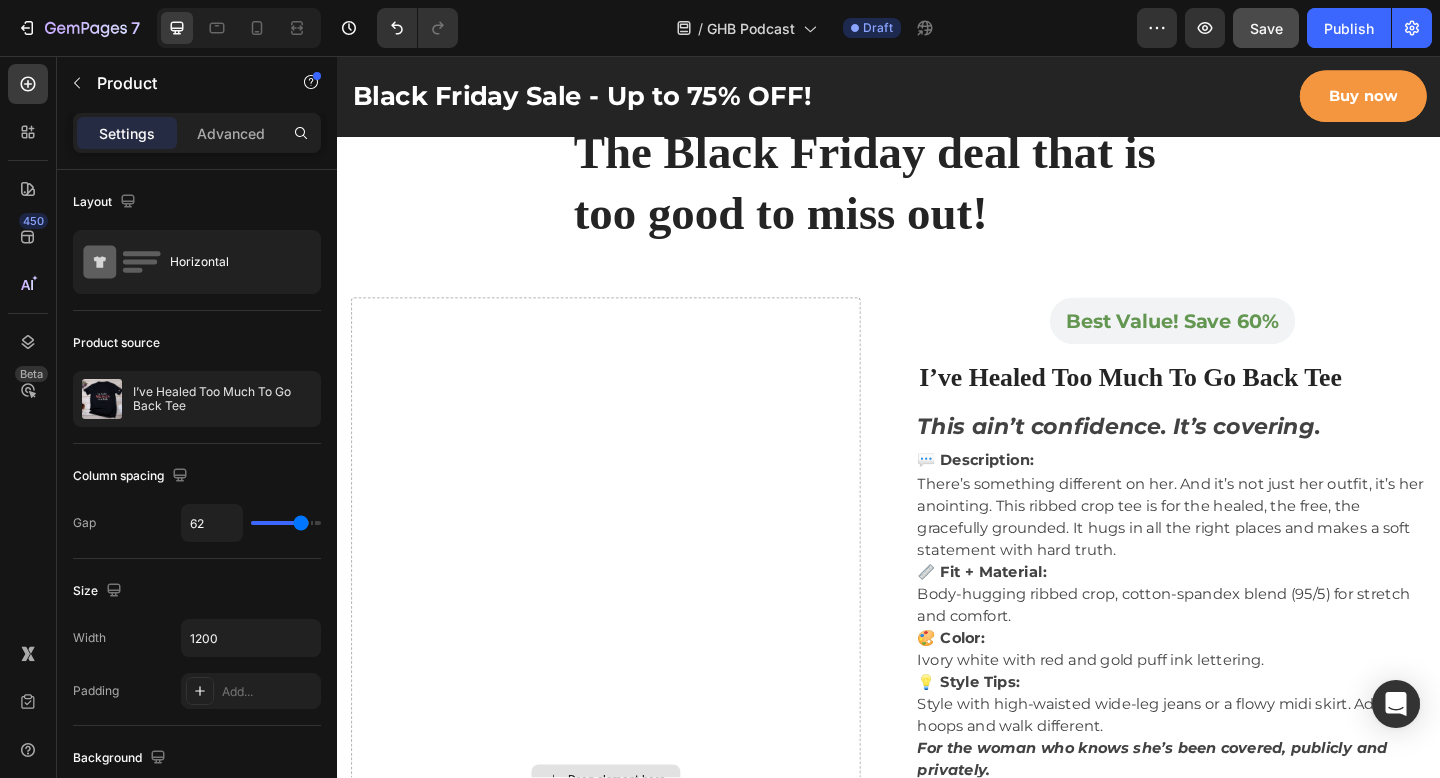 click on "Drop element here" at bounding box center (629, 843) 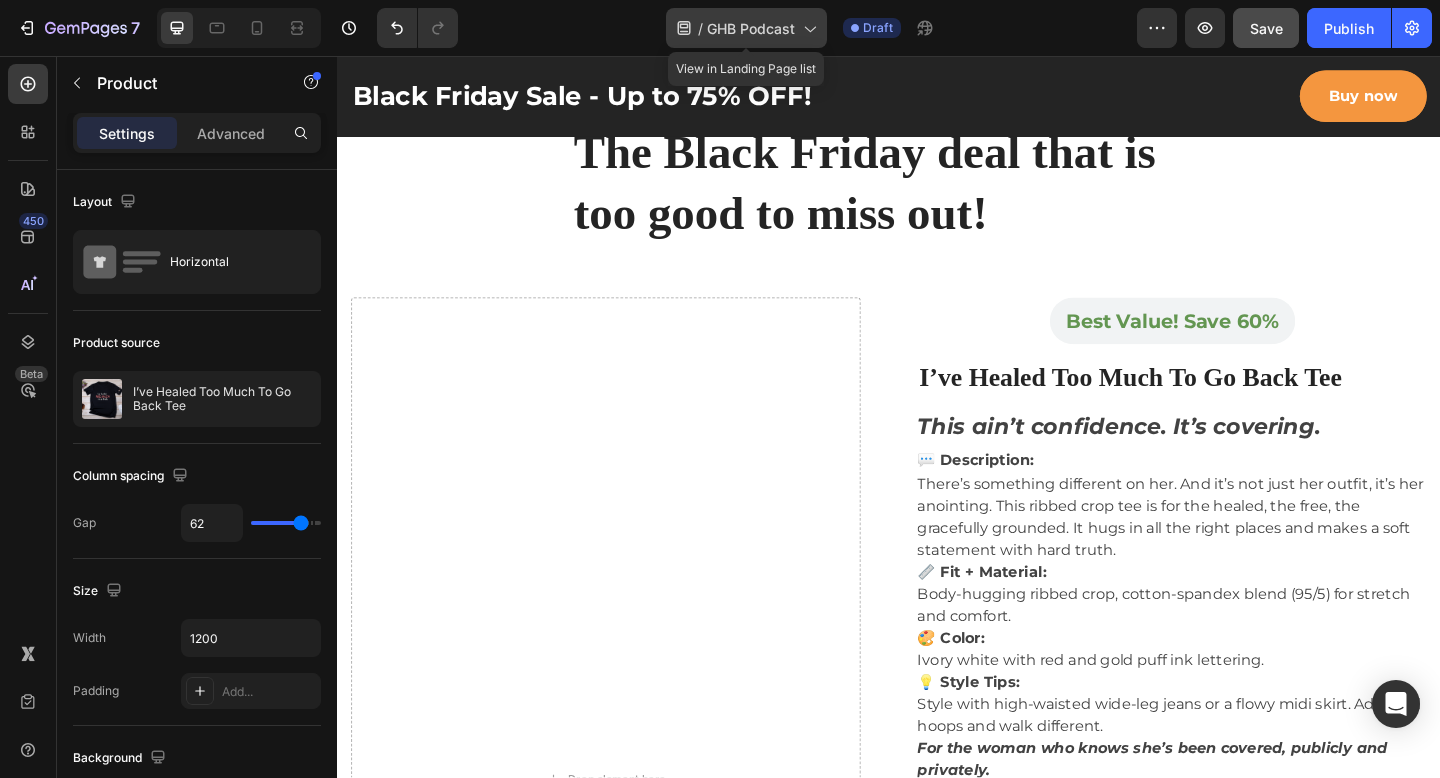 click on "GHB Podcast" at bounding box center (751, 28) 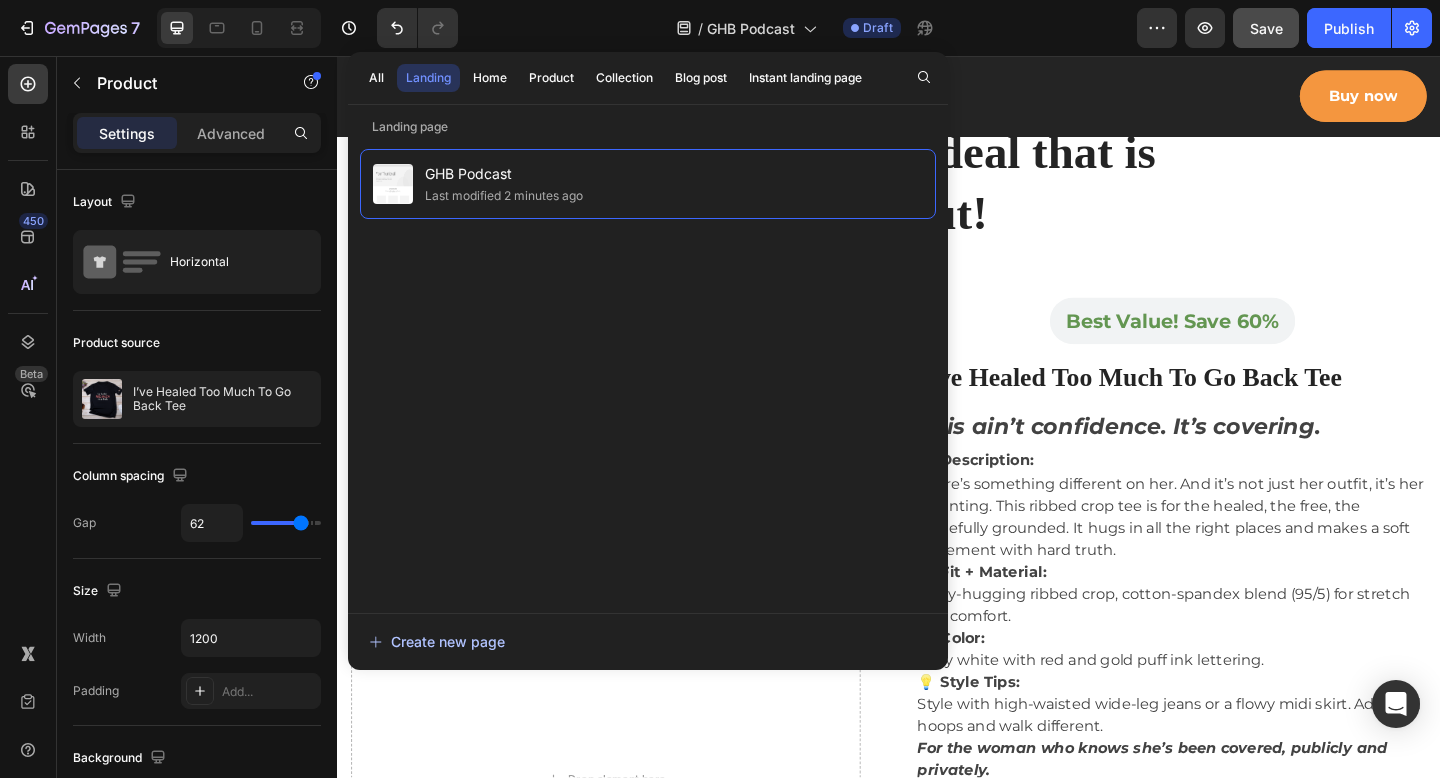 click on "Create new page" at bounding box center (437, 641) 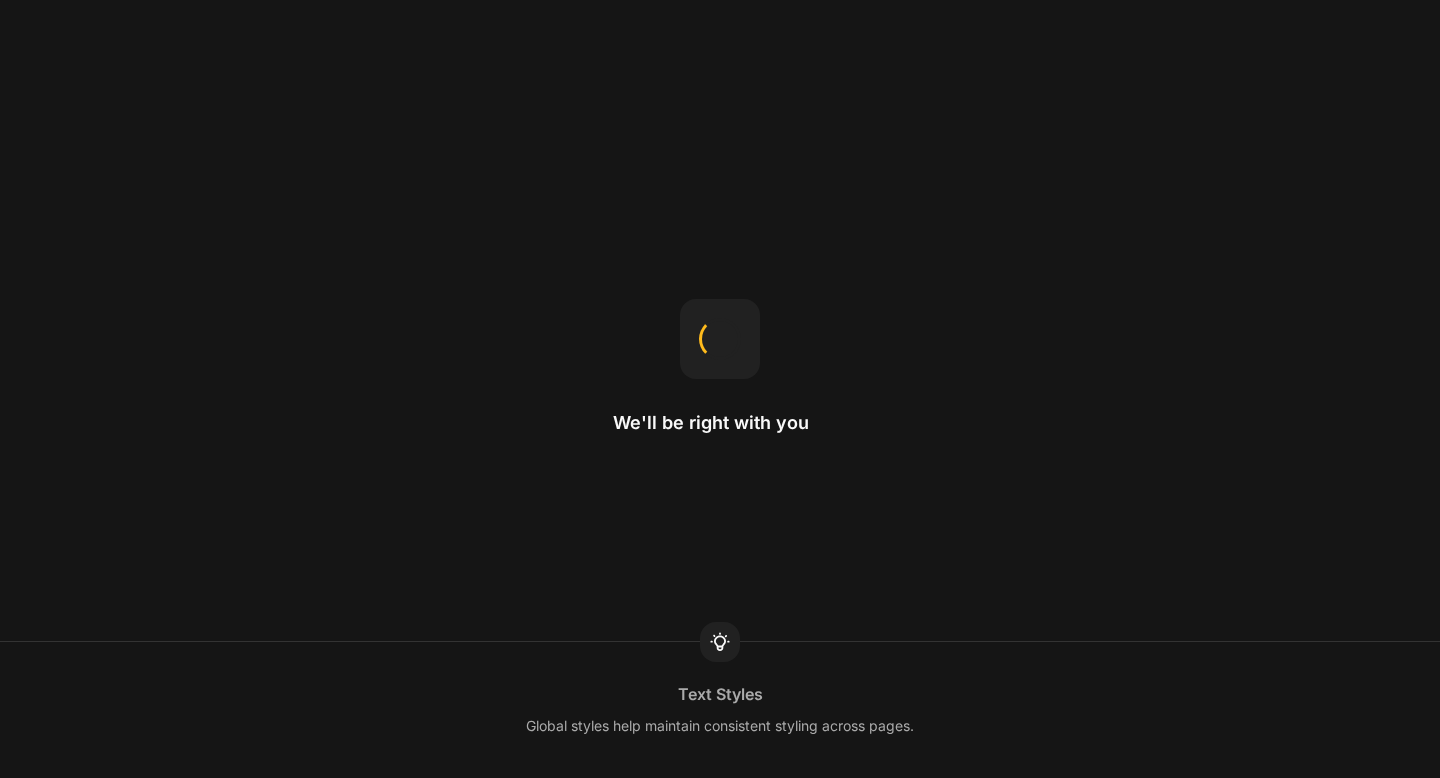 scroll, scrollTop: 0, scrollLeft: 0, axis: both 